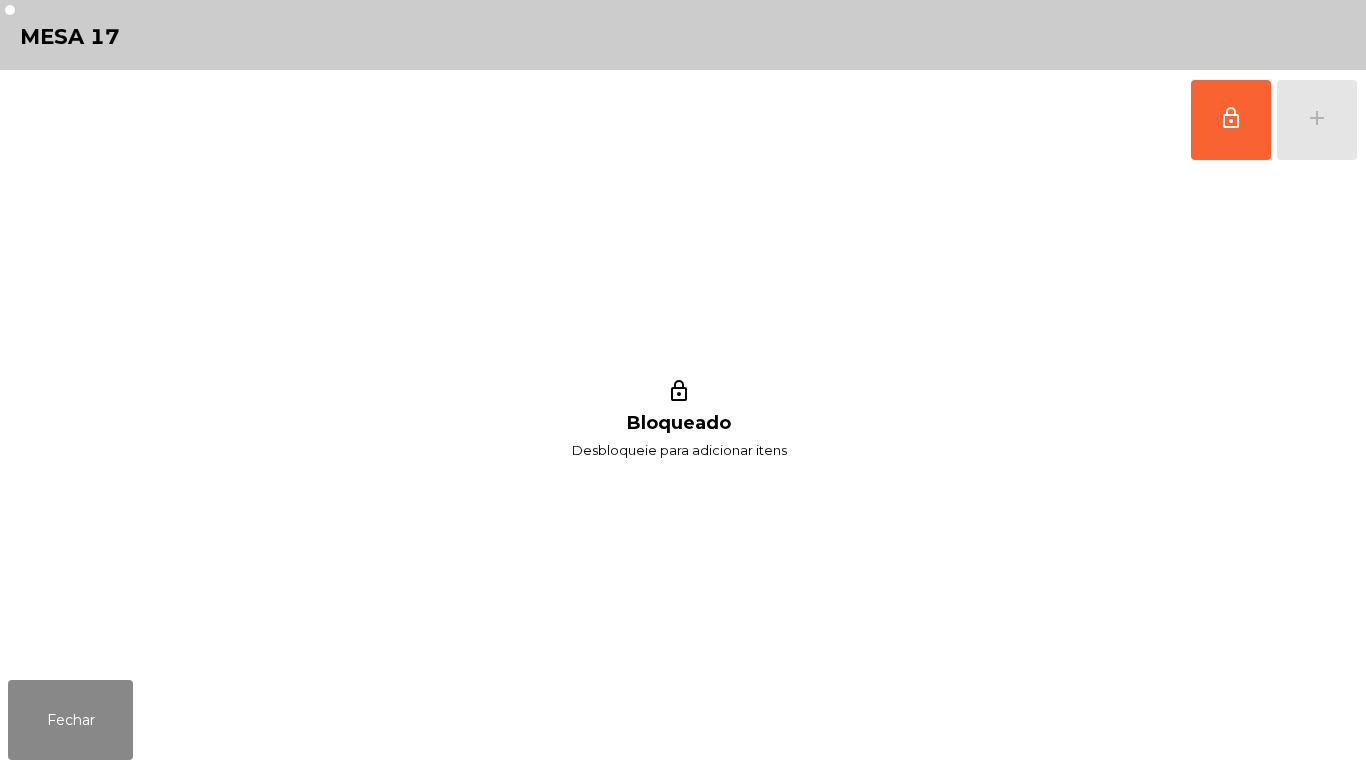 scroll, scrollTop: 0, scrollLeft: 0, axis: both 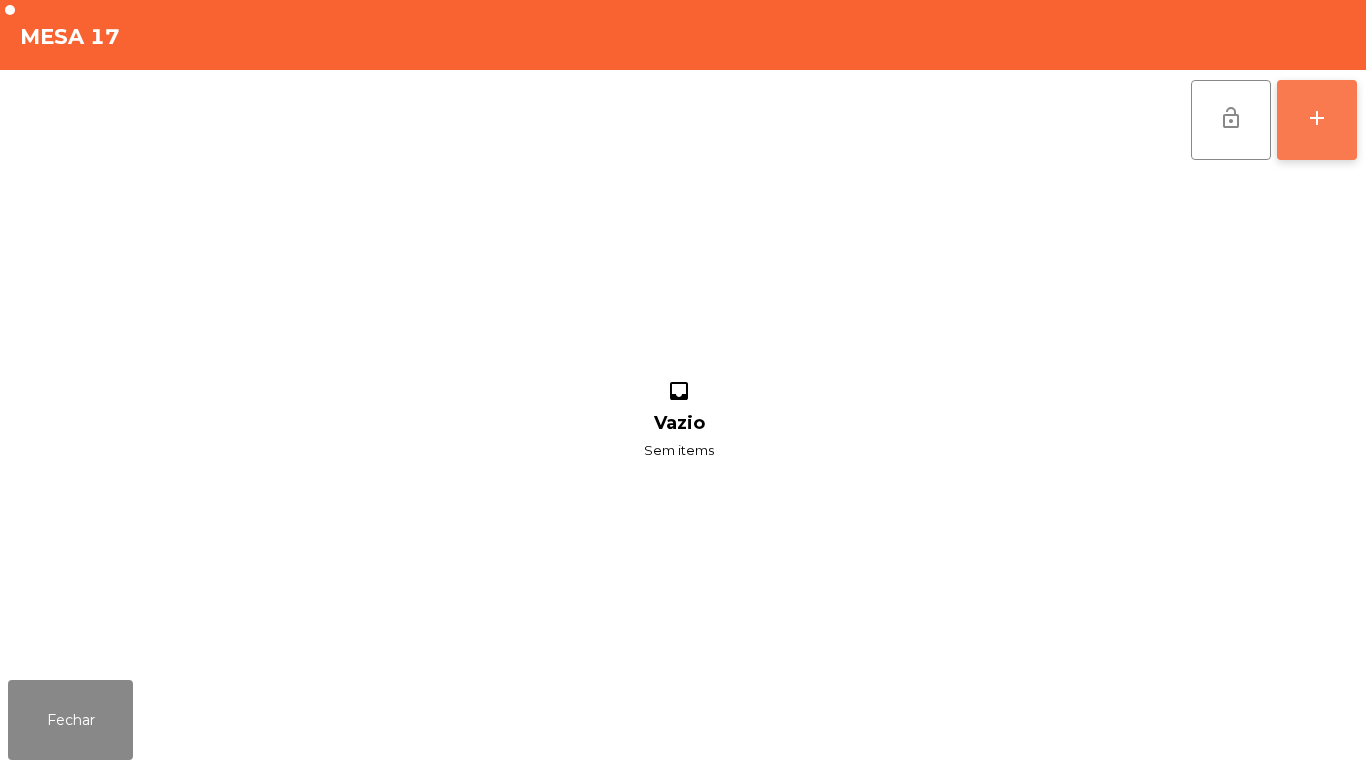click on "add" 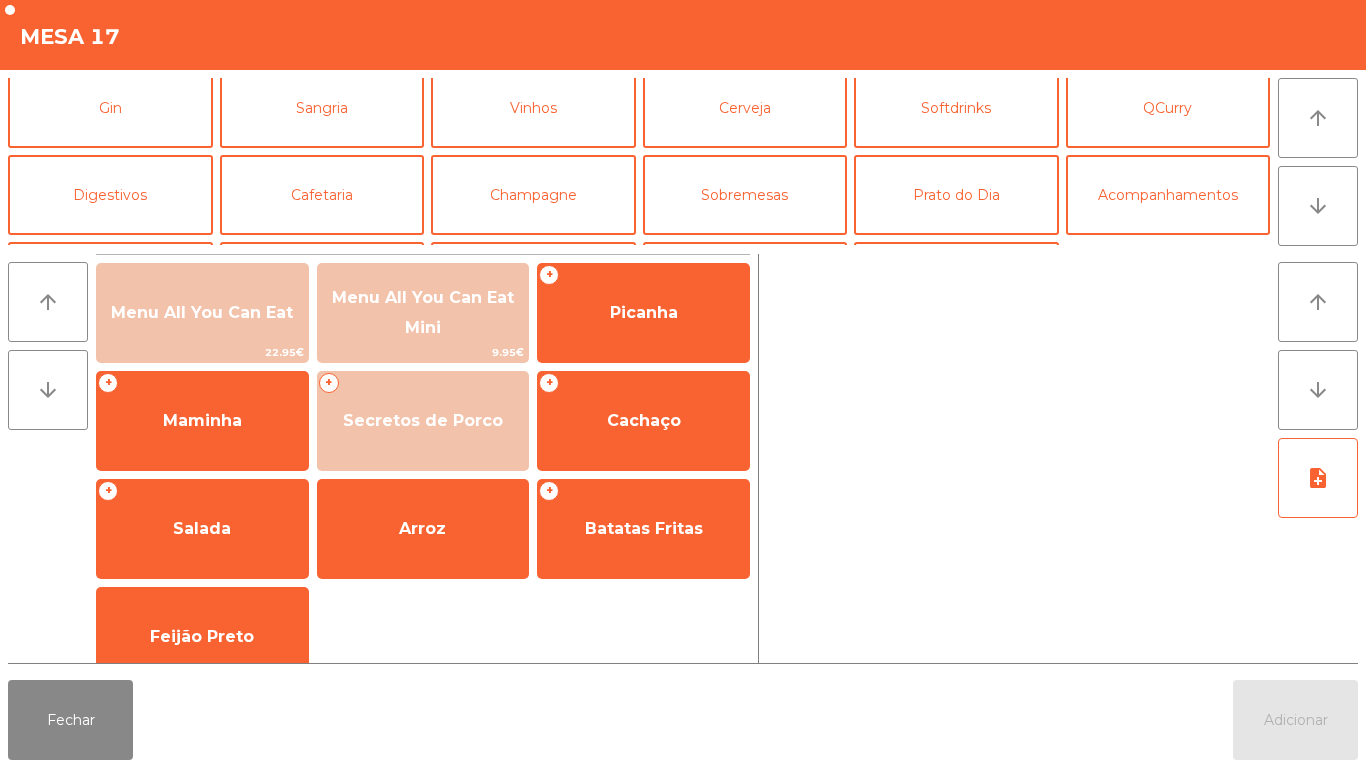 scroll, scrollTop: 141, scrollLeft: 0, axis: vertical 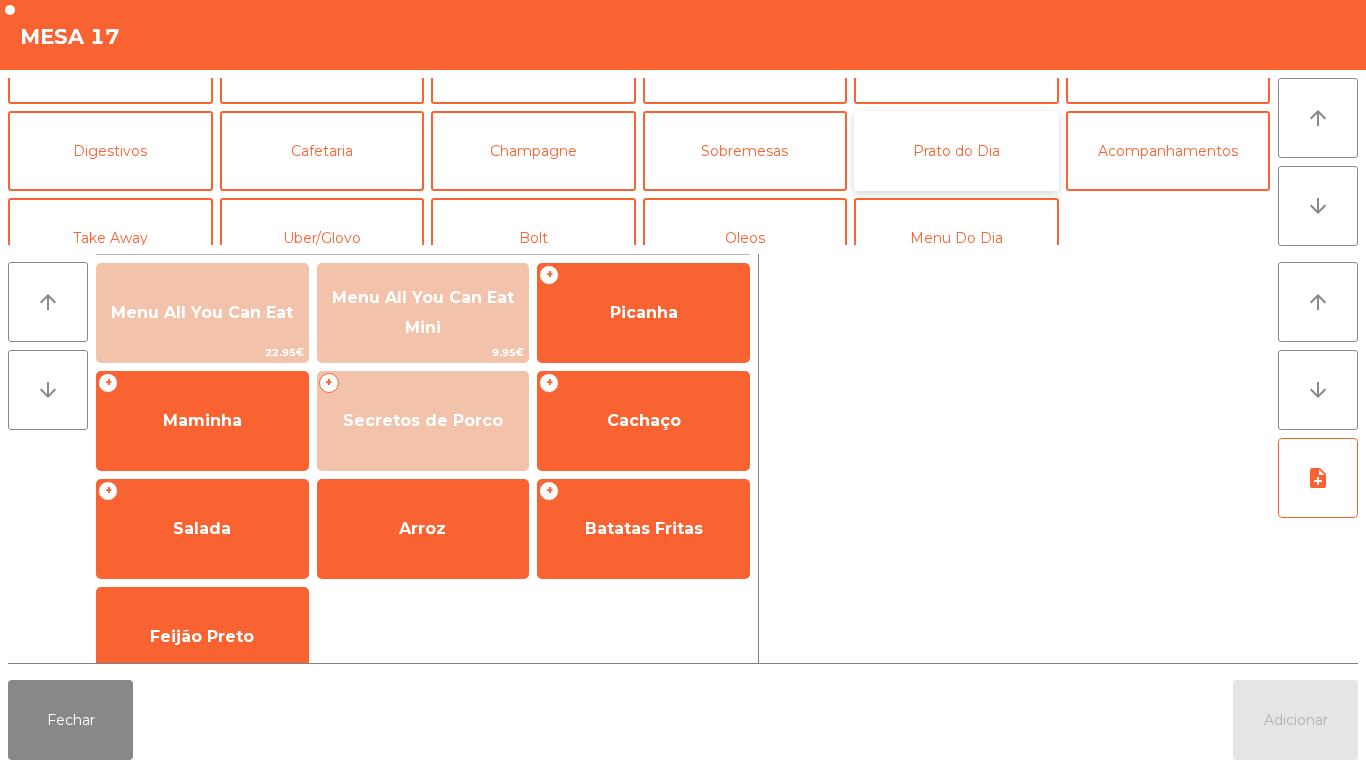 click on "Prato do Dia" 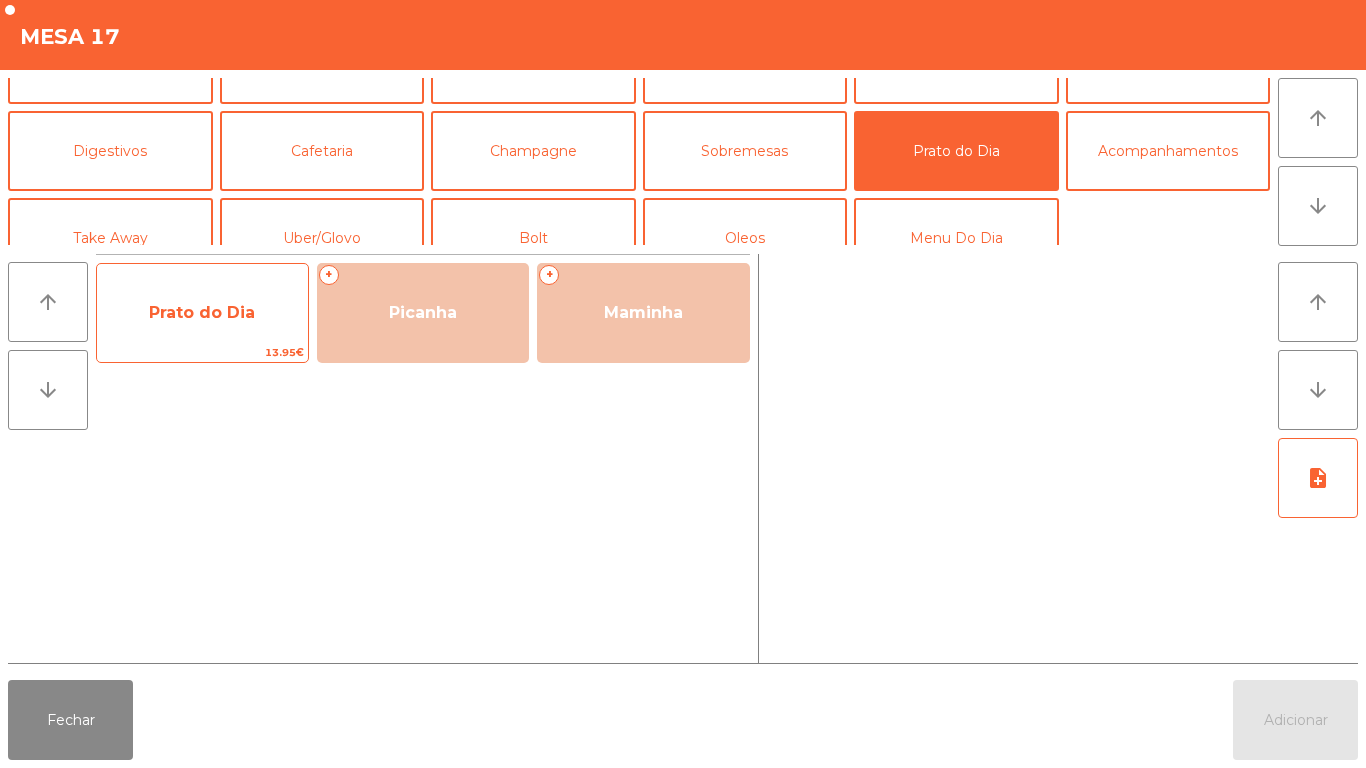 click on "Prato do Dia" 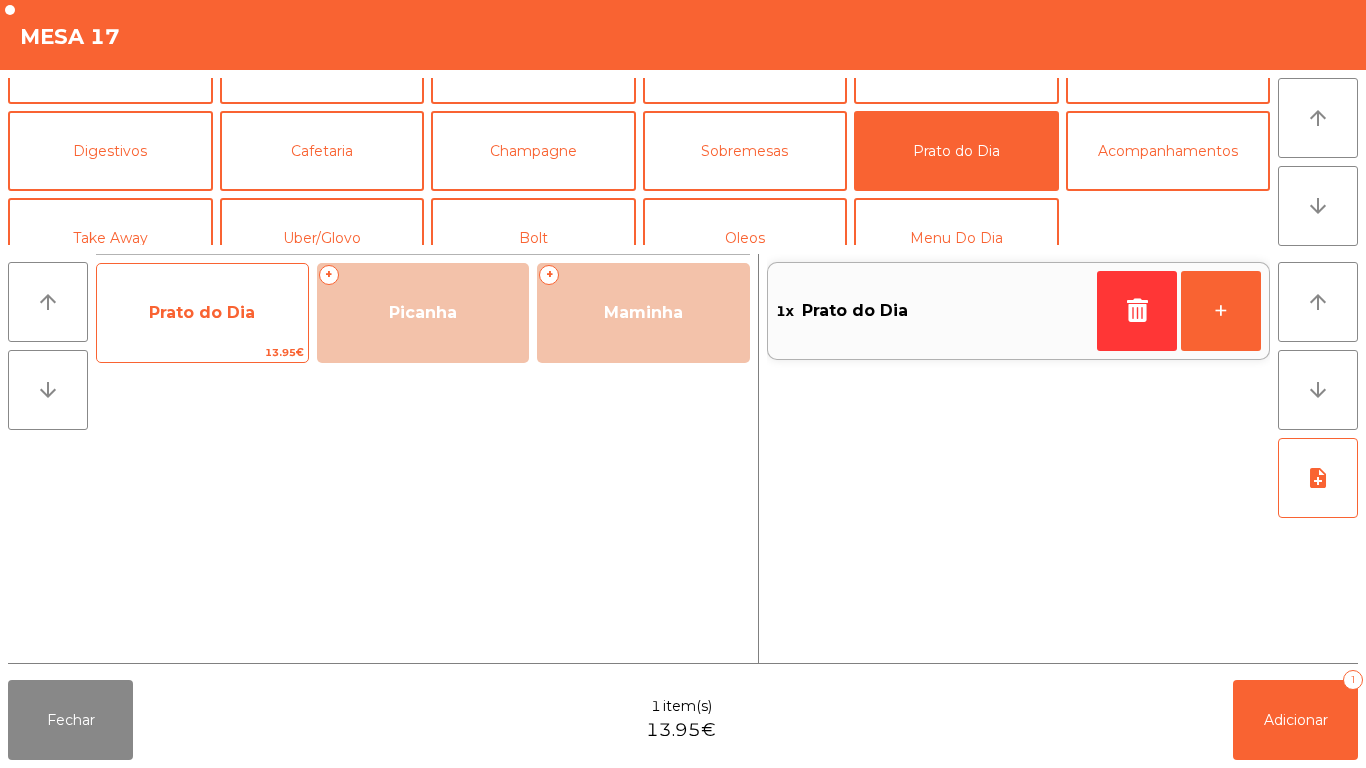 click on "Prato do Dia" 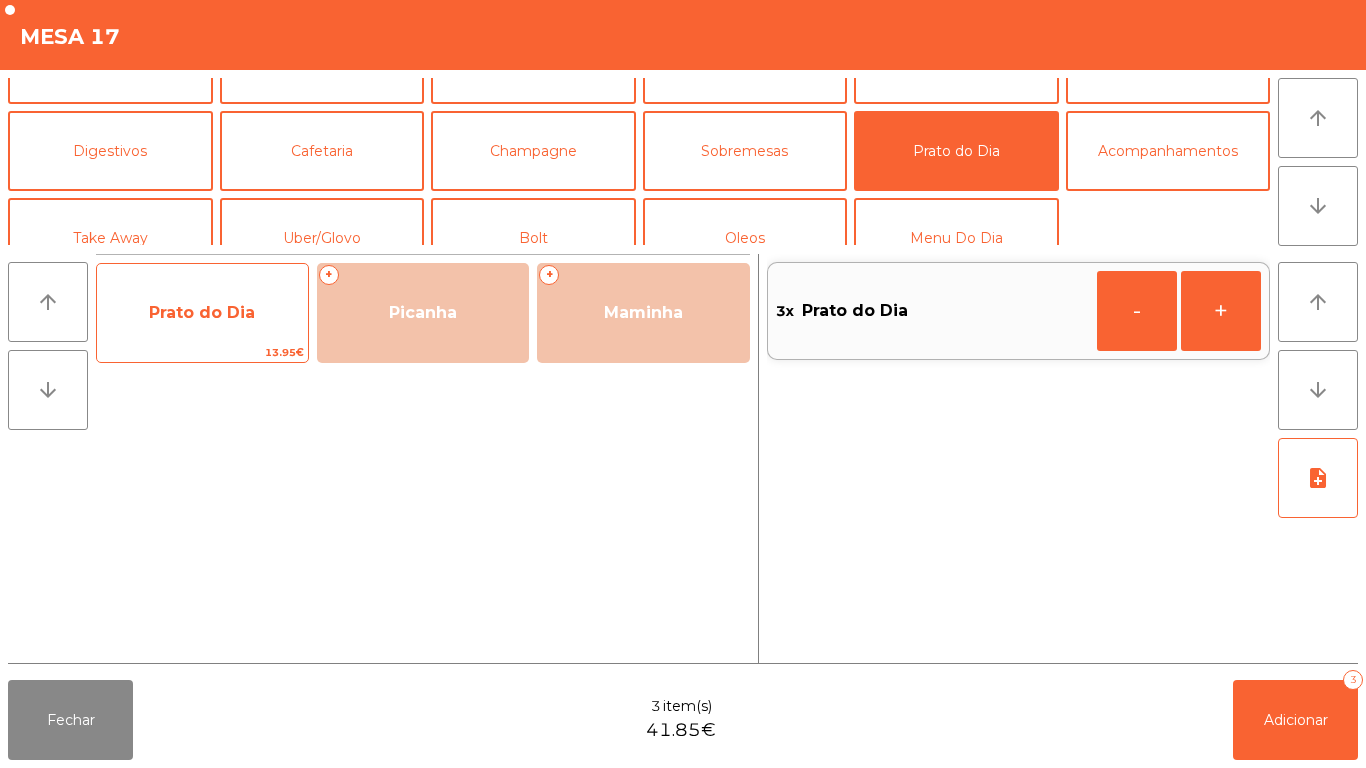 click on "13.95€" 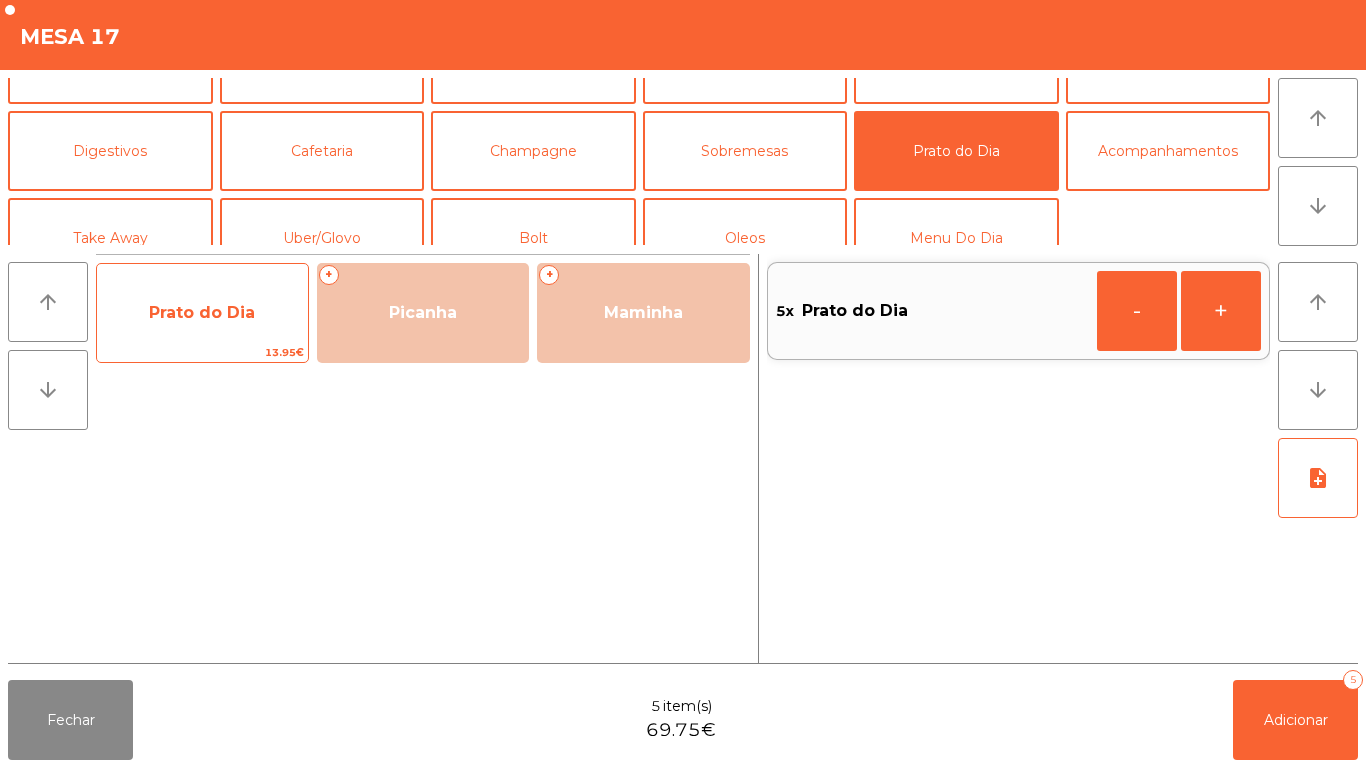 click on "Prato do Dia" 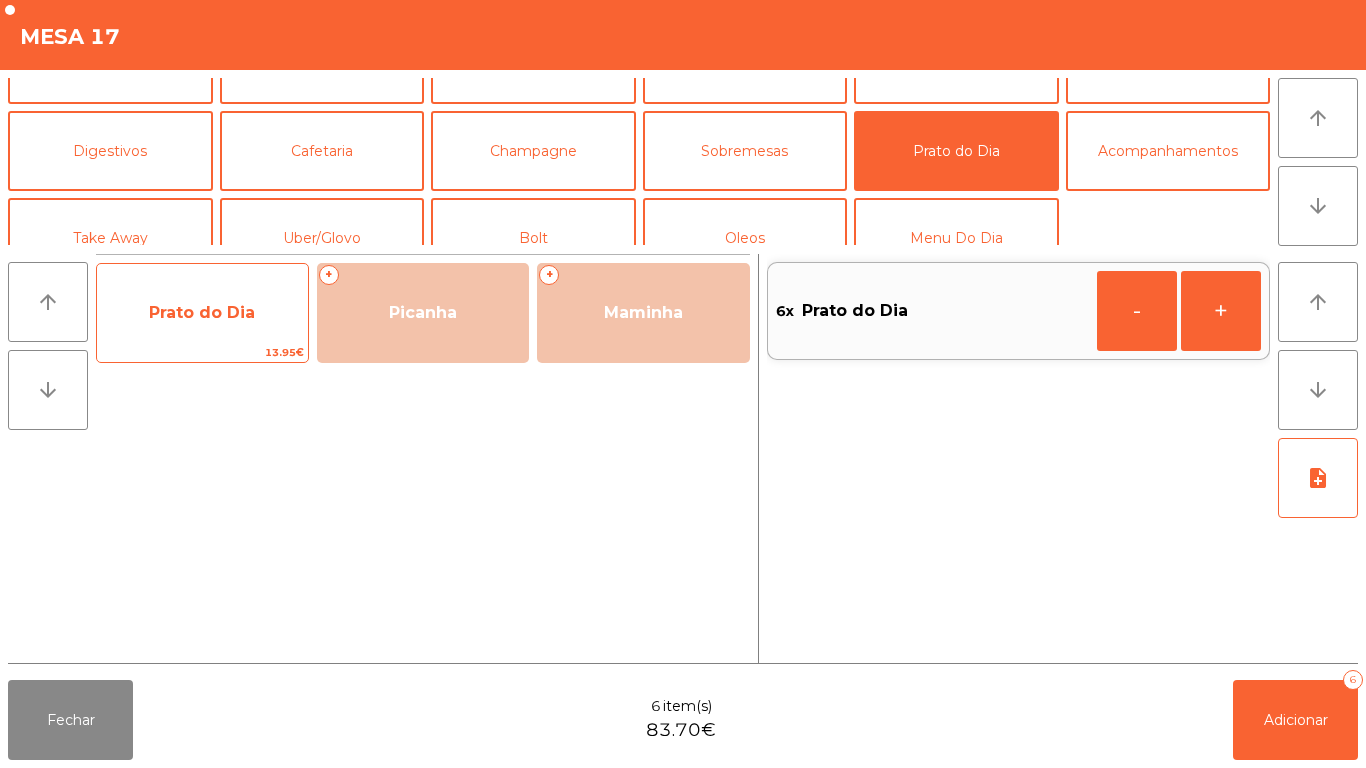 click on "Prato do Dia" 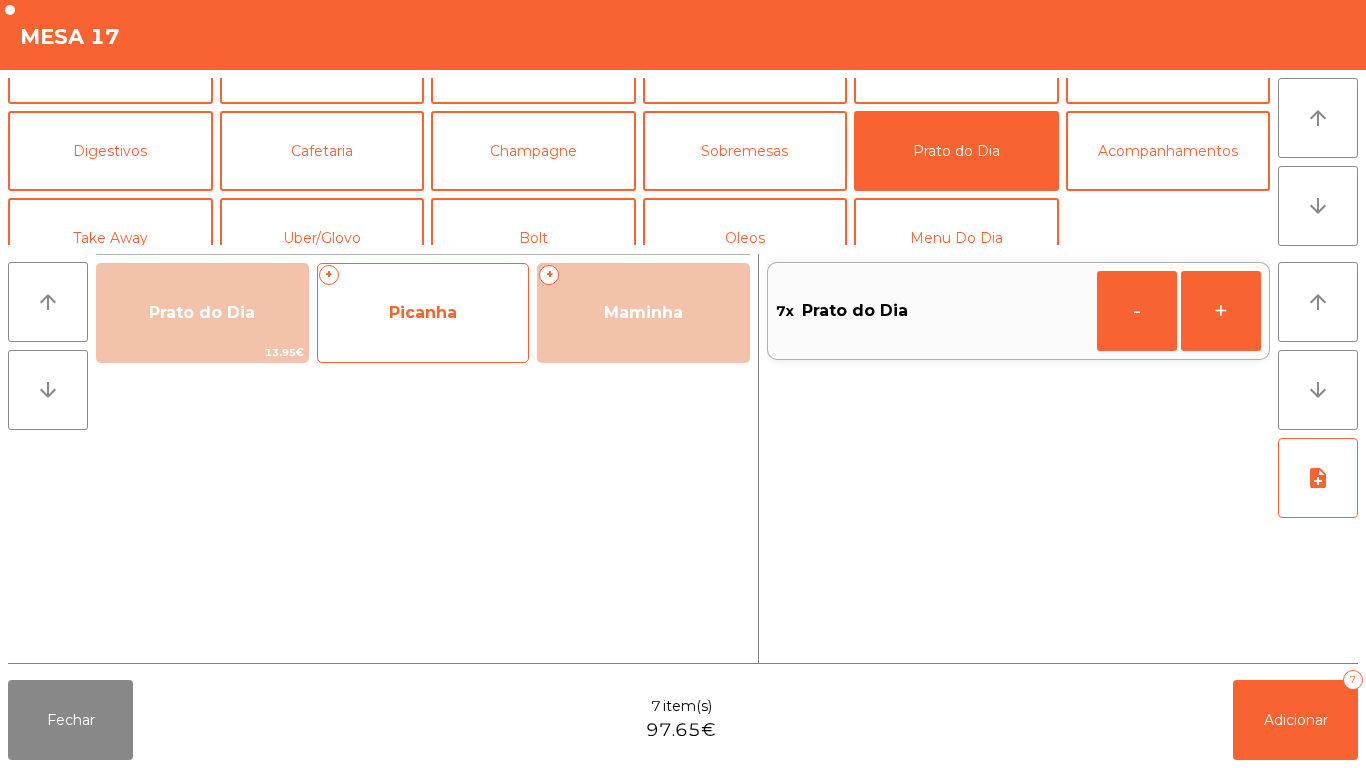 click on "Picanha" 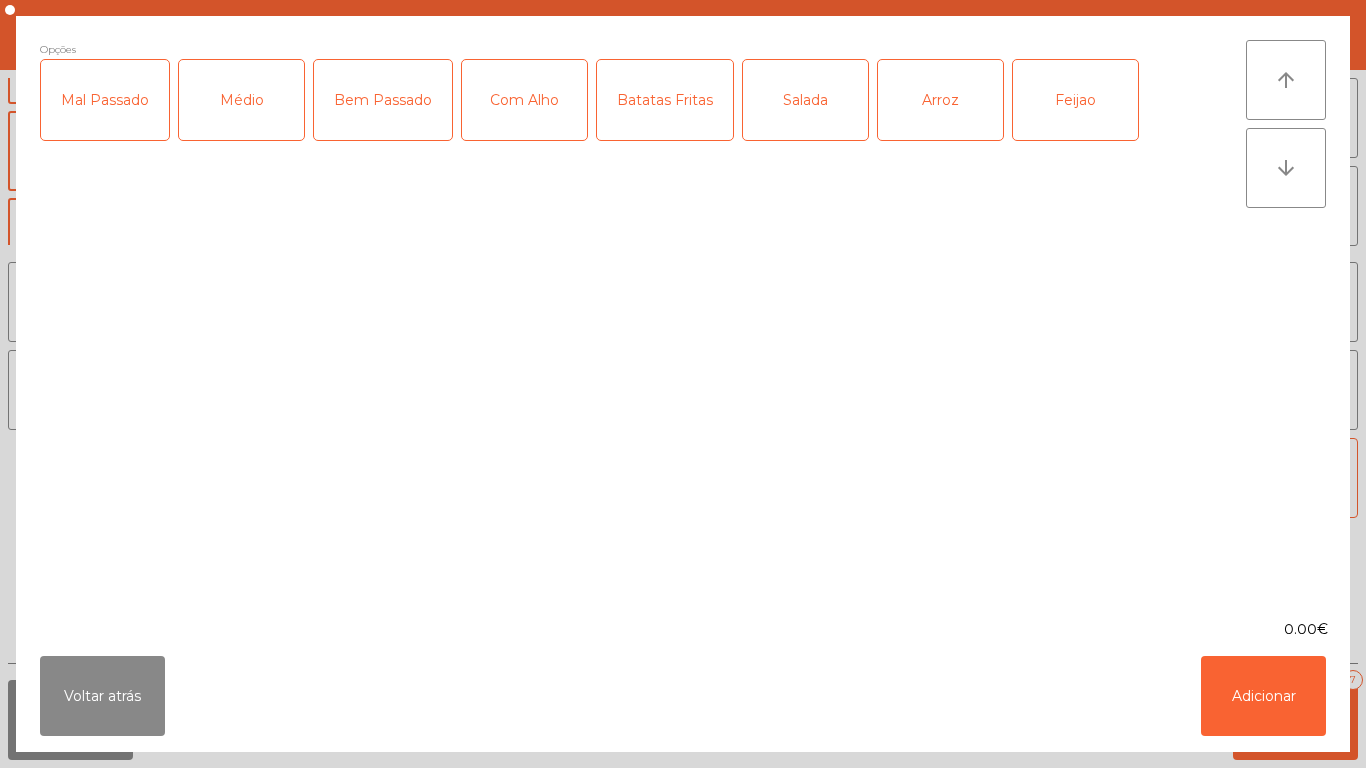 click on "Médio" 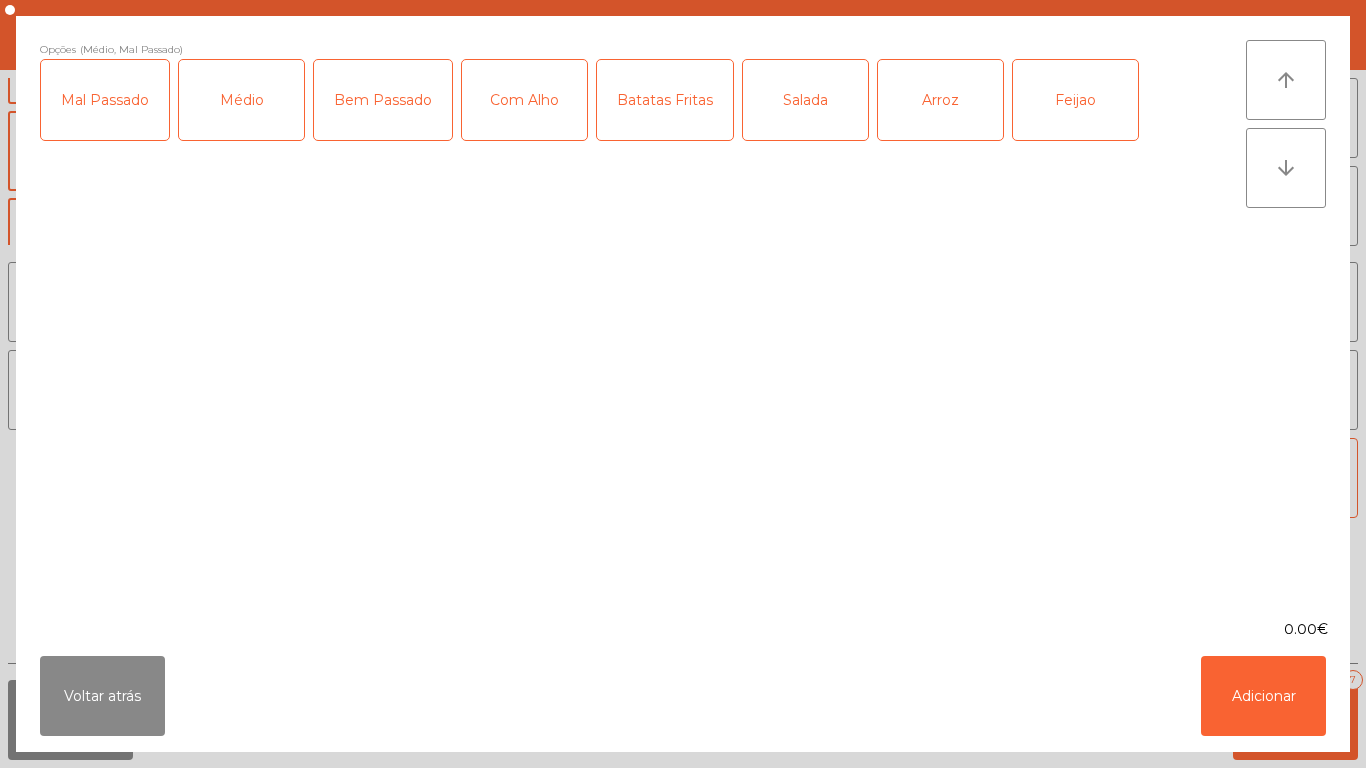 click on "Batatas Fritas" 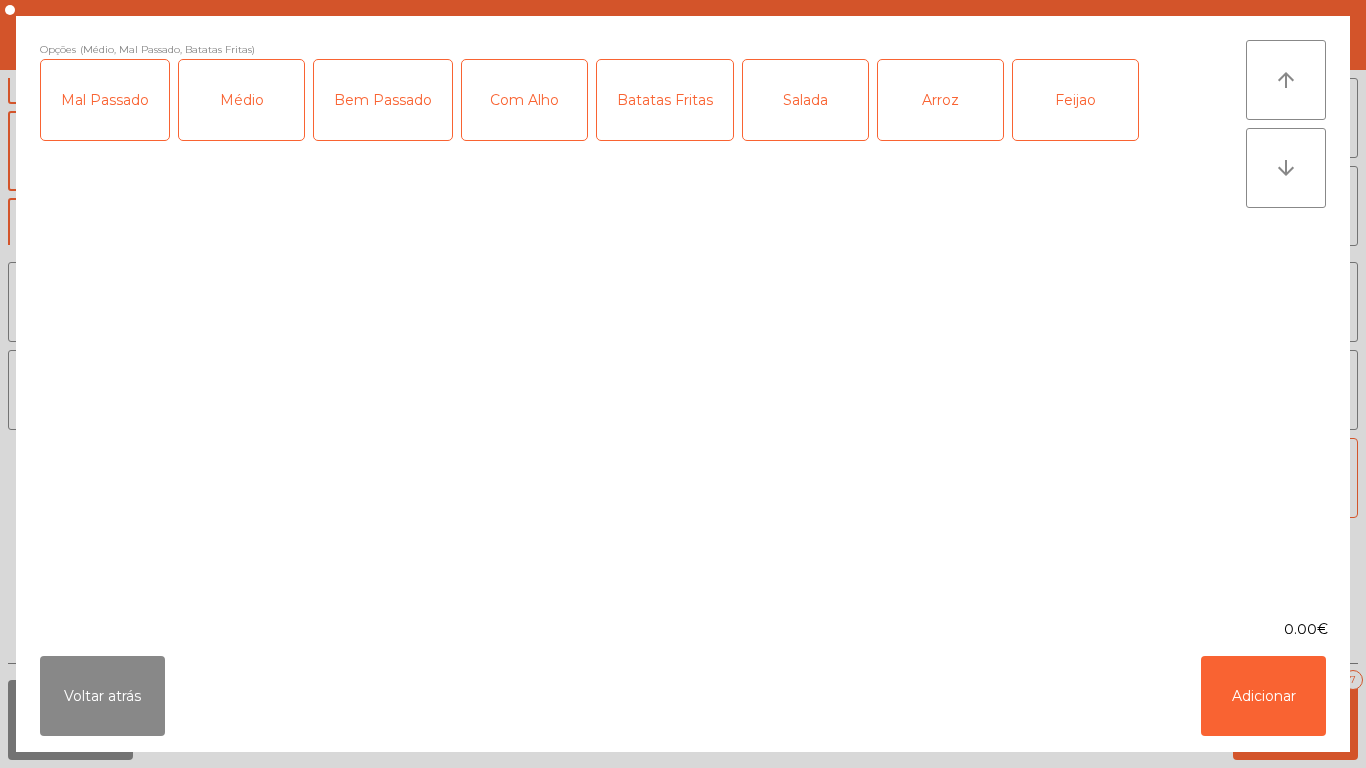 click on "Salada" 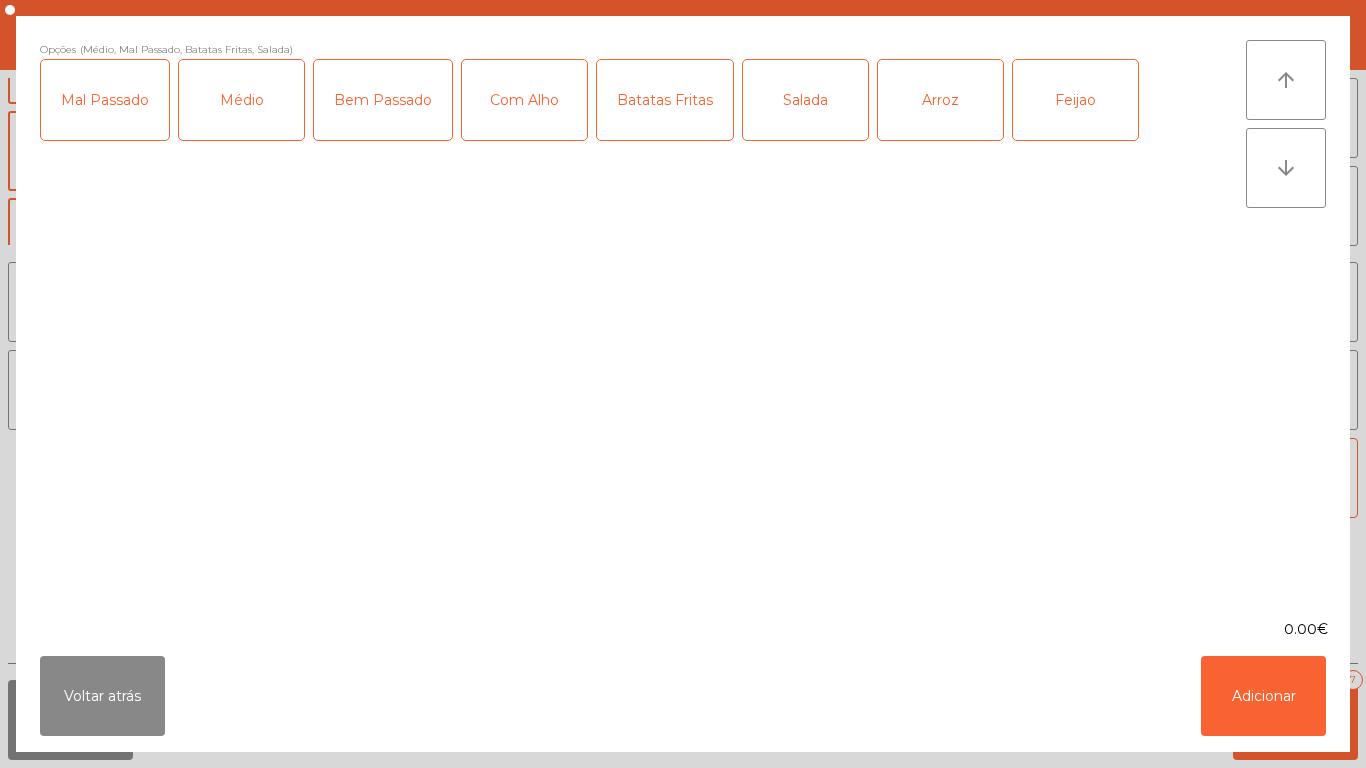 click on "Salada" 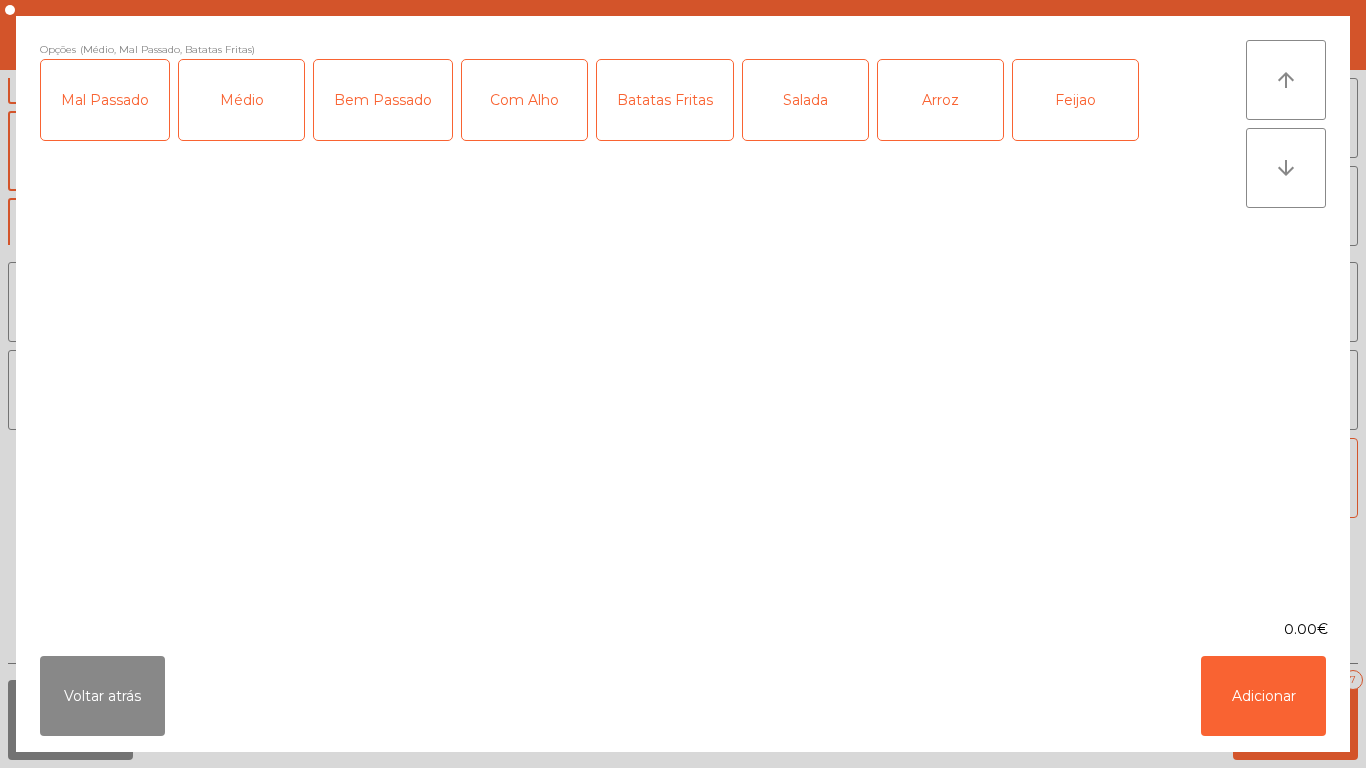 click on "Arroz" 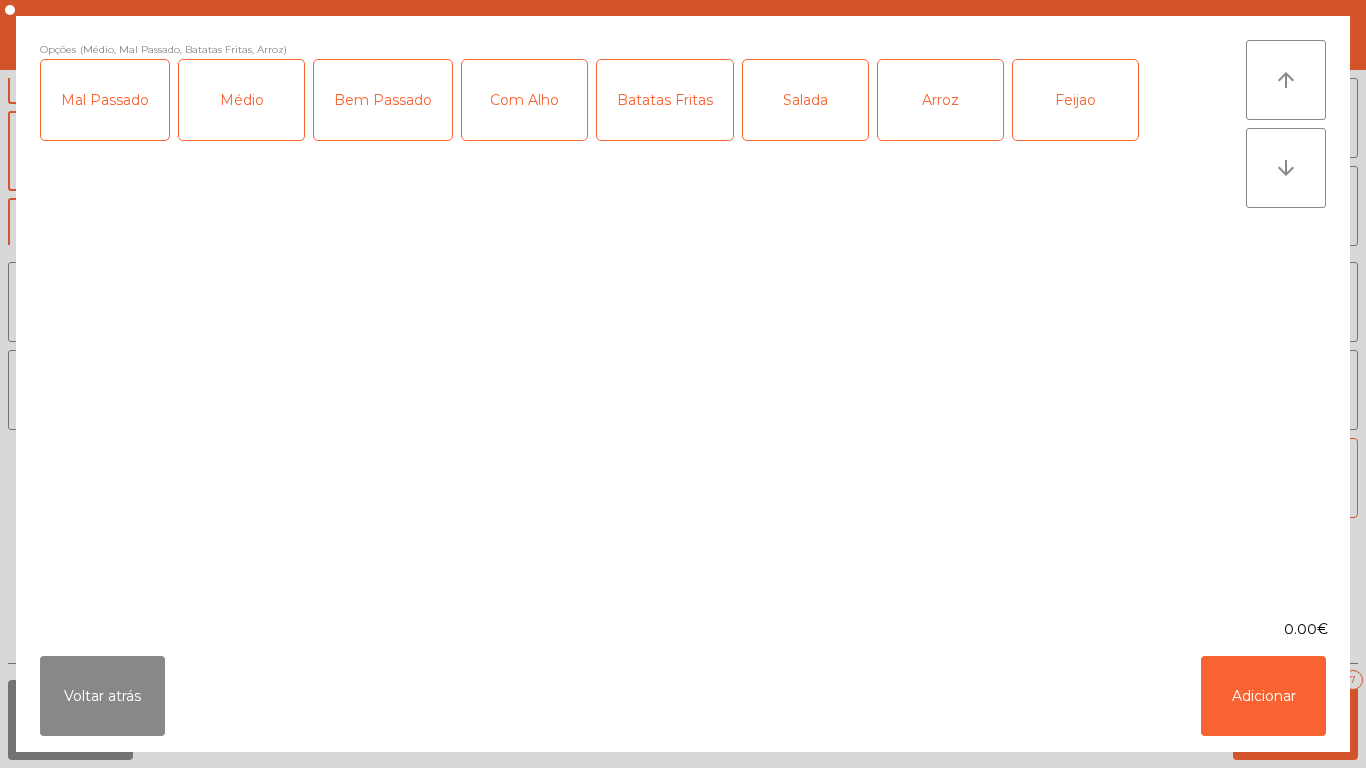 click on "Feijao" 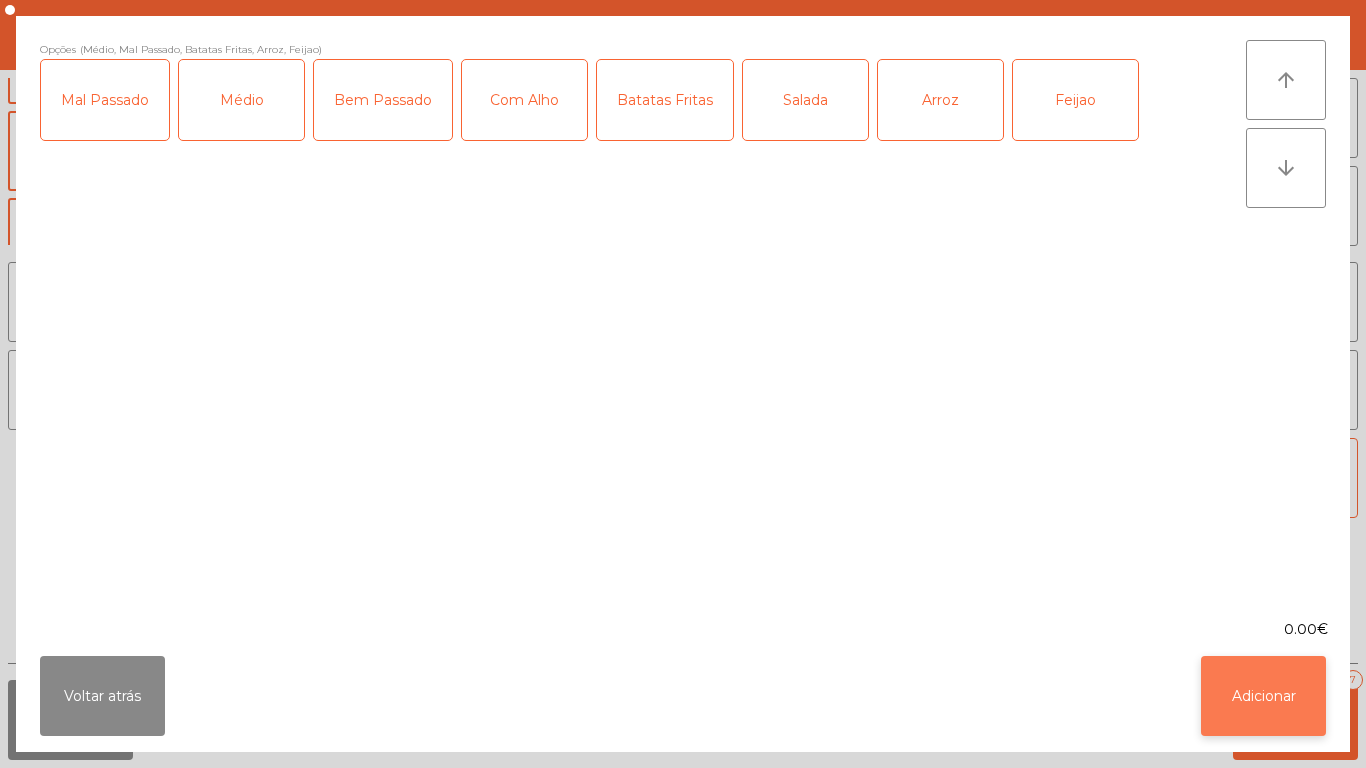 click on "Adicionar" 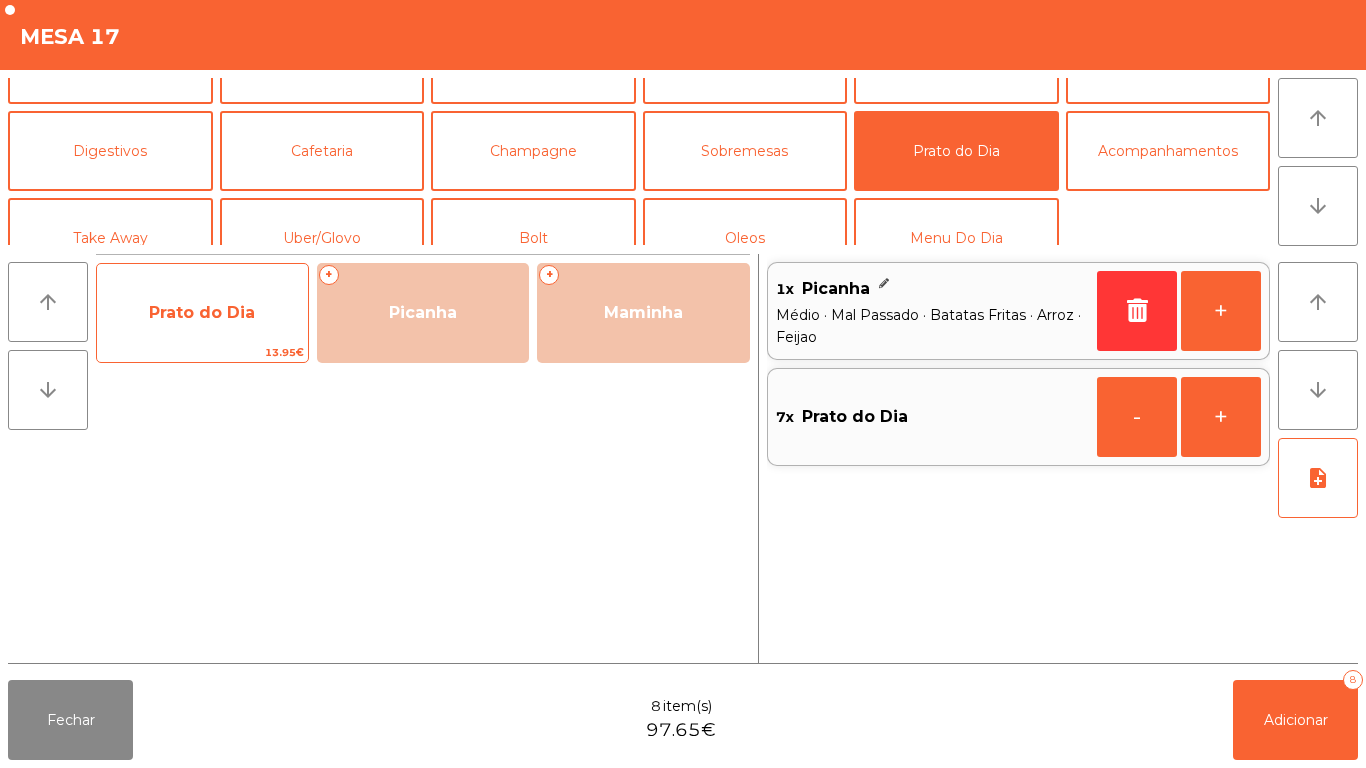click on "Prato do Dia" 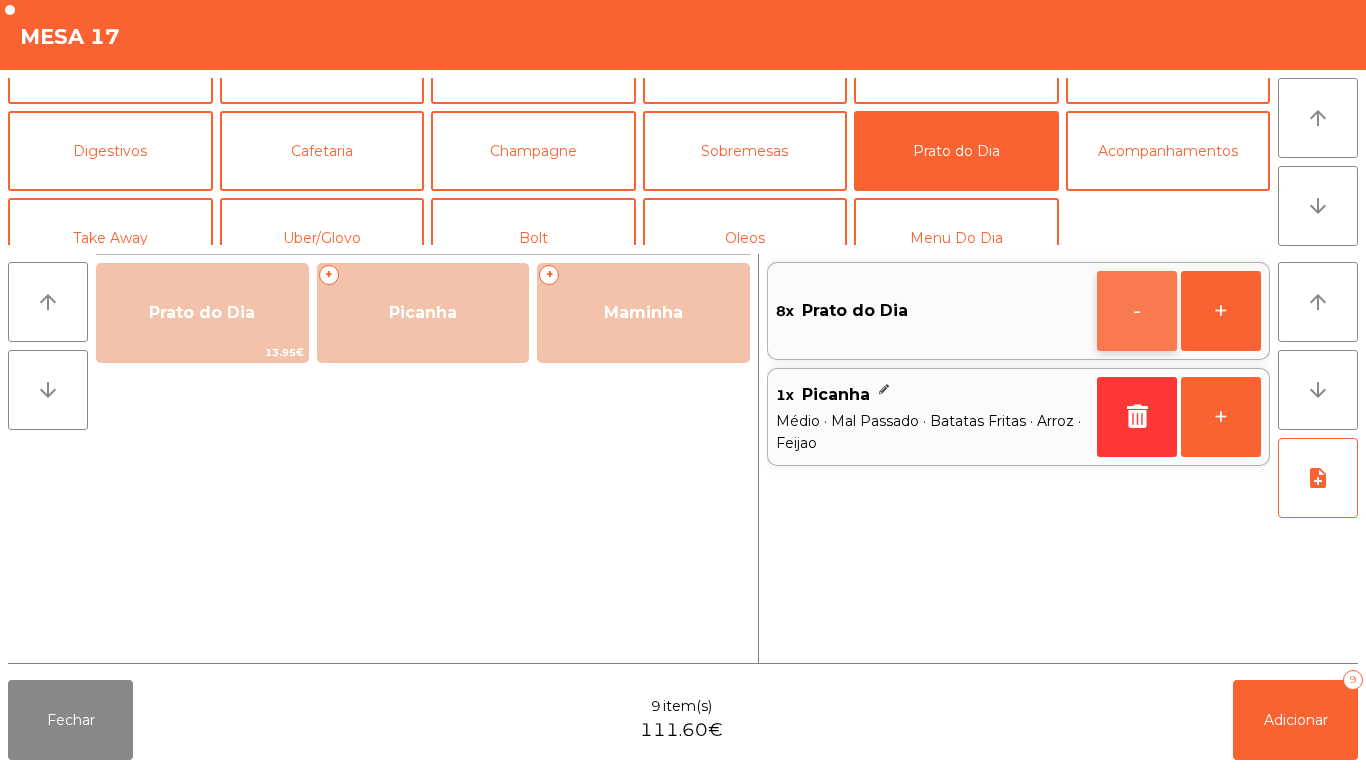 click on "-" 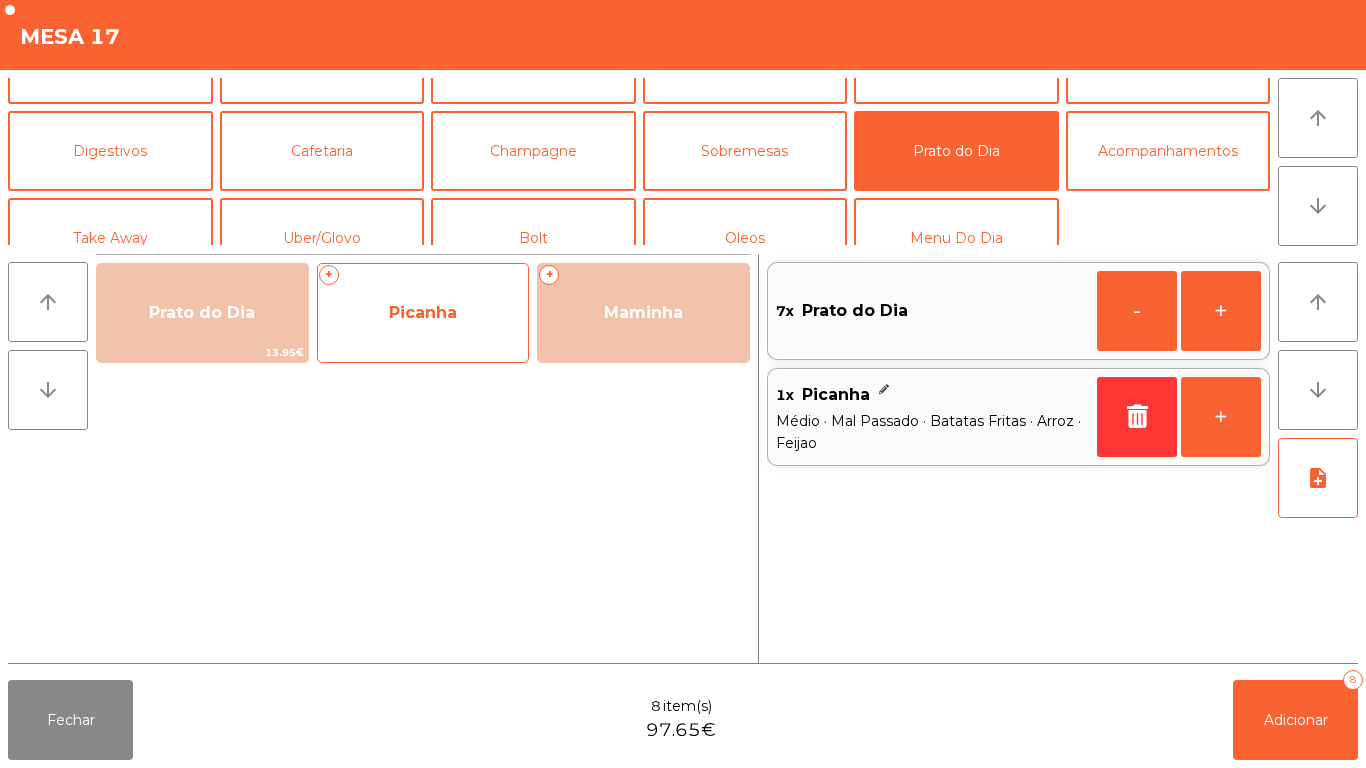 click on "Picanha" 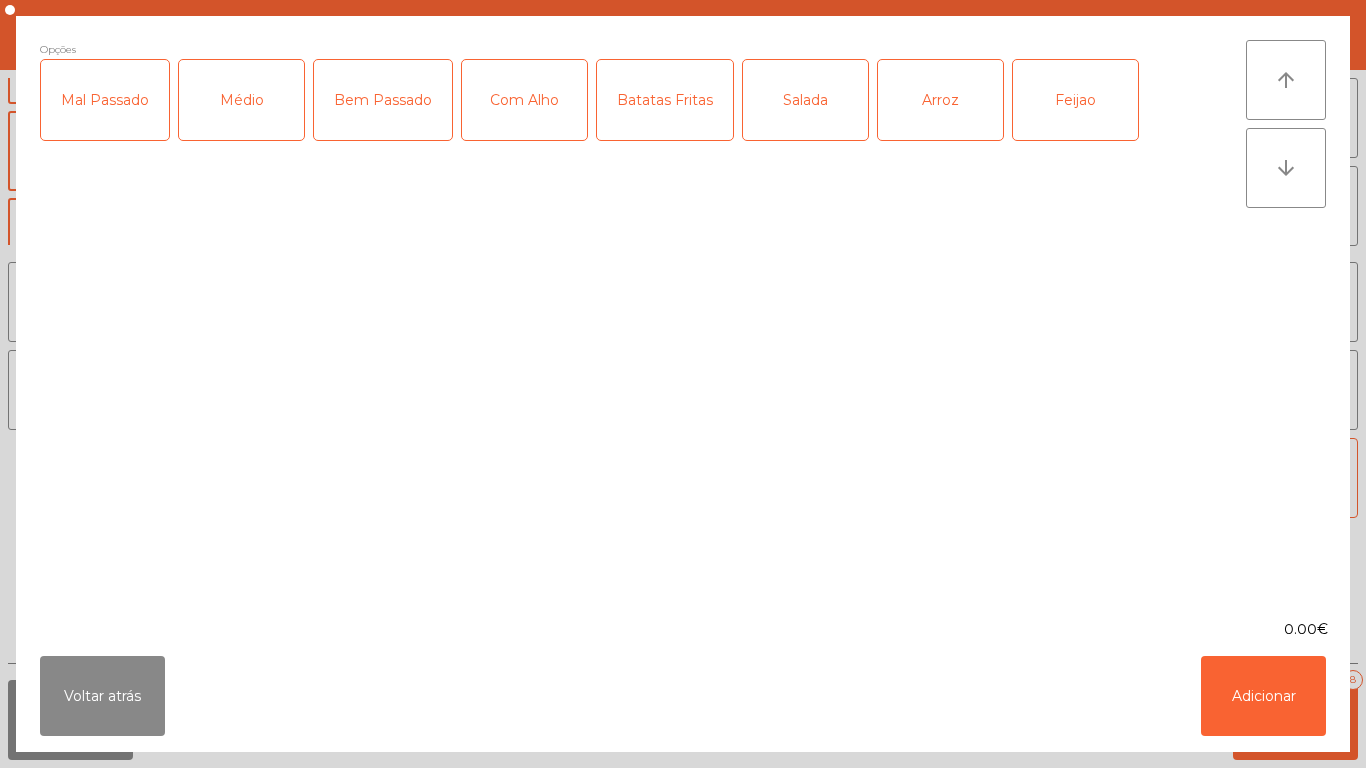 click on "Médio" 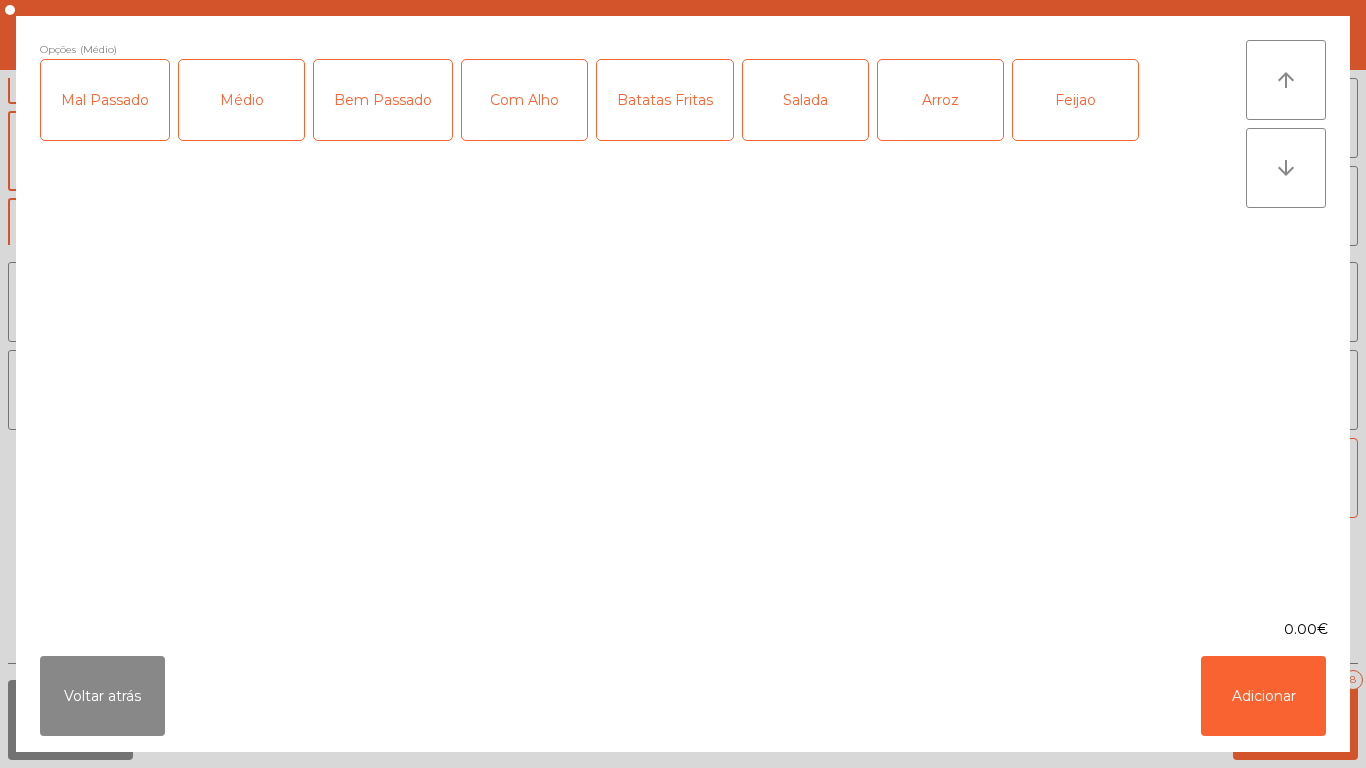 click on "Salada" 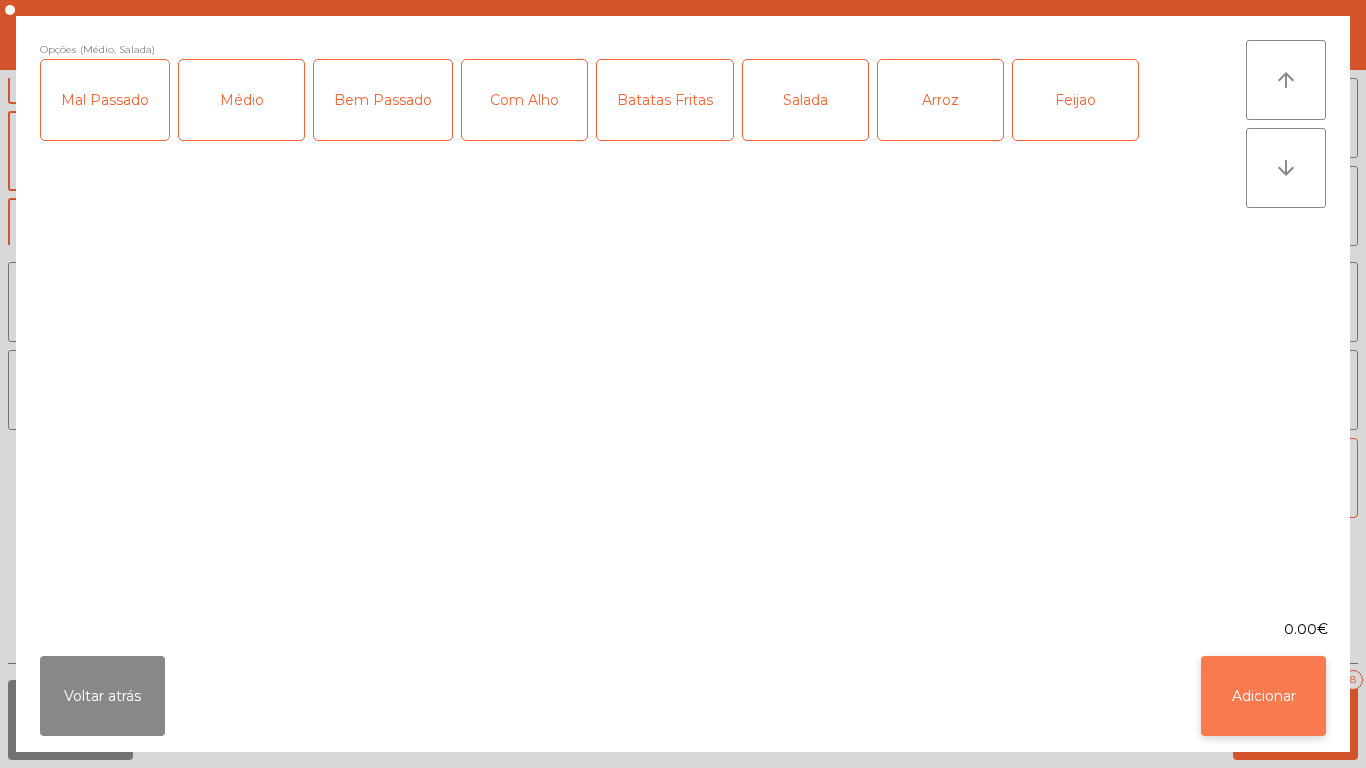 click on "Adicionar" 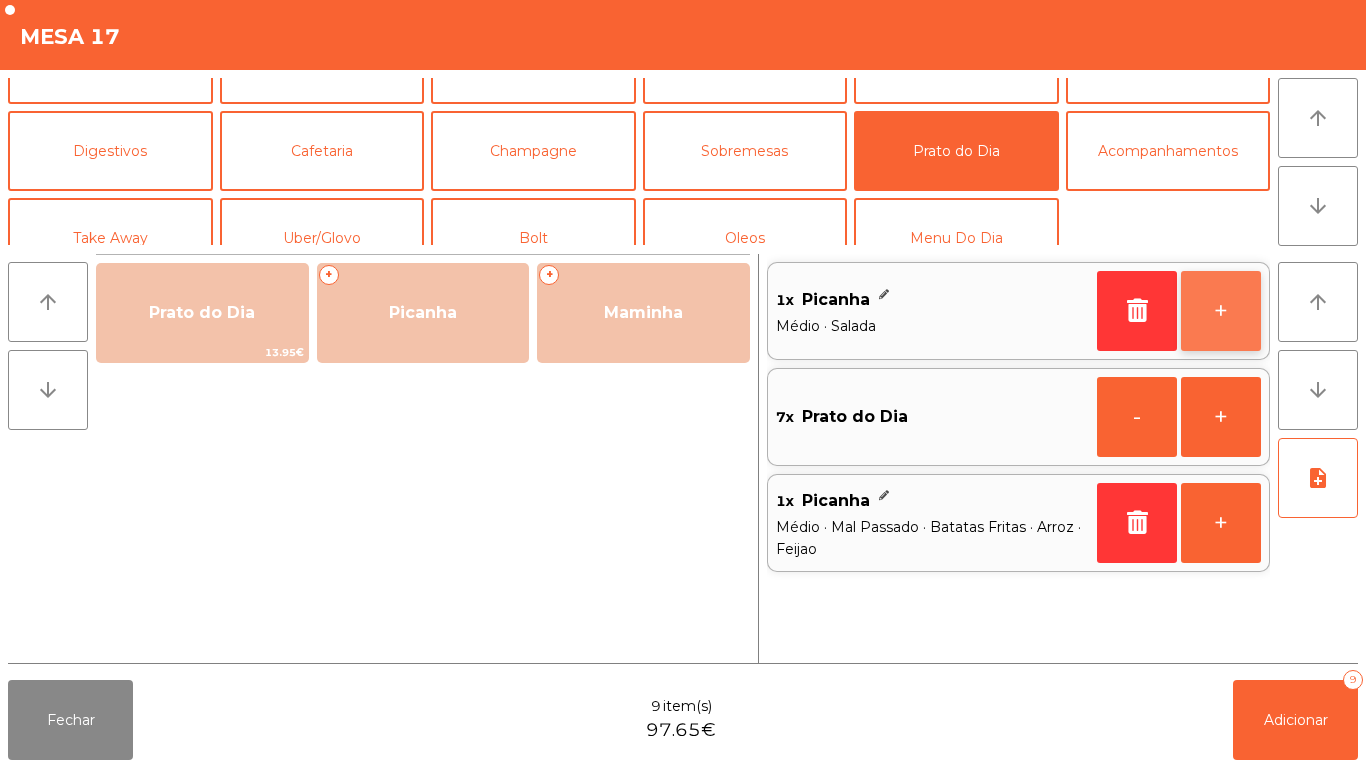 click on "+" 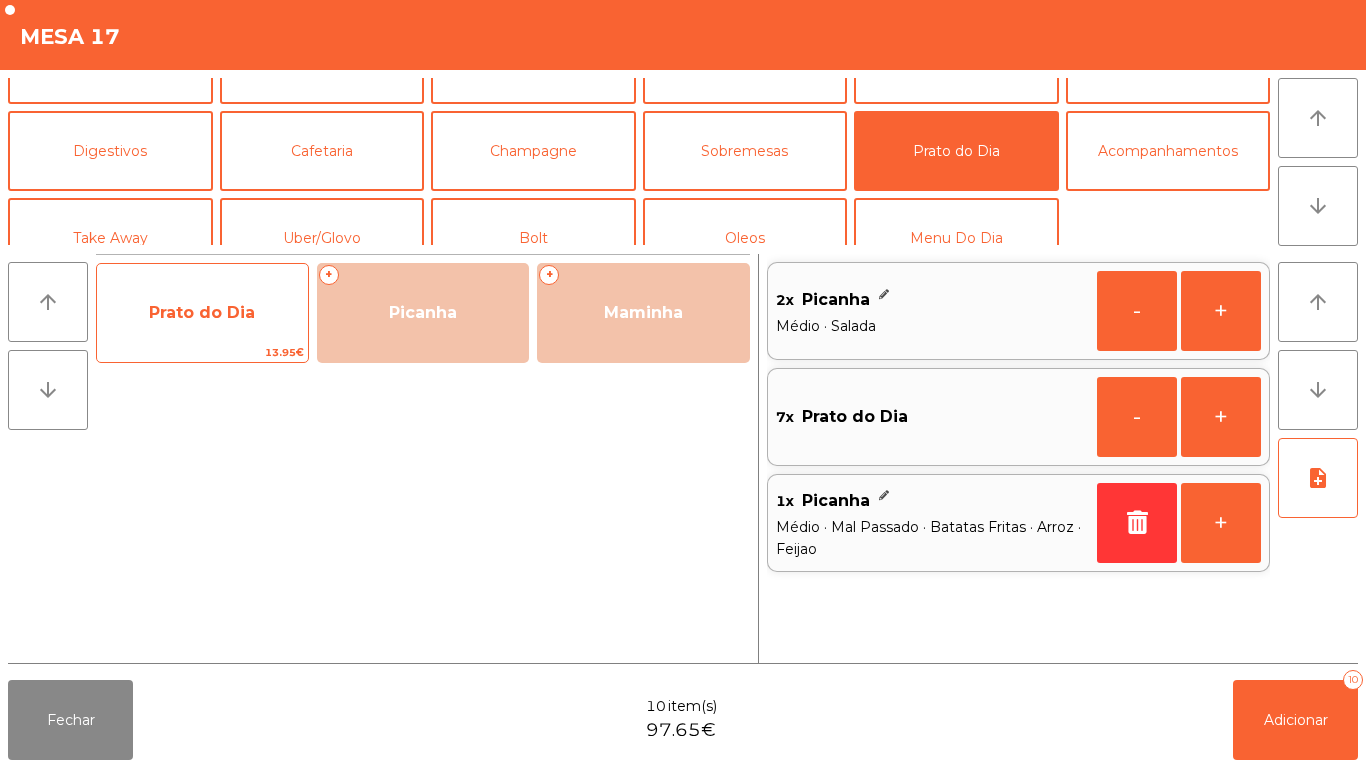 click on "Prato do Dia" 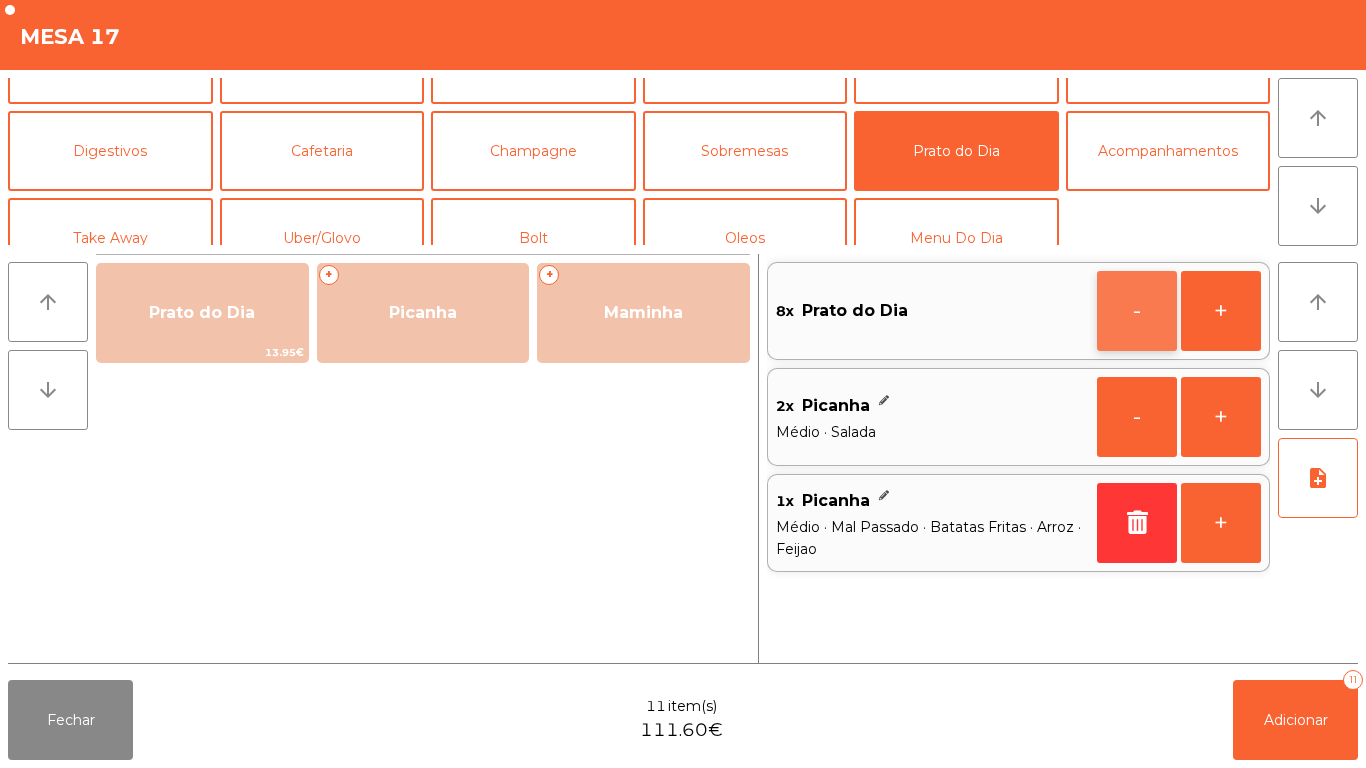 click on "-" 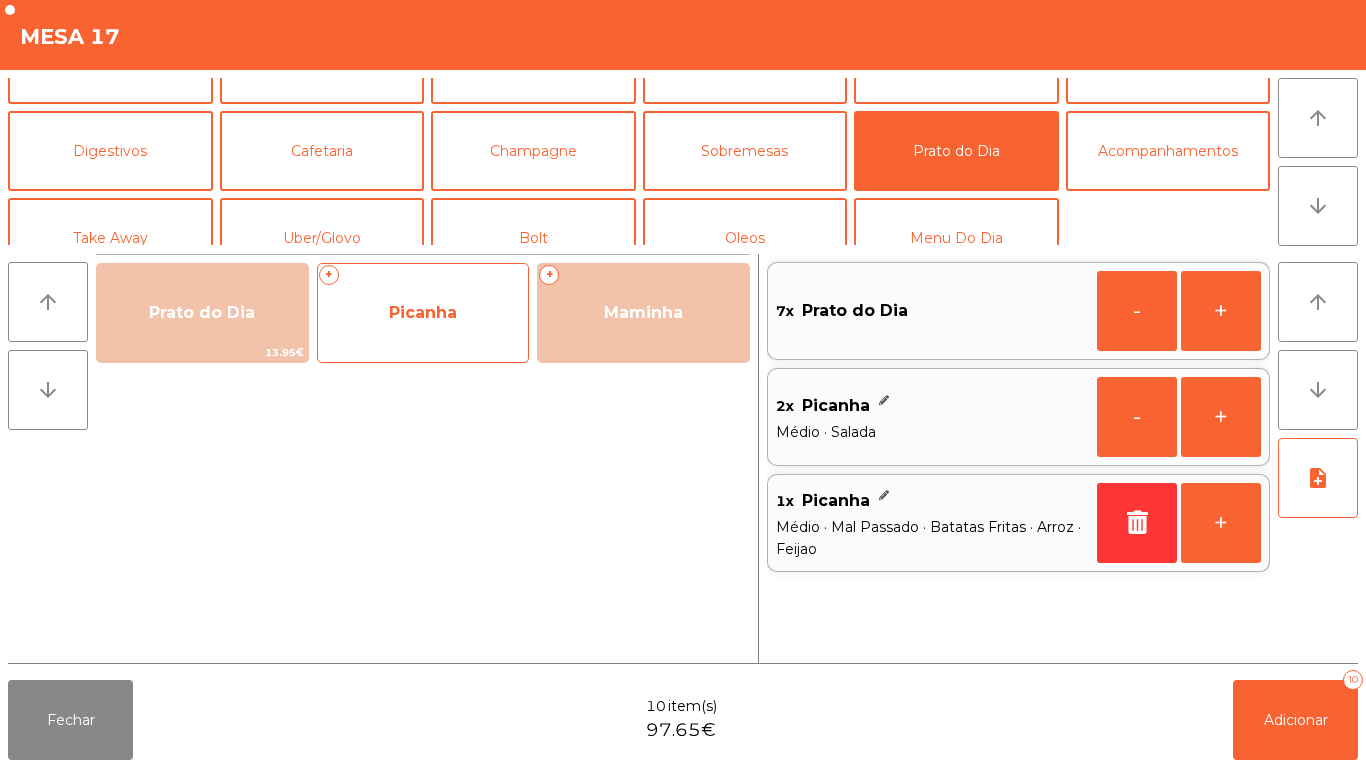 click on "Picanha" 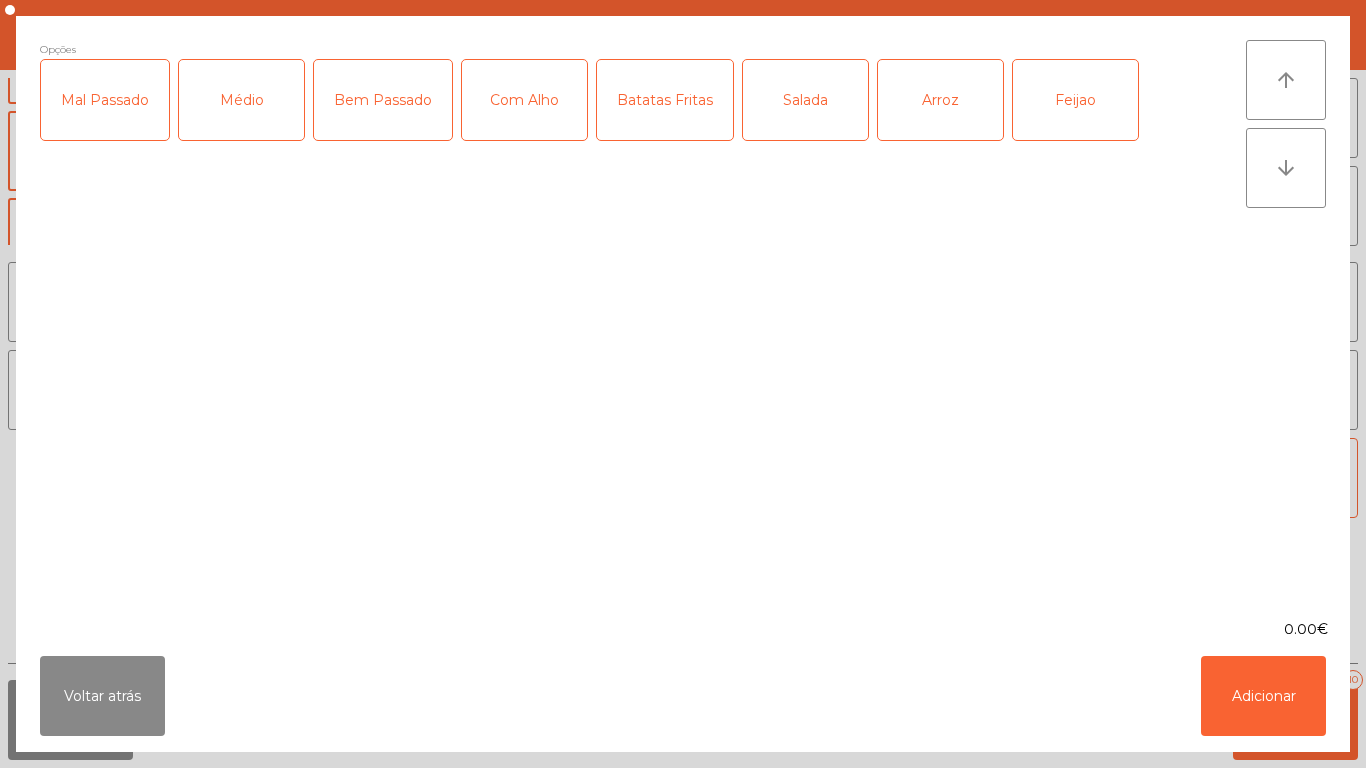 click on "Batatas Fritas" 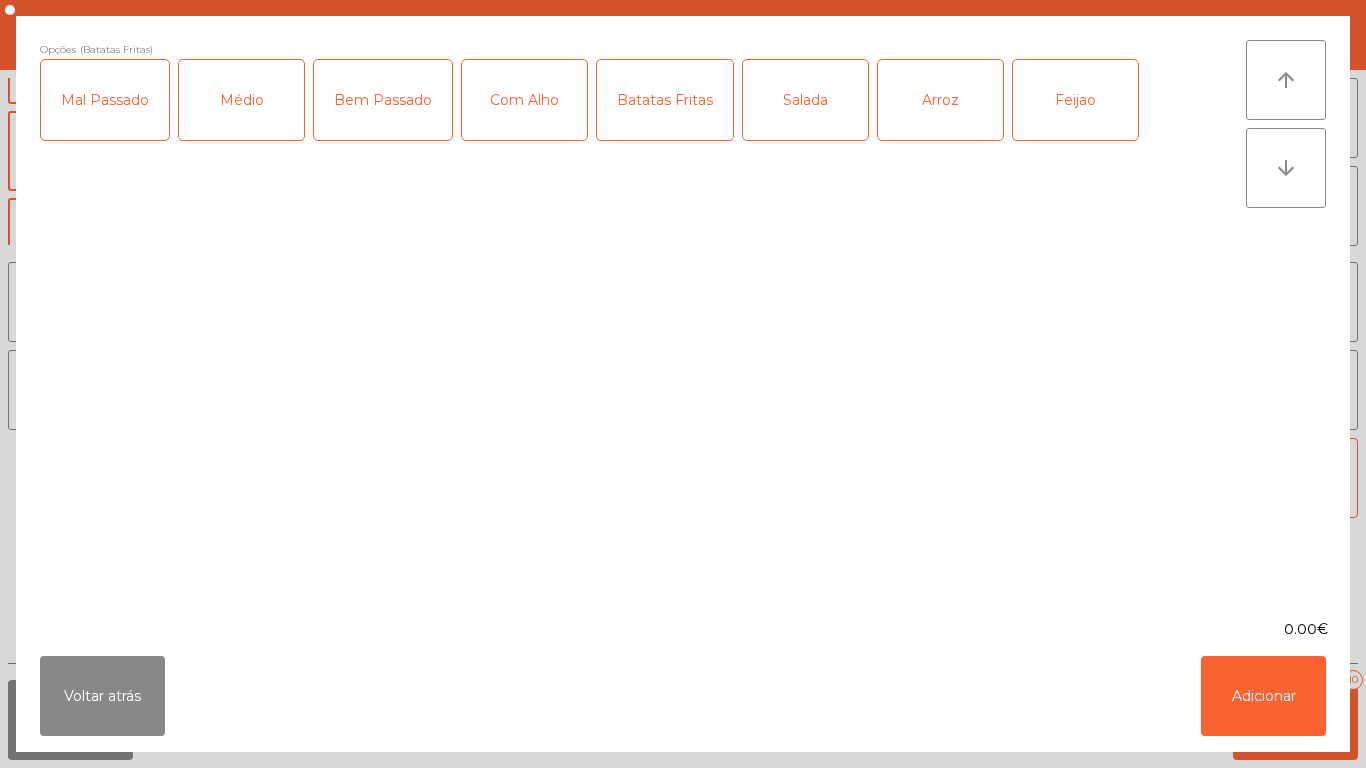 click on "Salada" 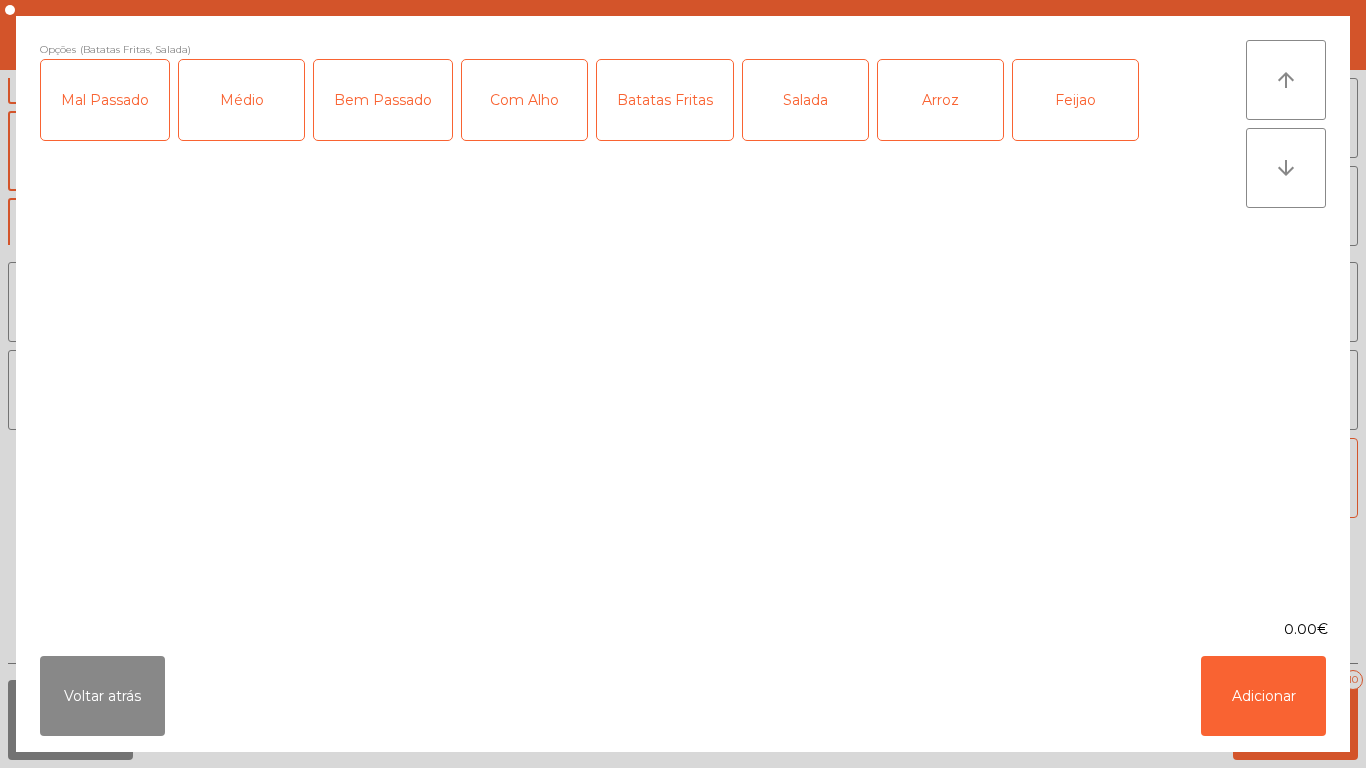 click on "Médio" 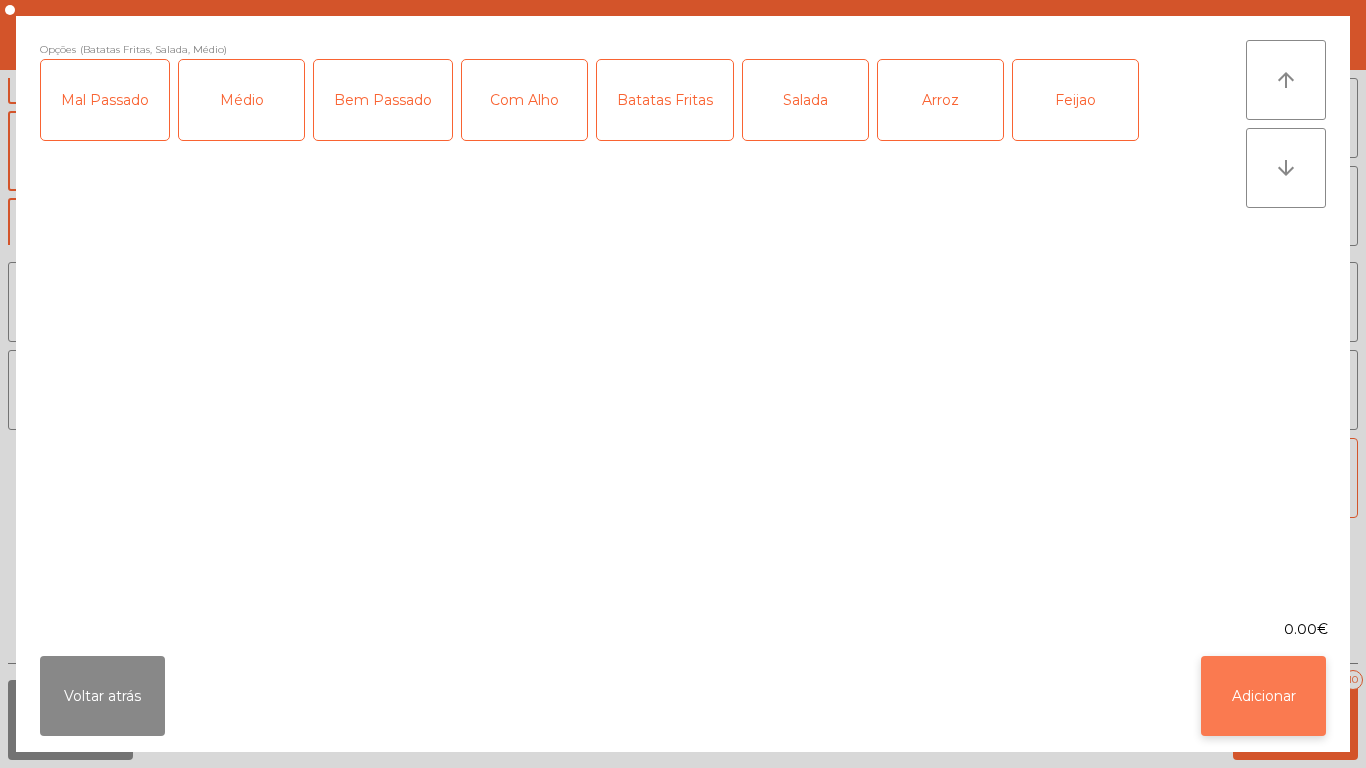 click on "Adicionar" 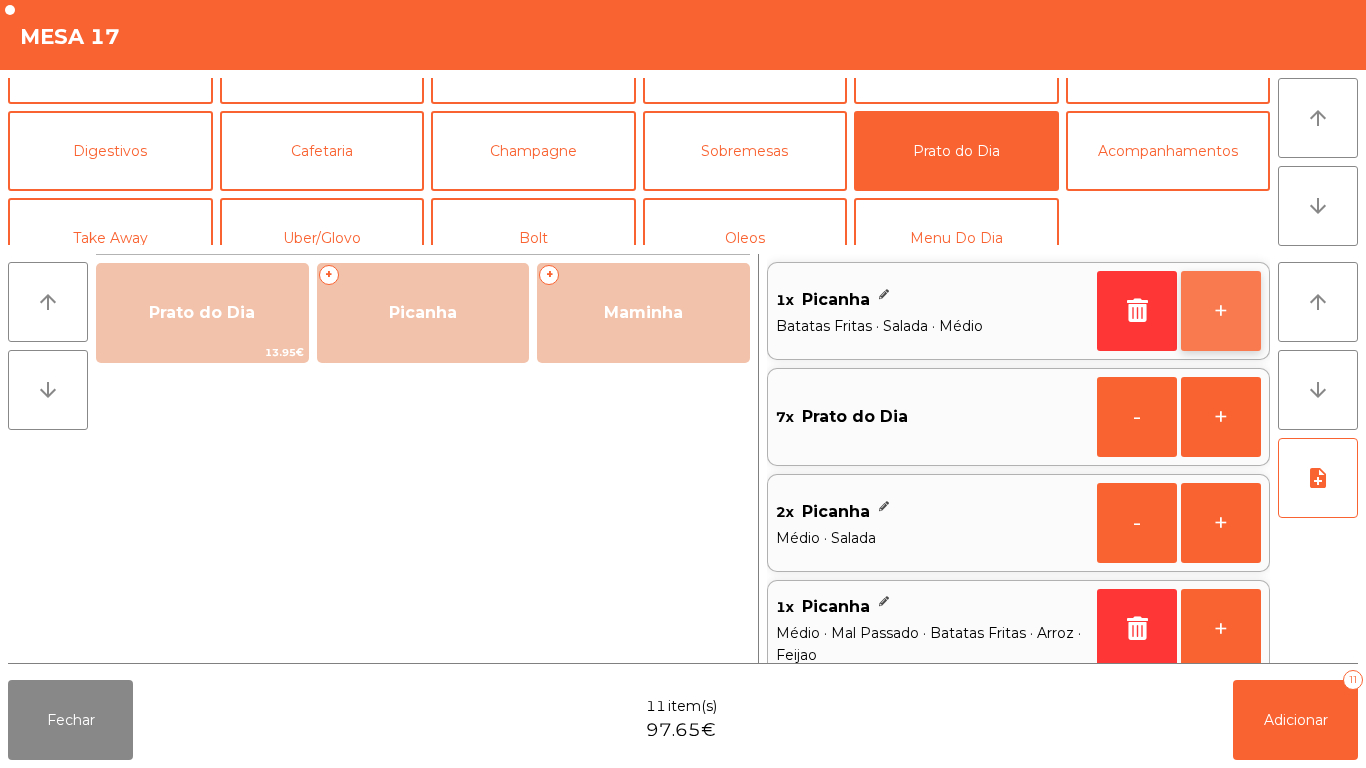 click on "+" 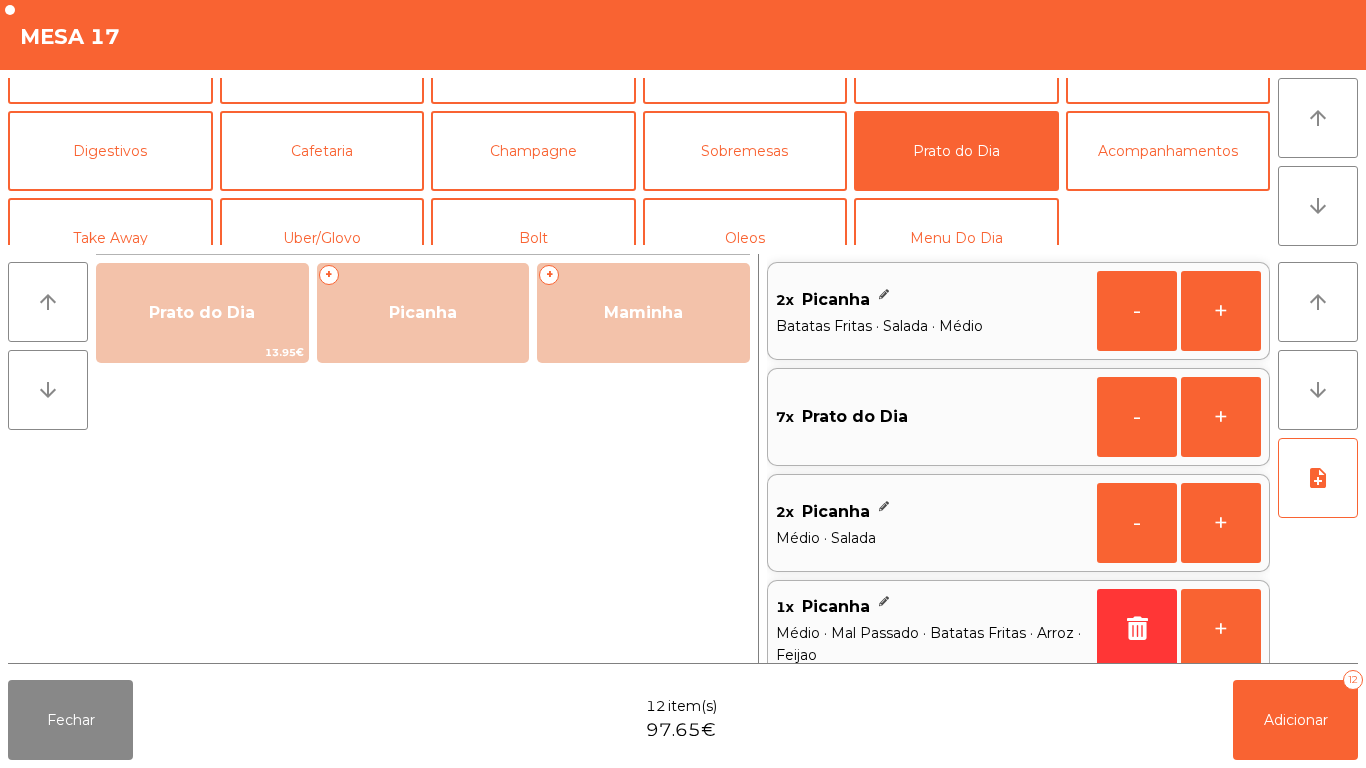 scroll, scrollTop: 8, scrollLeft: 0, axis: vertical 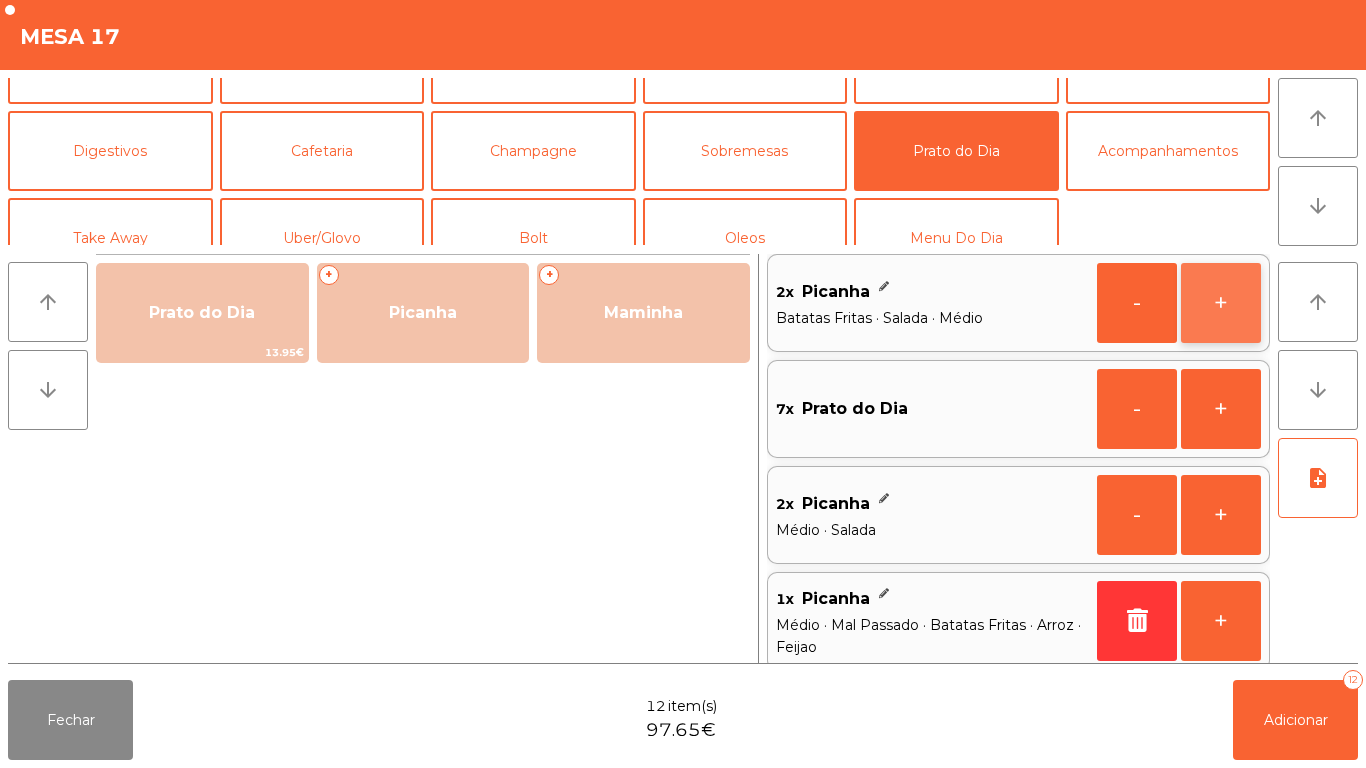 click on "+" 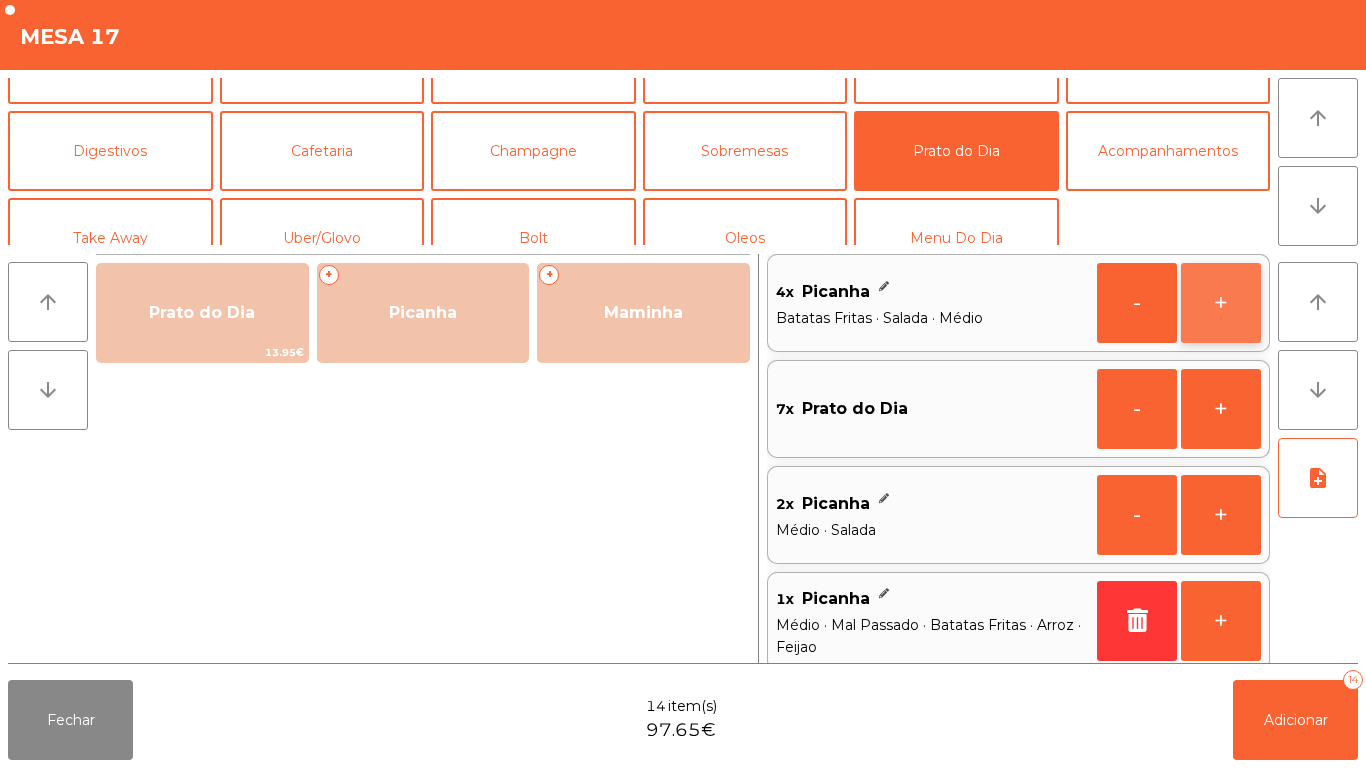 click on "+" 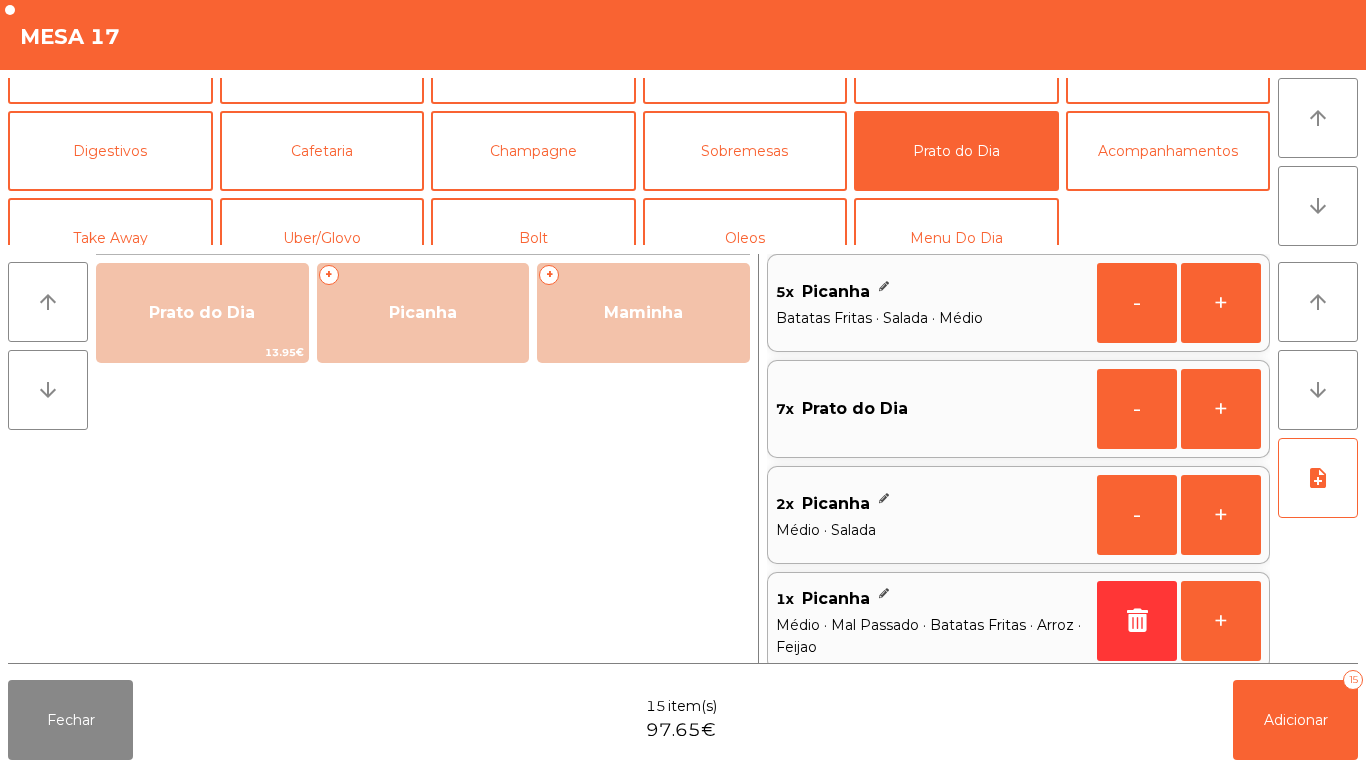 scroll, scrollTop: 23, scrollLeft: 0, axis: vertical 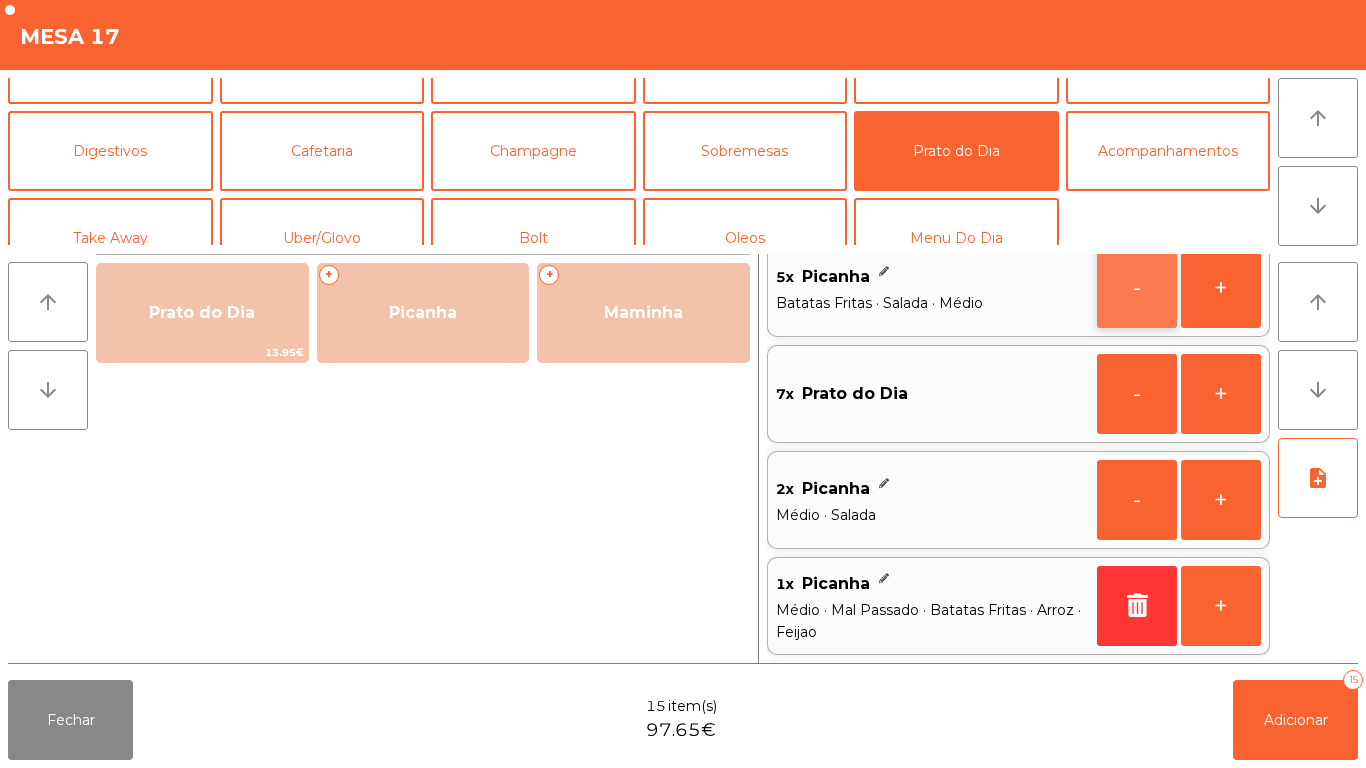 click on "-" 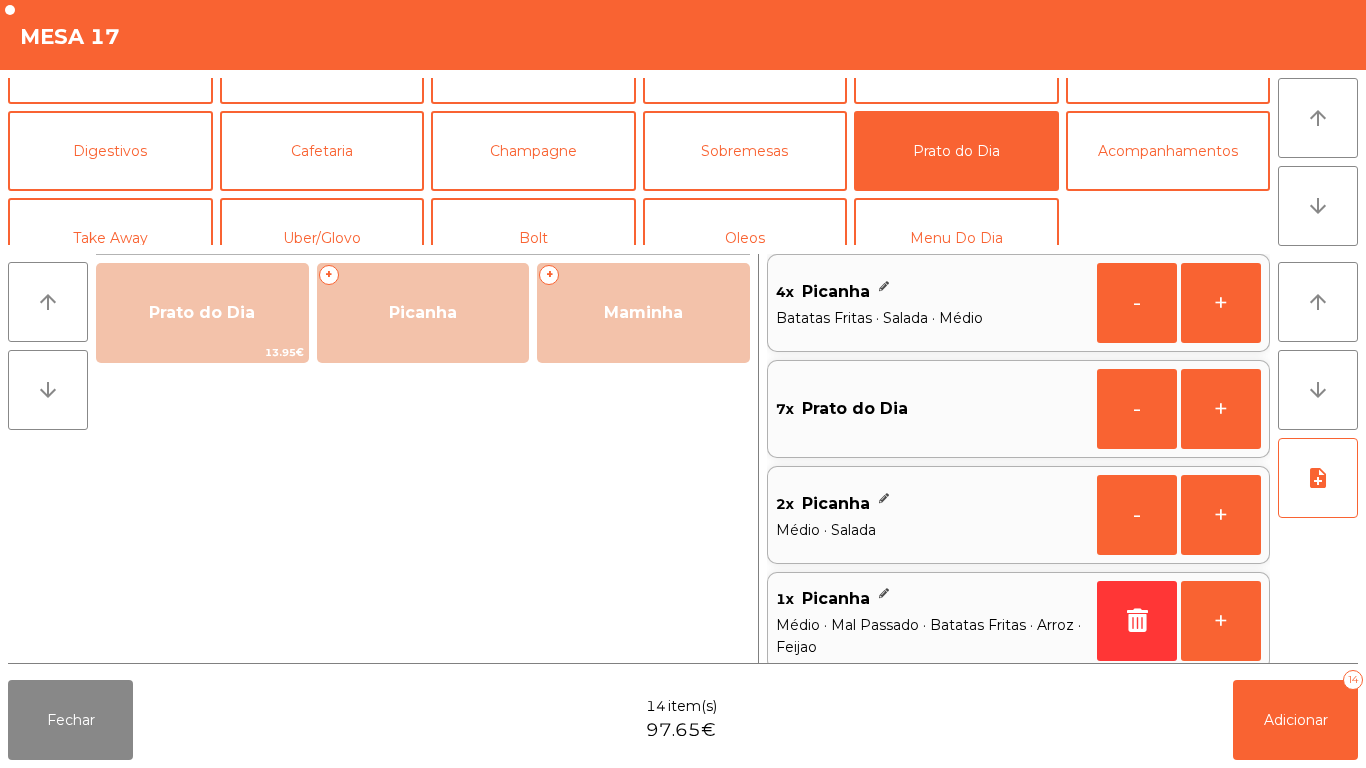 scroll, scrollTop: 23, scrollLeft: 0, axis: vertical 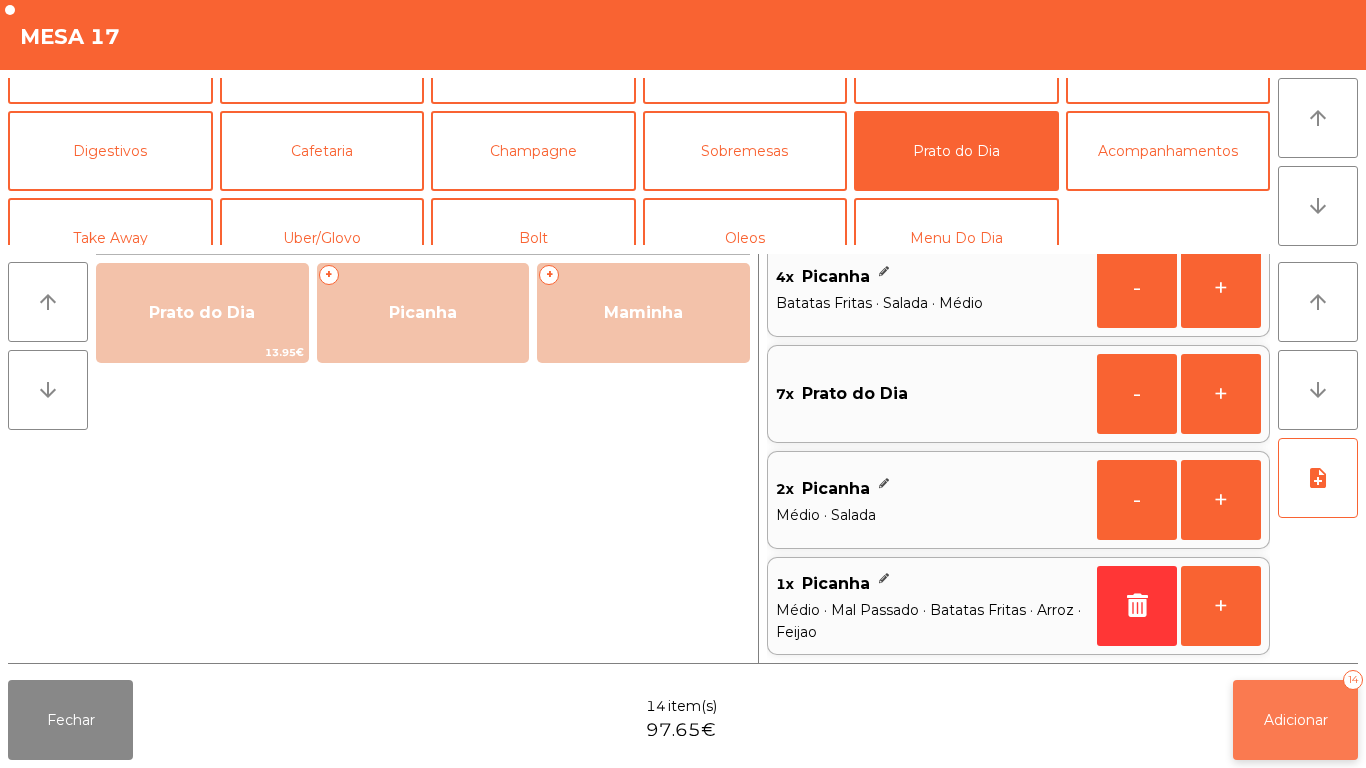 click on "Adicionar   14" 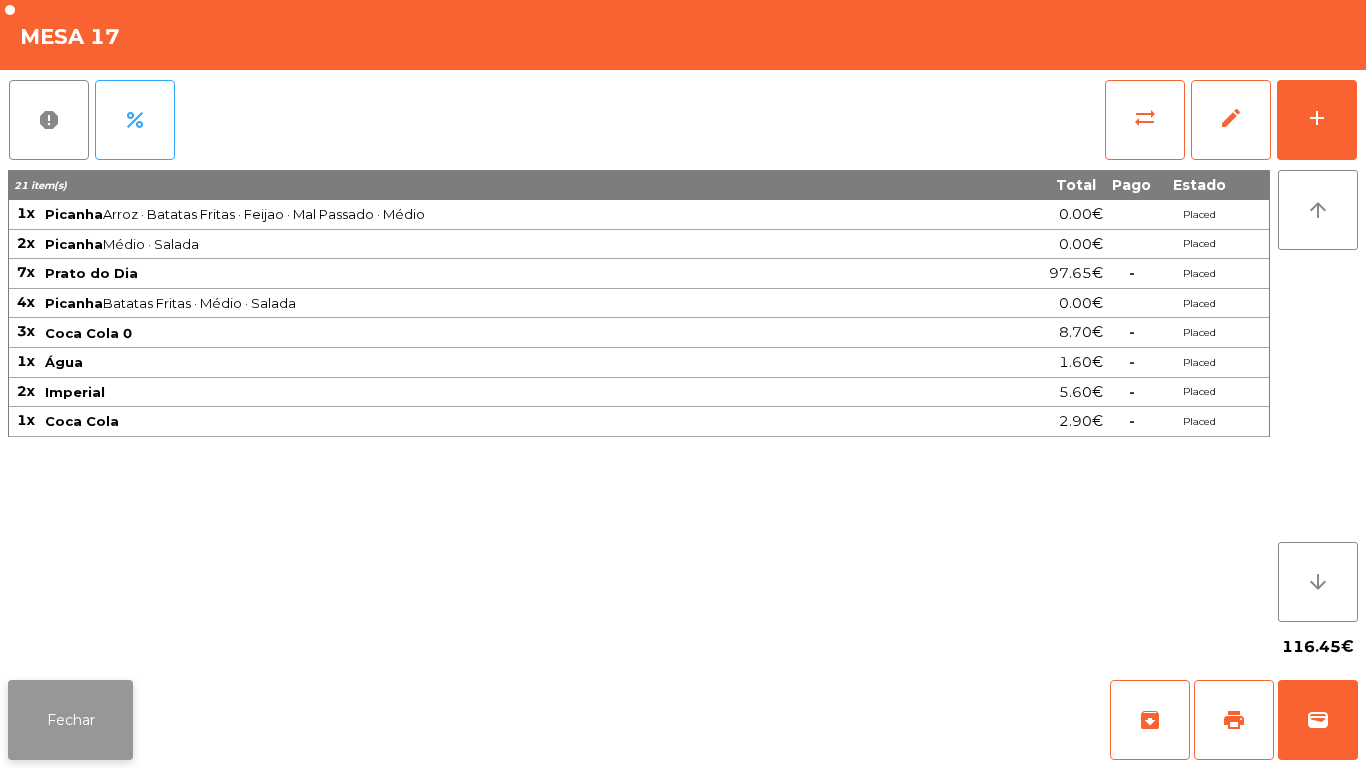 click on "Fechar" 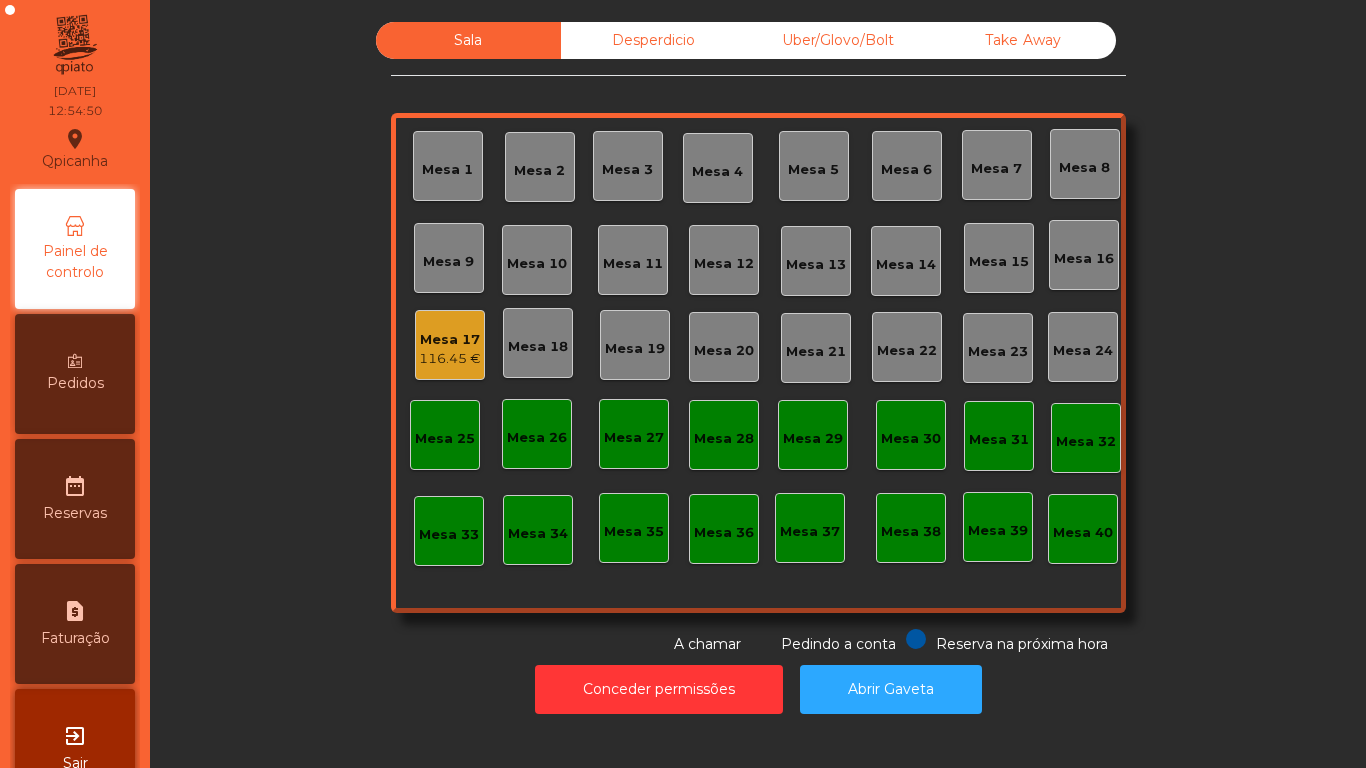 click on "Mesa 2" 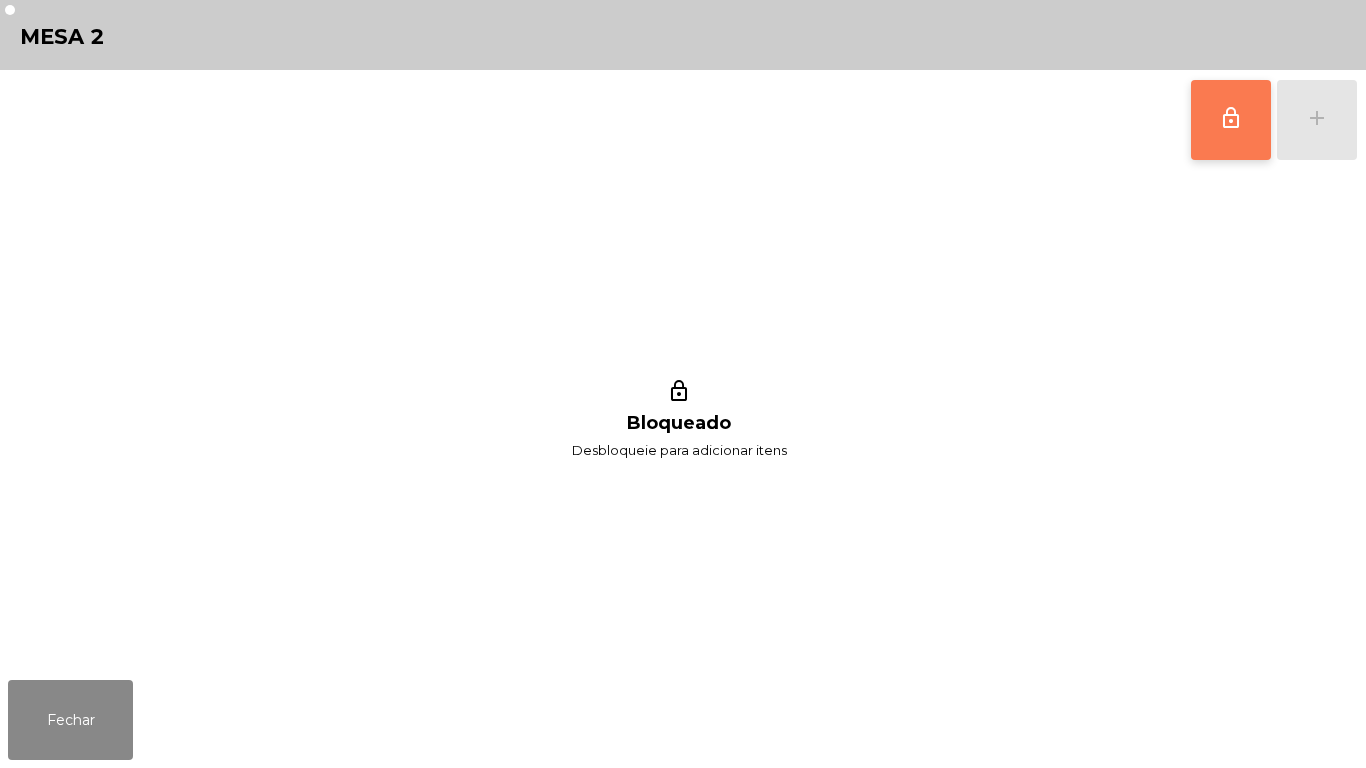 click on "lock_outline" 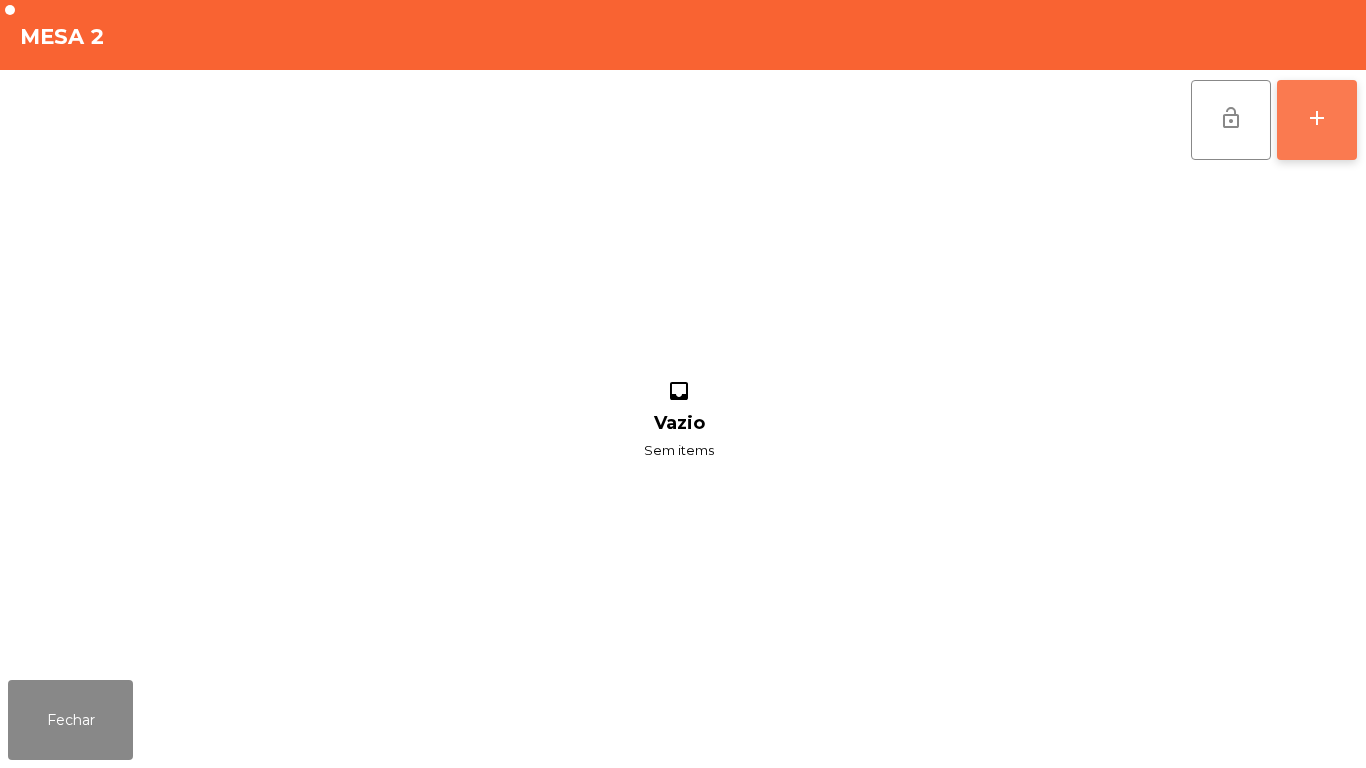 click on "add" 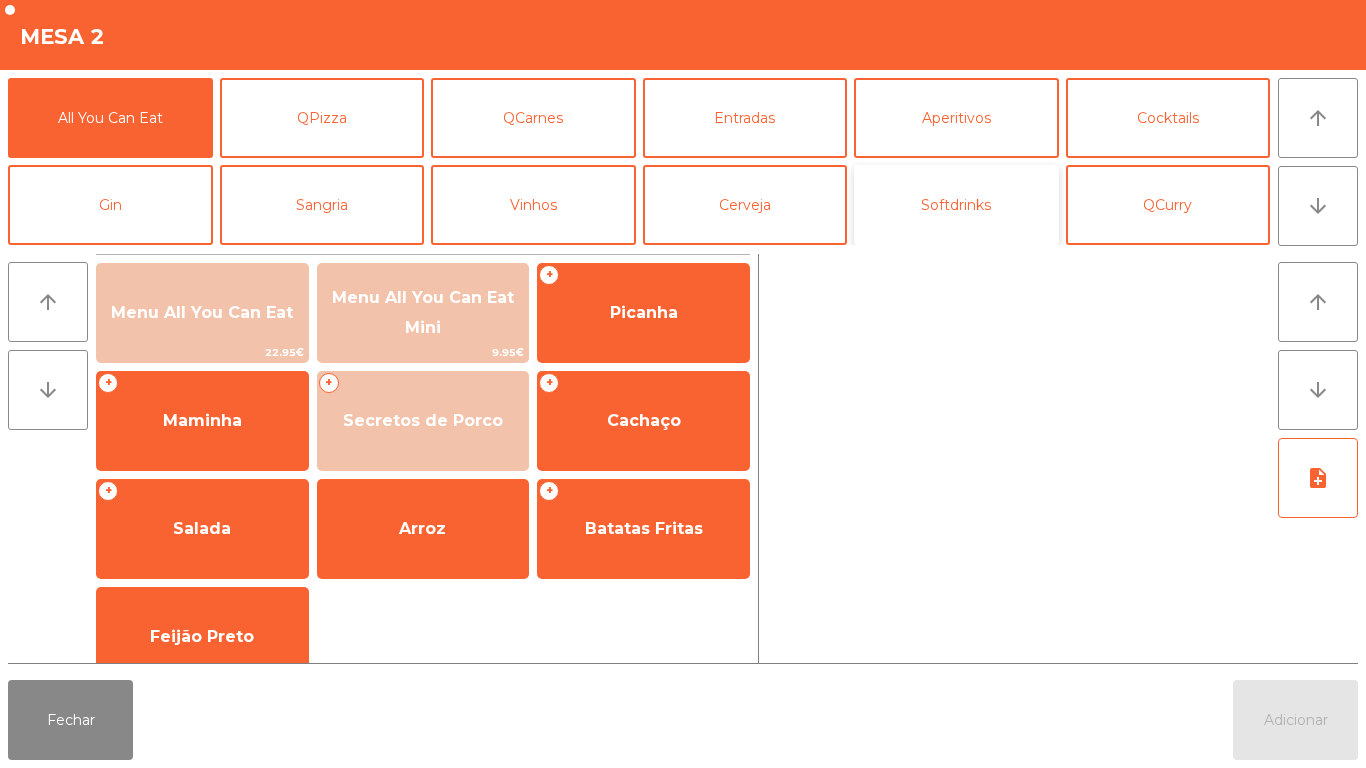 click on "Softdrinks" 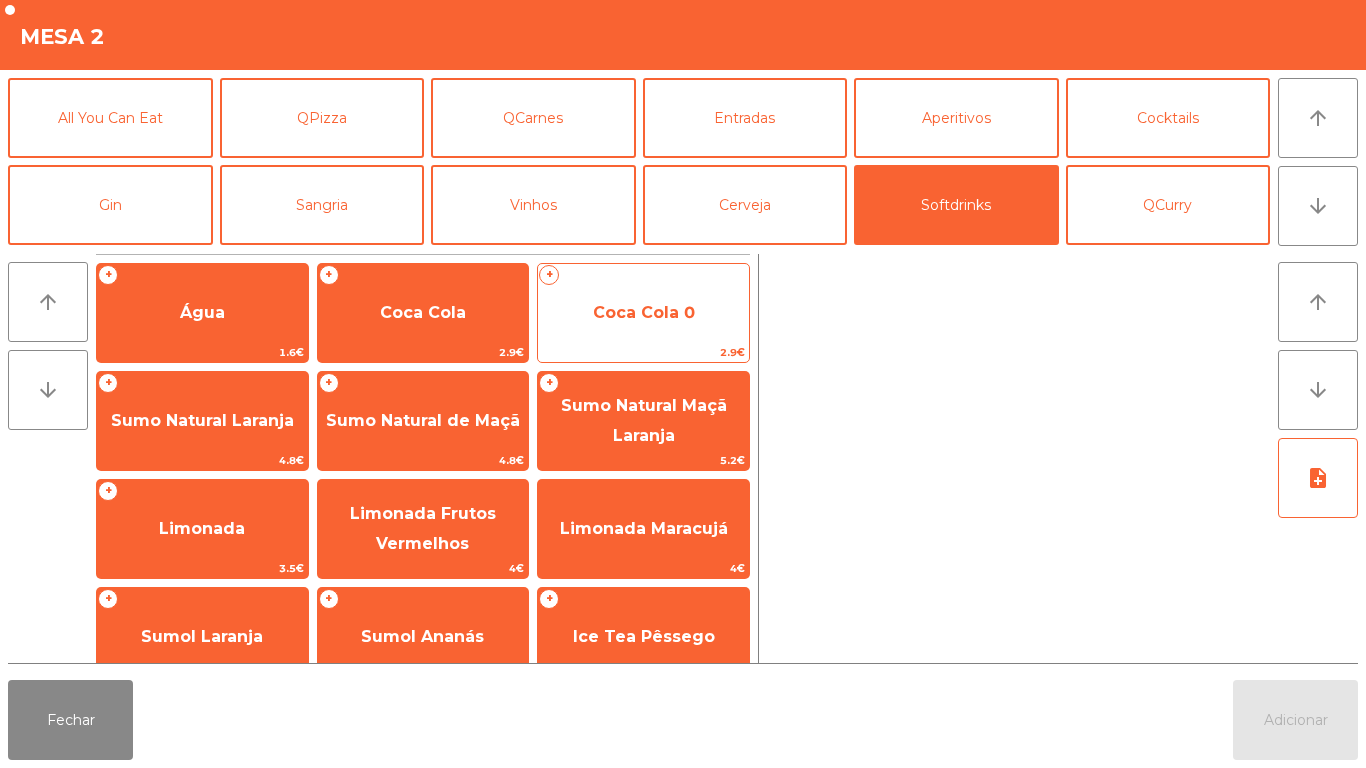 click on "Coca Cola 0" 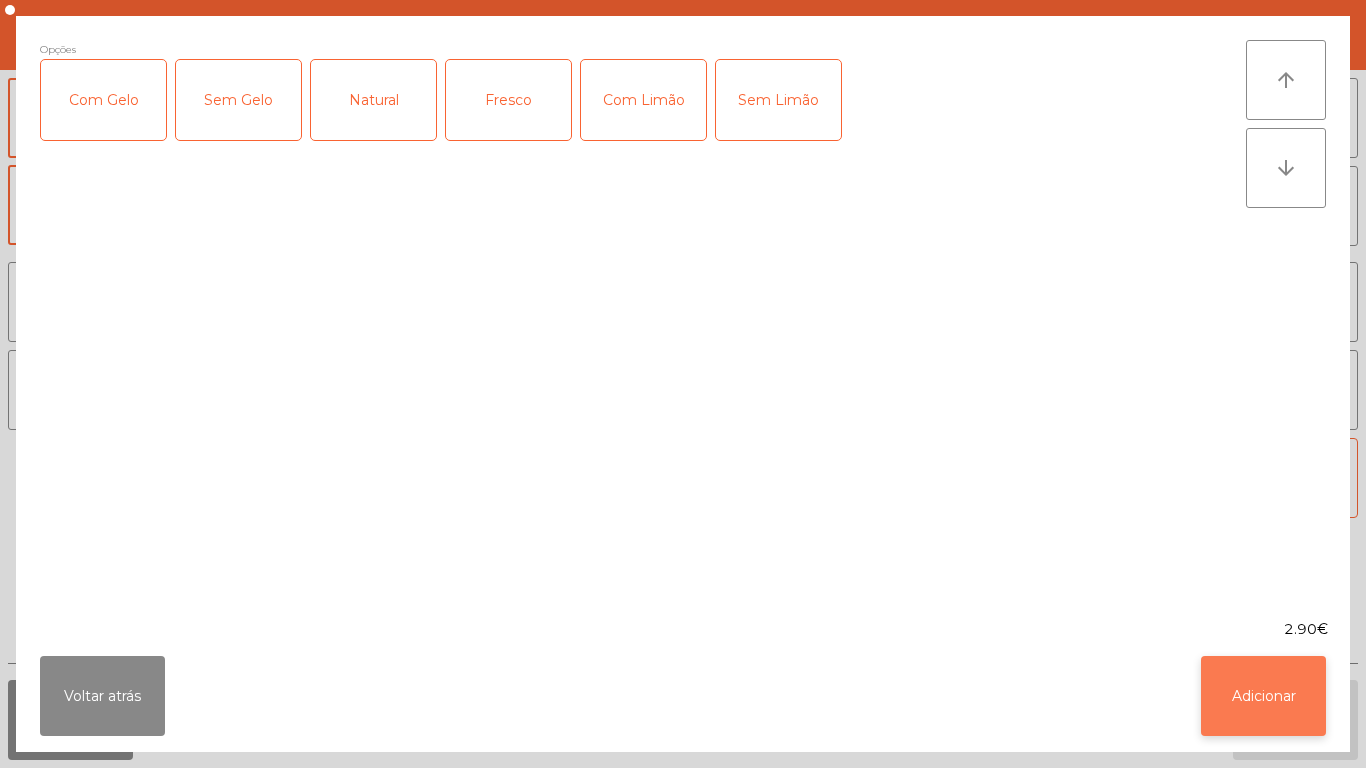 click on "Adicionar" 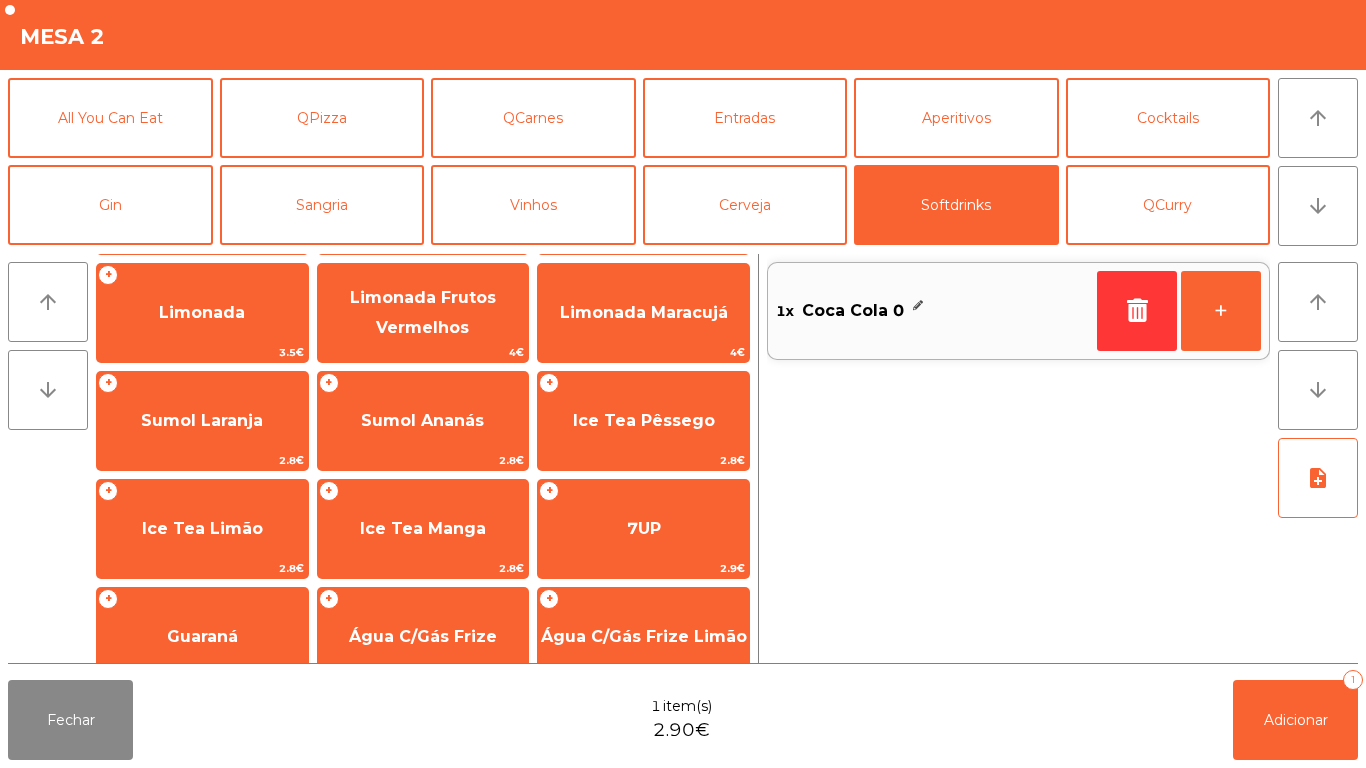 scroll, scrollTop: 213, scrollLeft: 0, axis: vertical 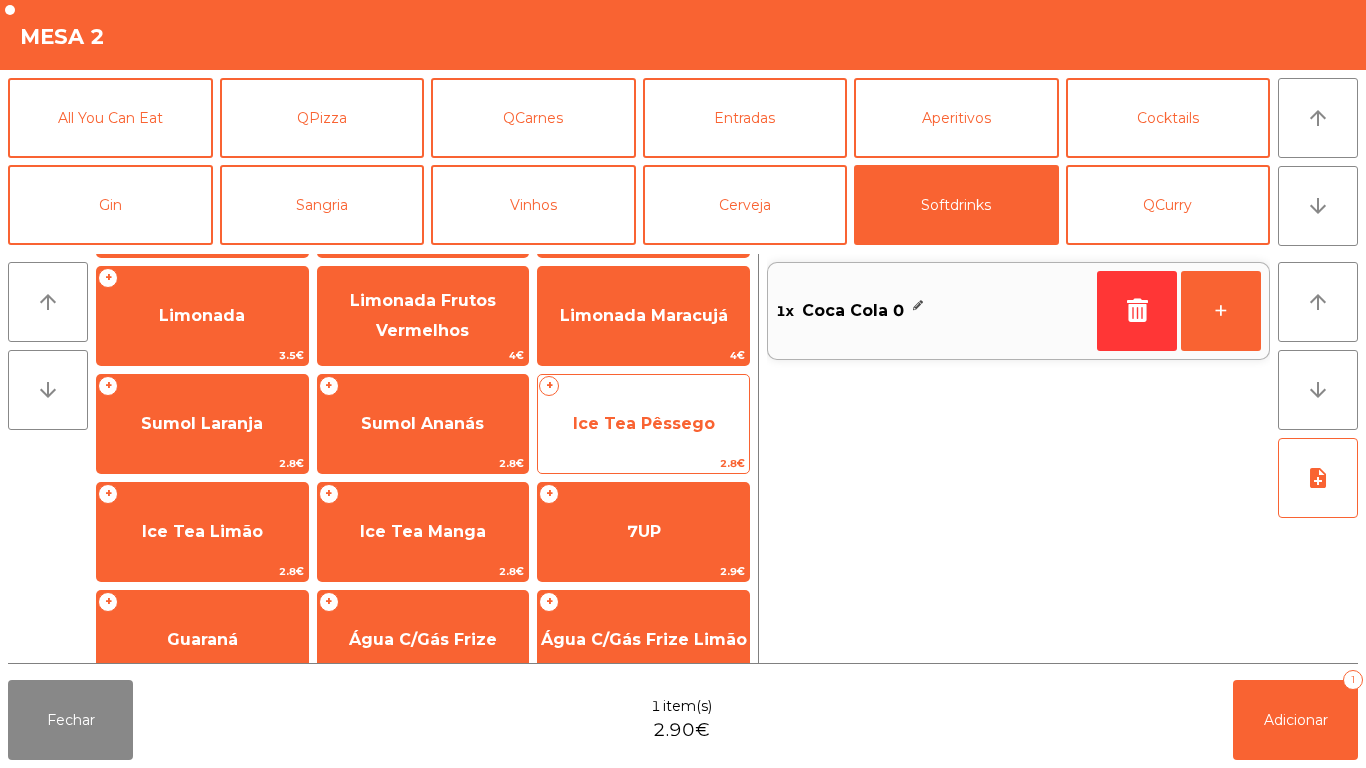 click on "Ice Tea Pêssego" 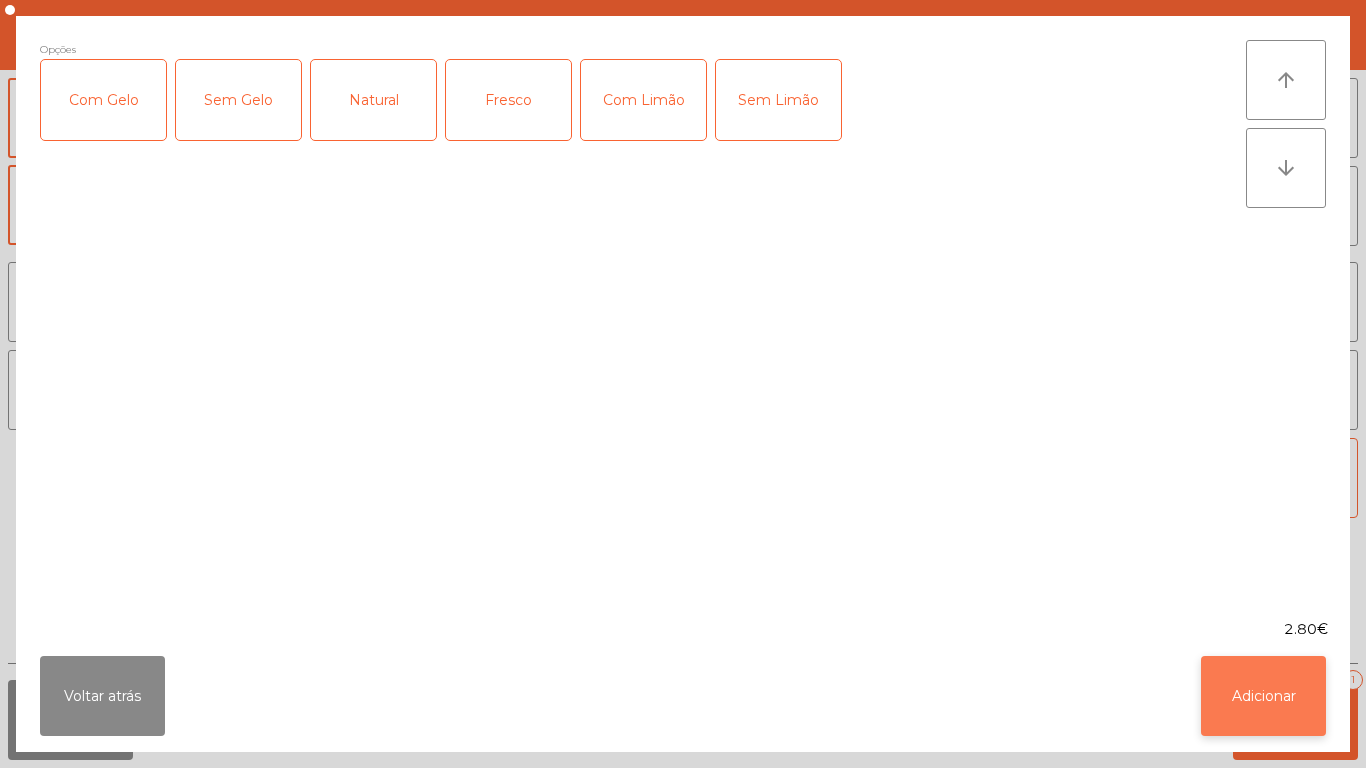 click on "Adicionar" 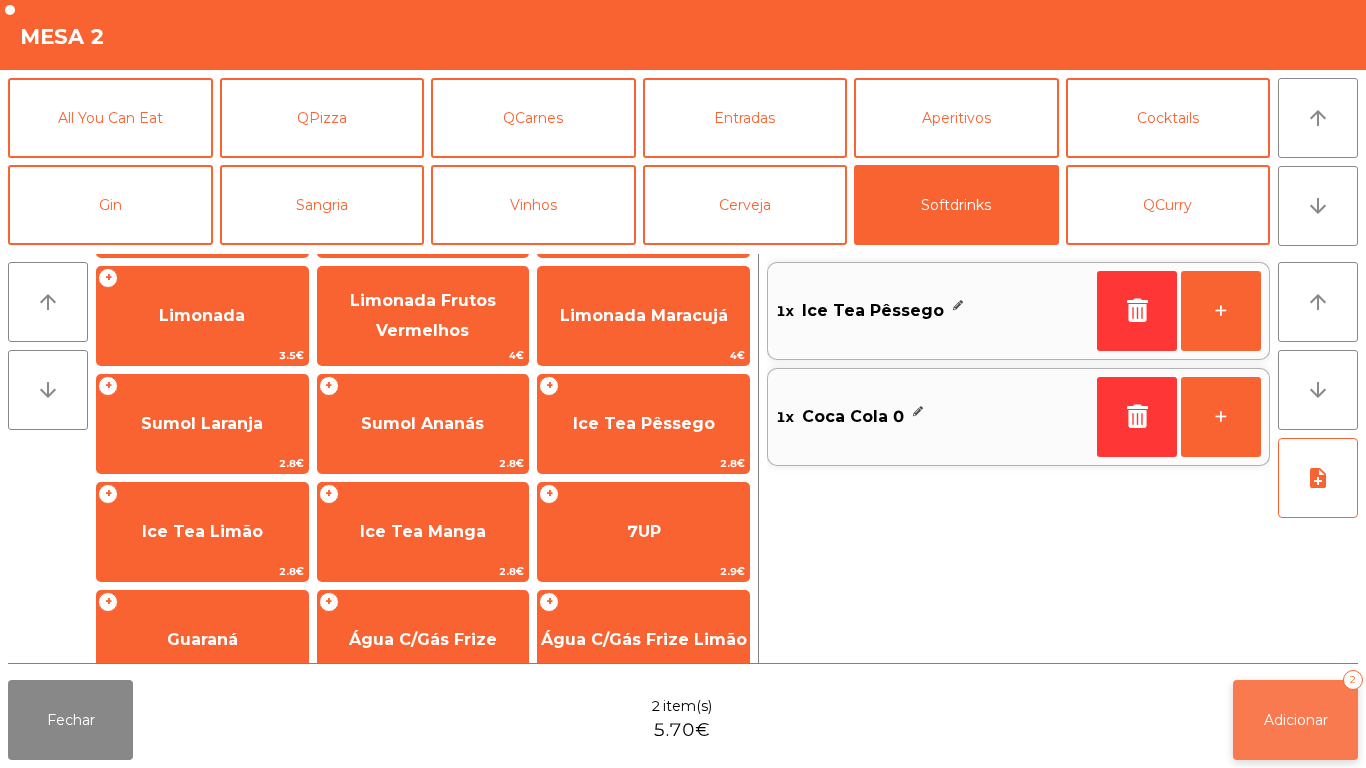 click on "Adicionar   2" 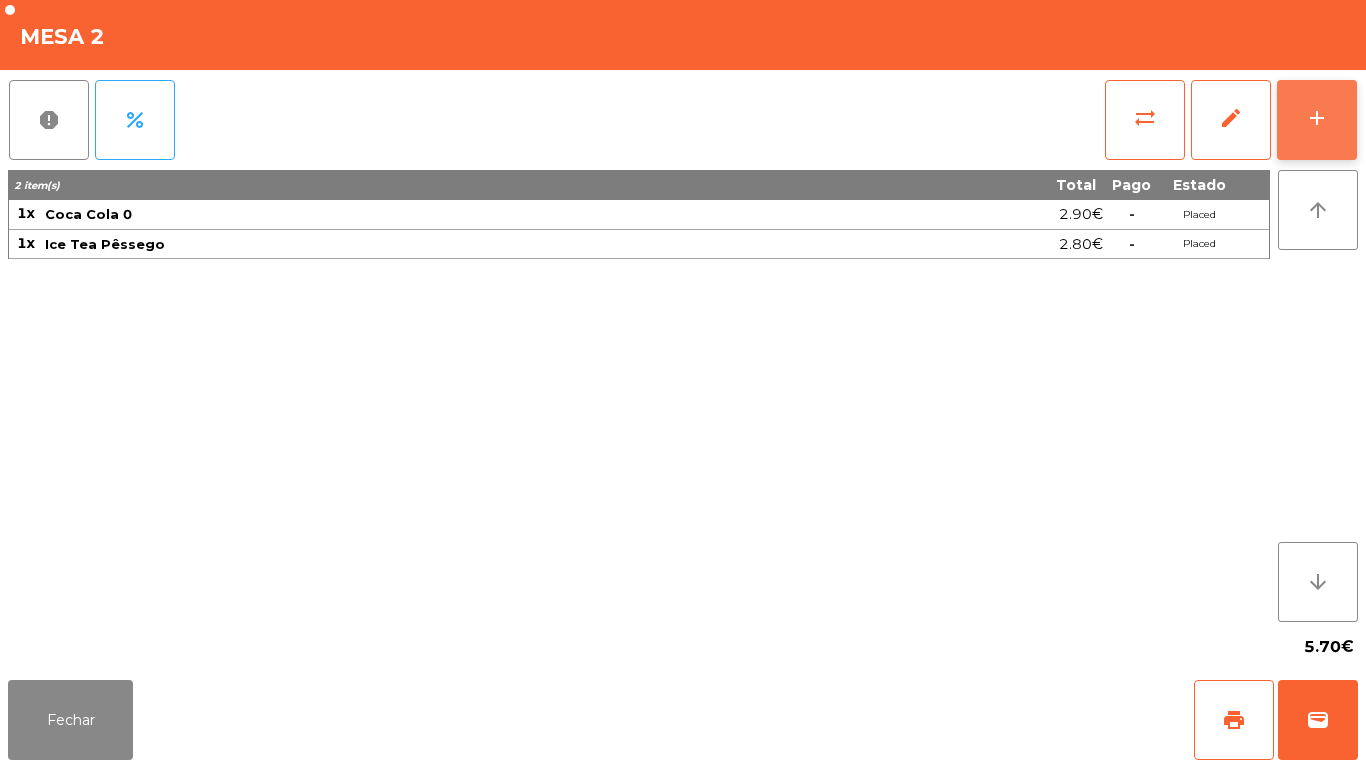 click on "add" 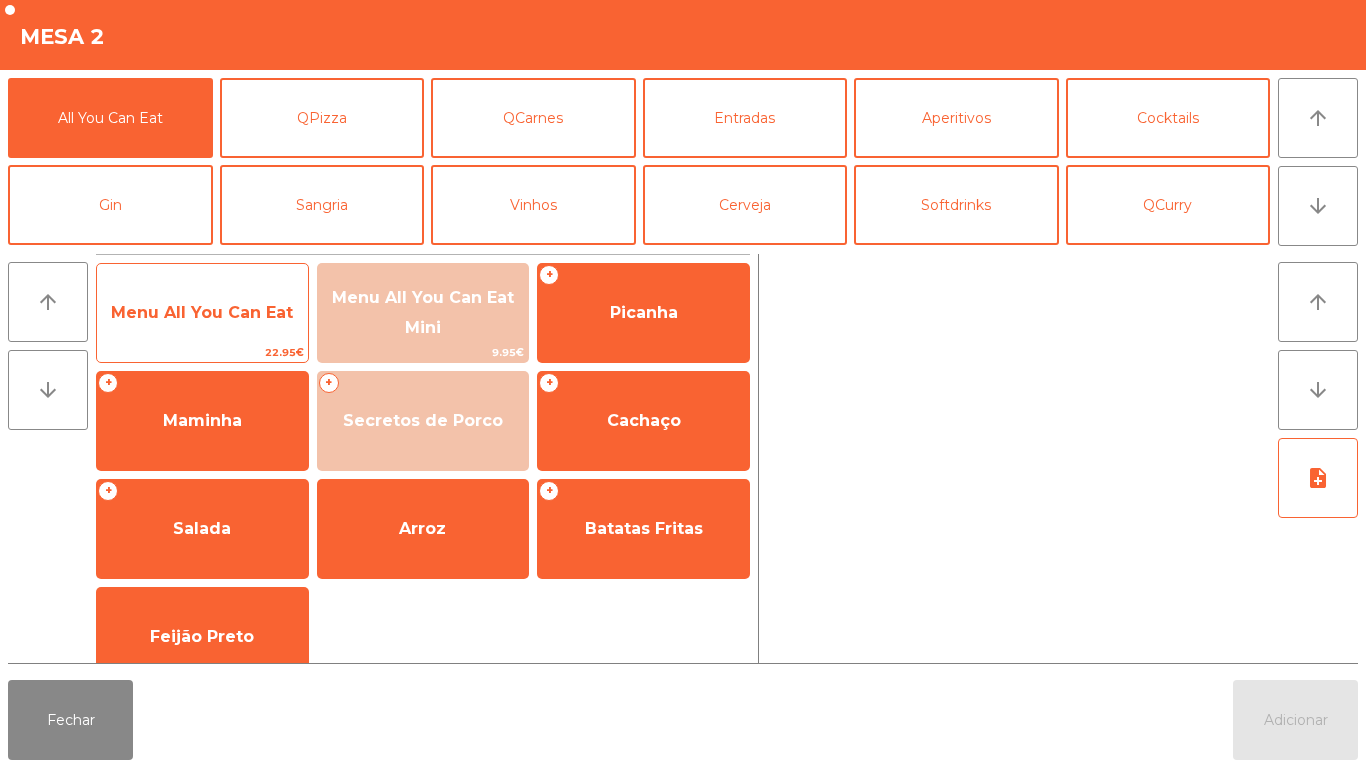 click on "Menu All You Can Eat" 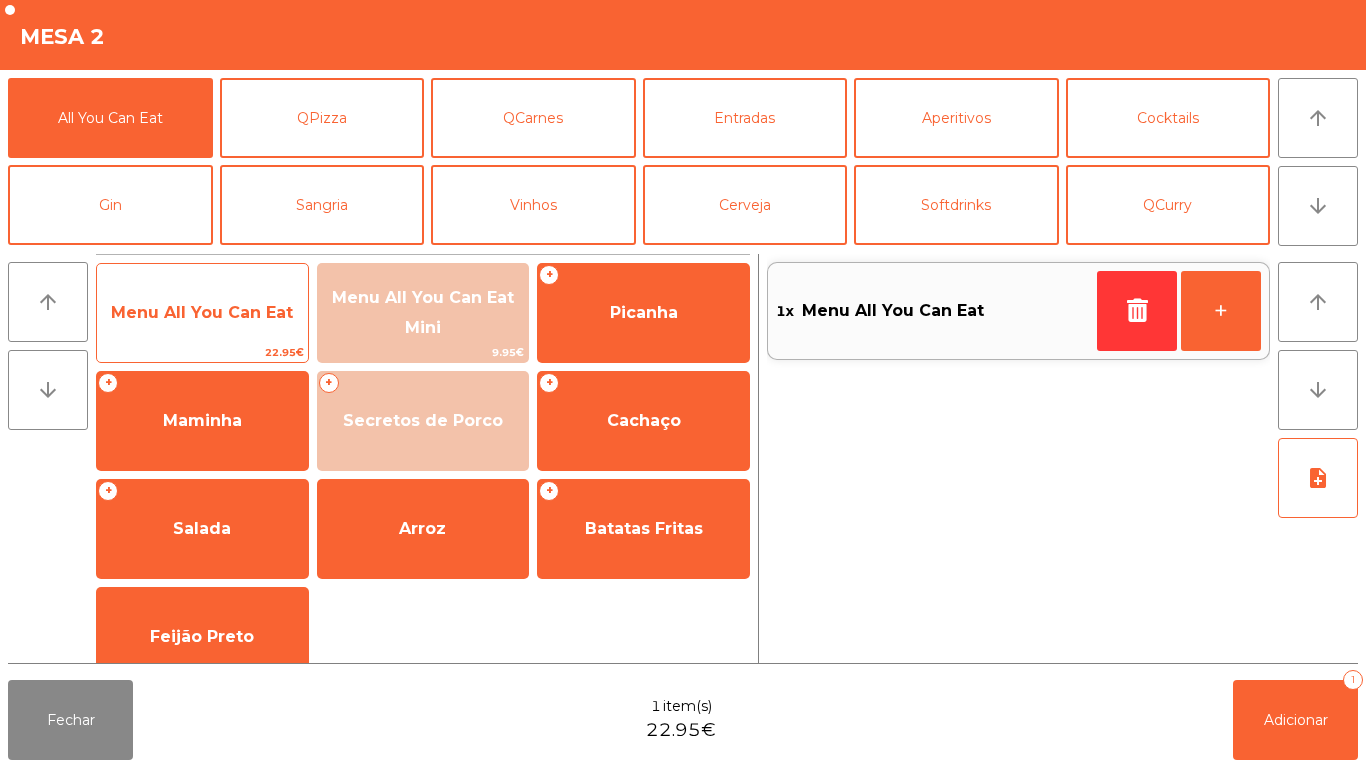 click on "Menu All You Can Eat" 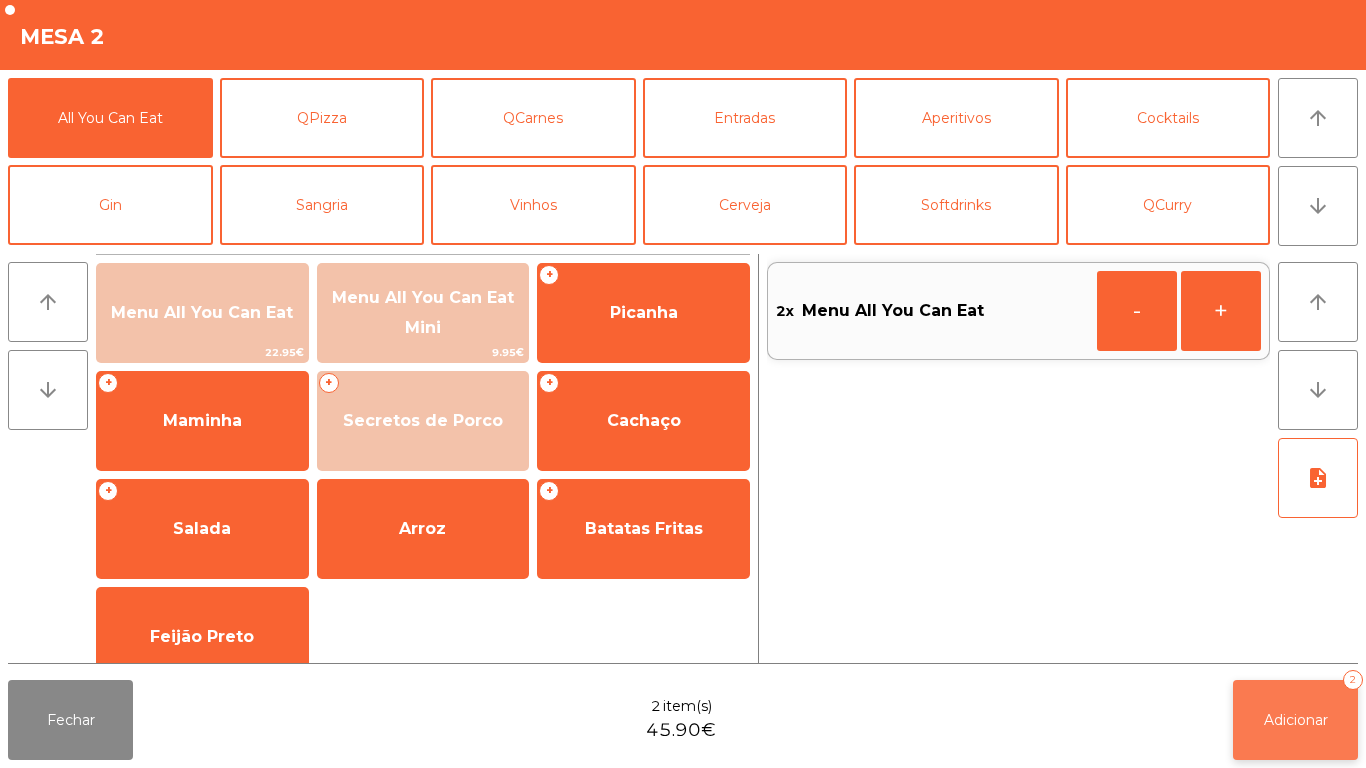 click on "Adicionar   2" 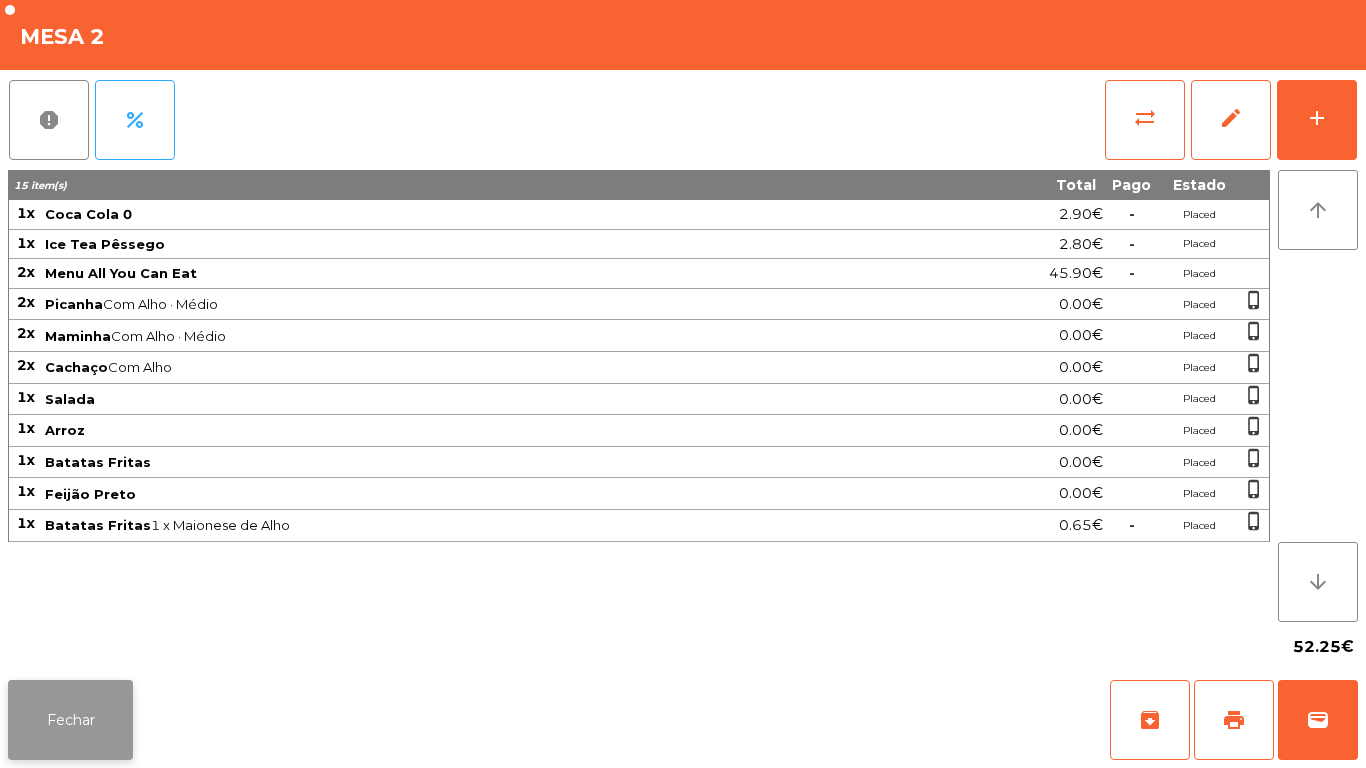 click on "Fechar" 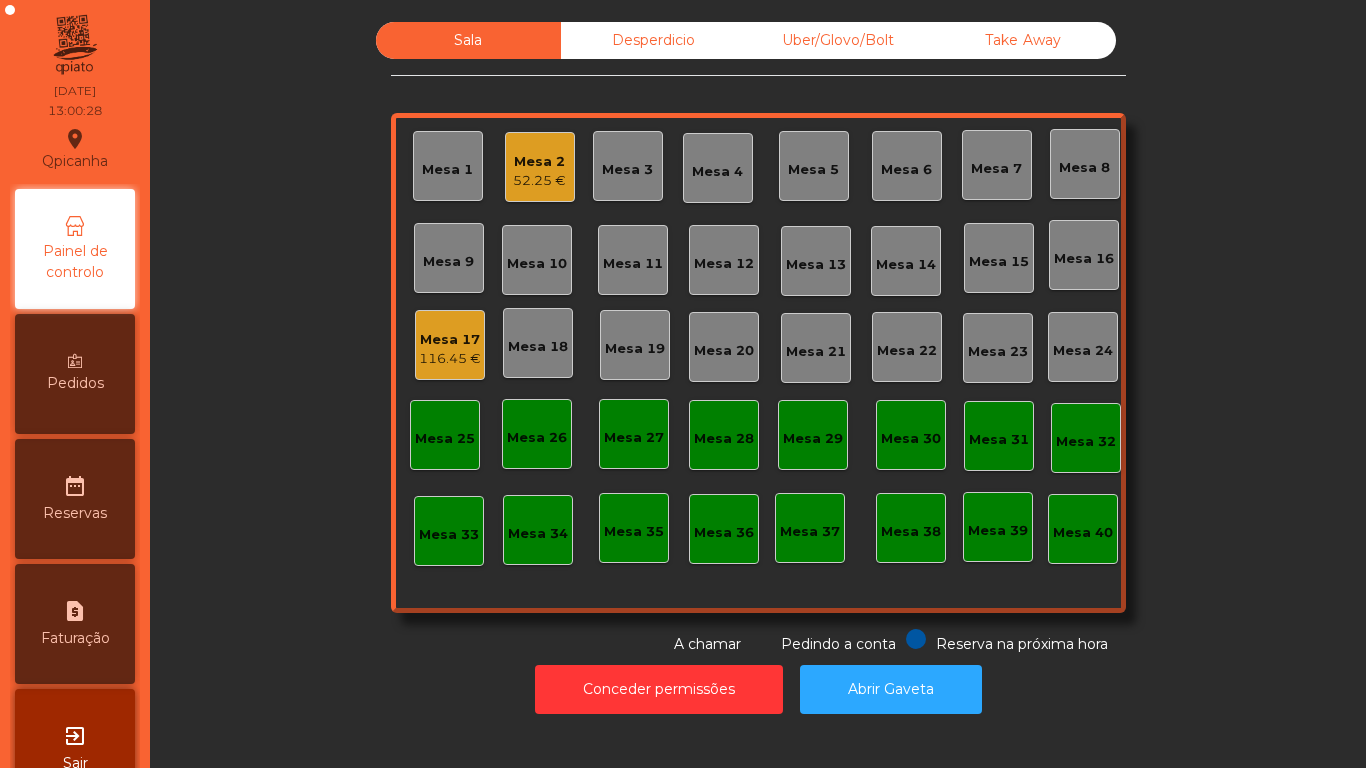 click on "52.25 €" 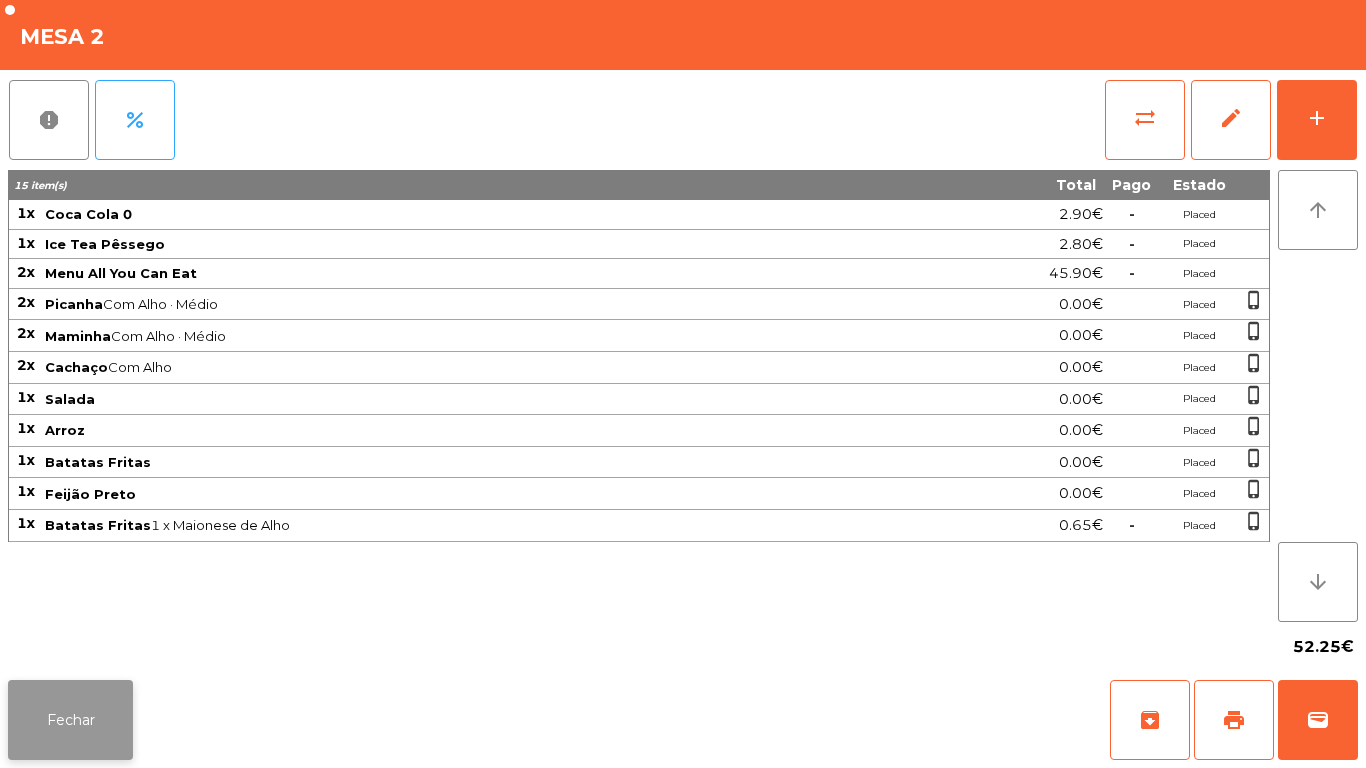 click on "Fechar" 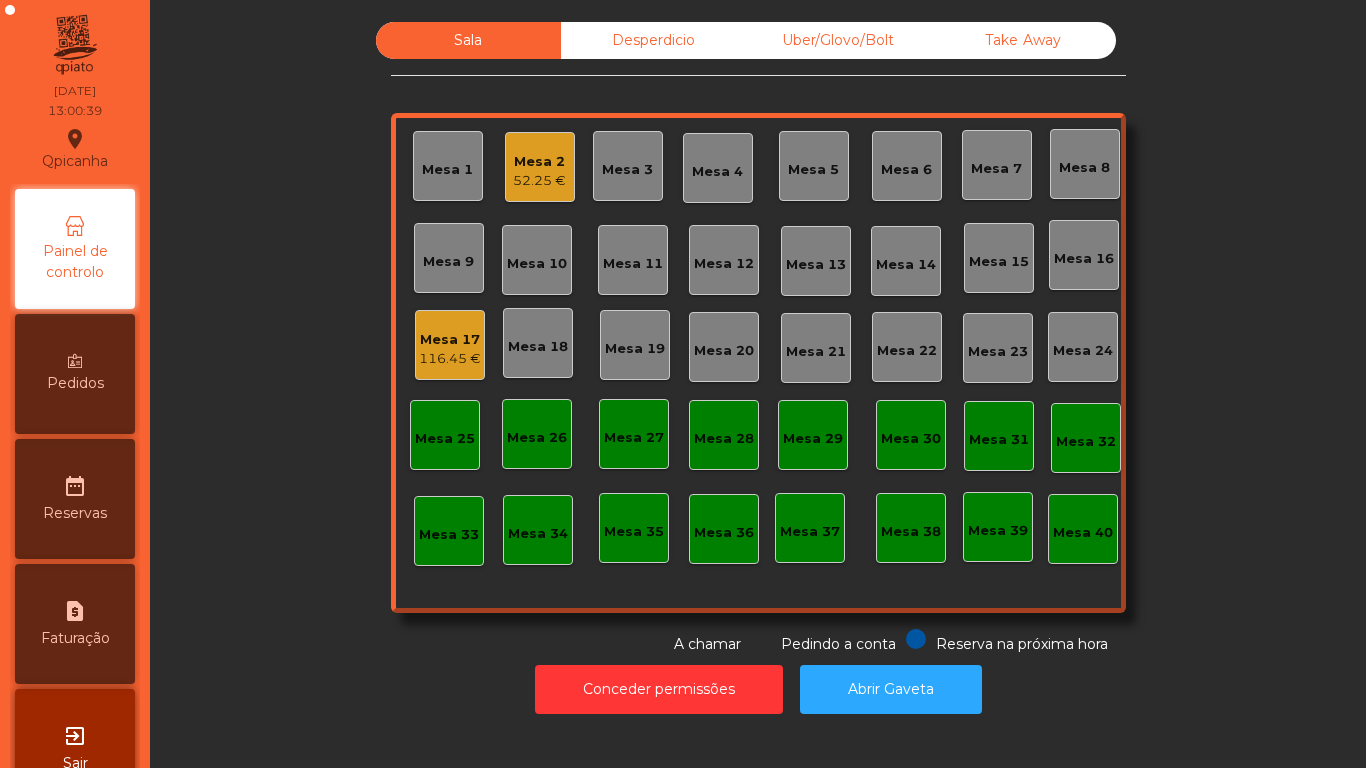 click on "Mesa 2   52.25 €" 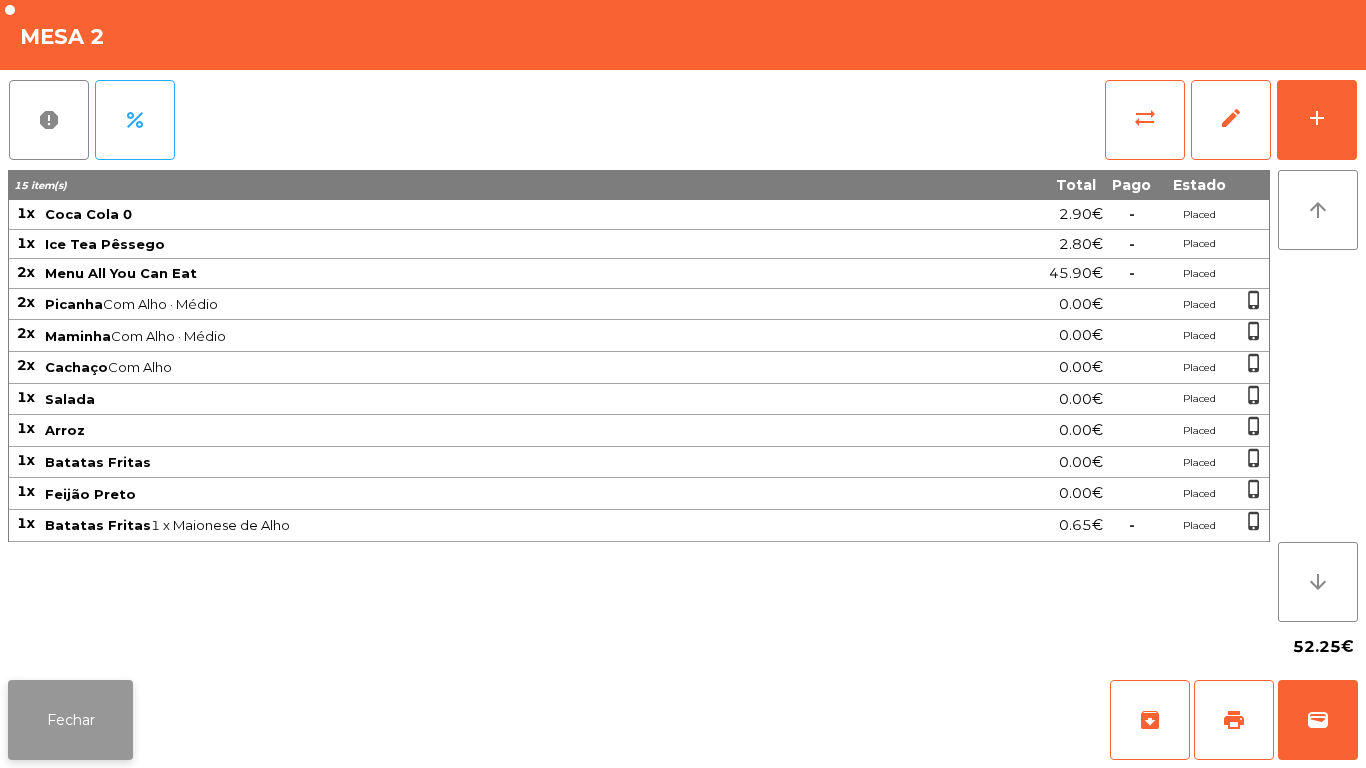 click on "Fechar" 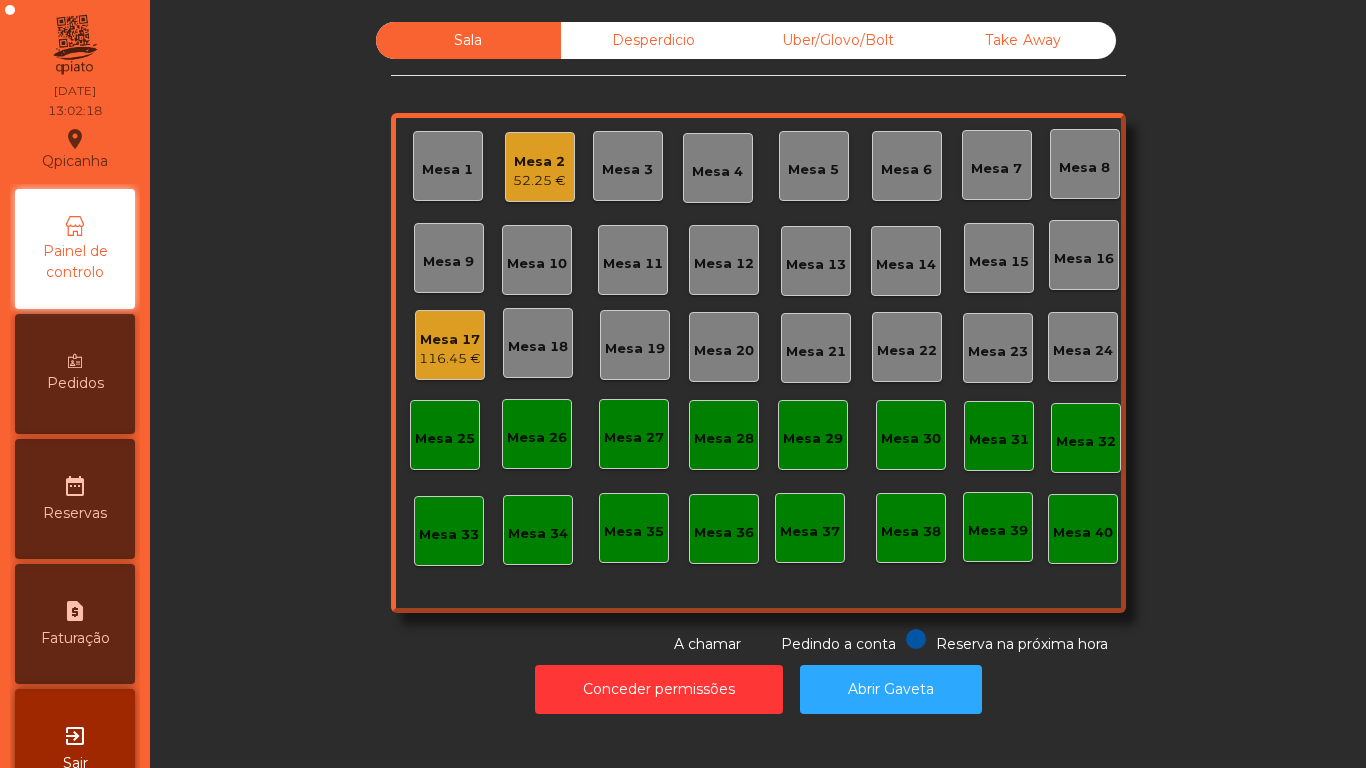 click on "Mesa 3" 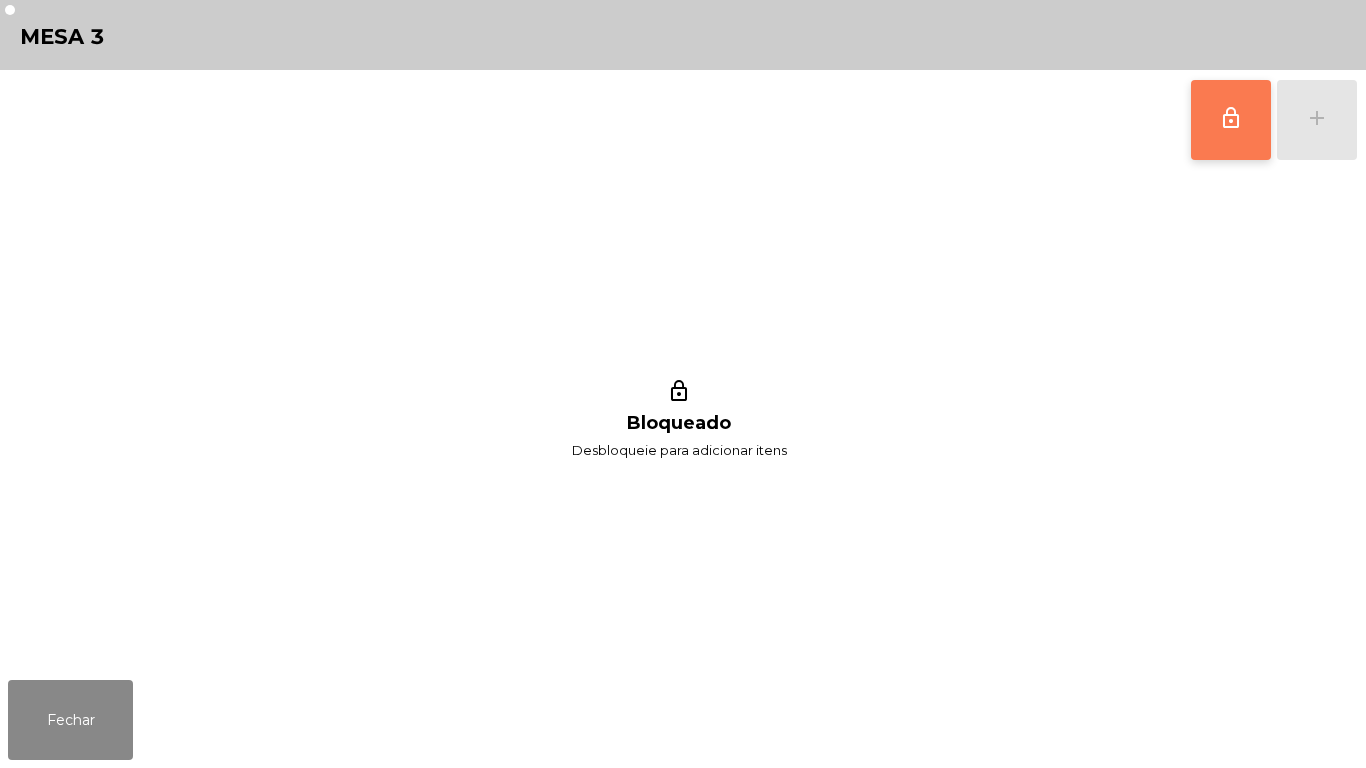 click on "lock_outline" 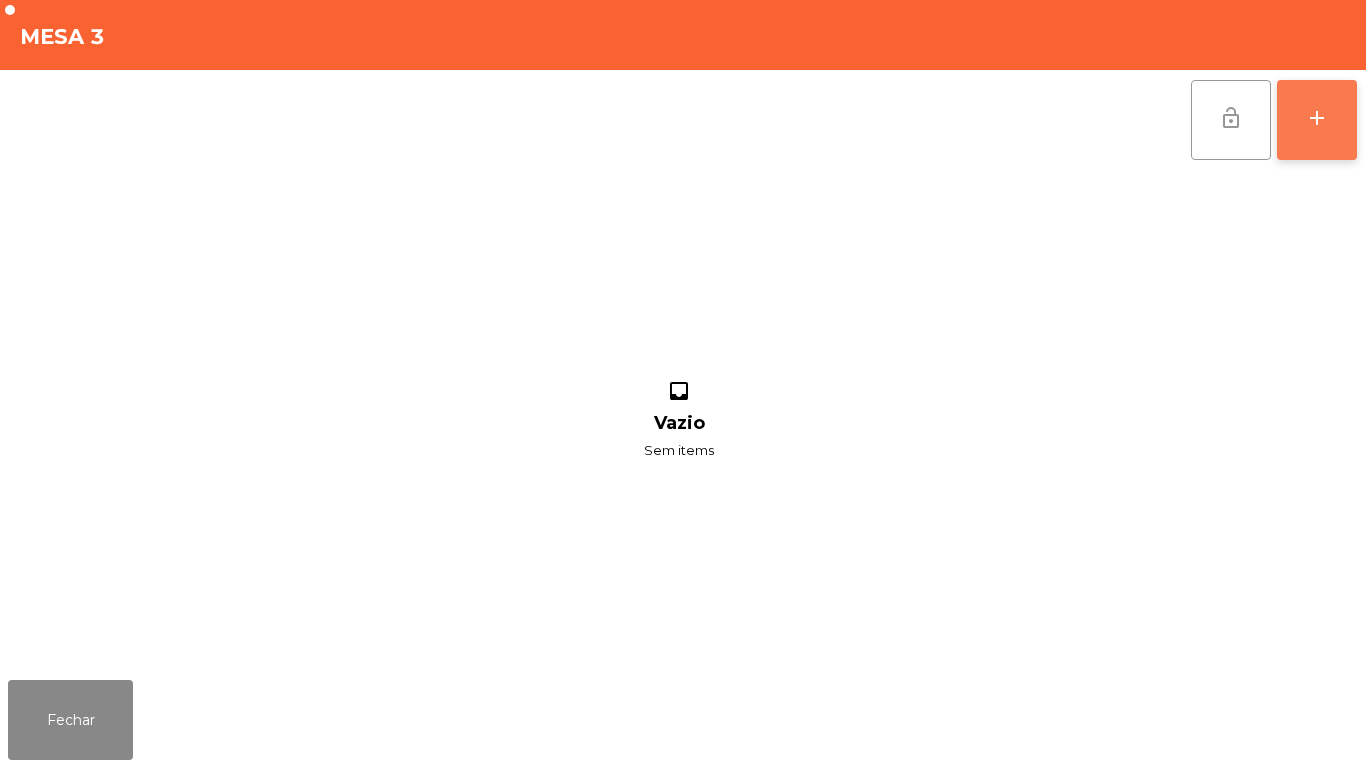 click on "add" 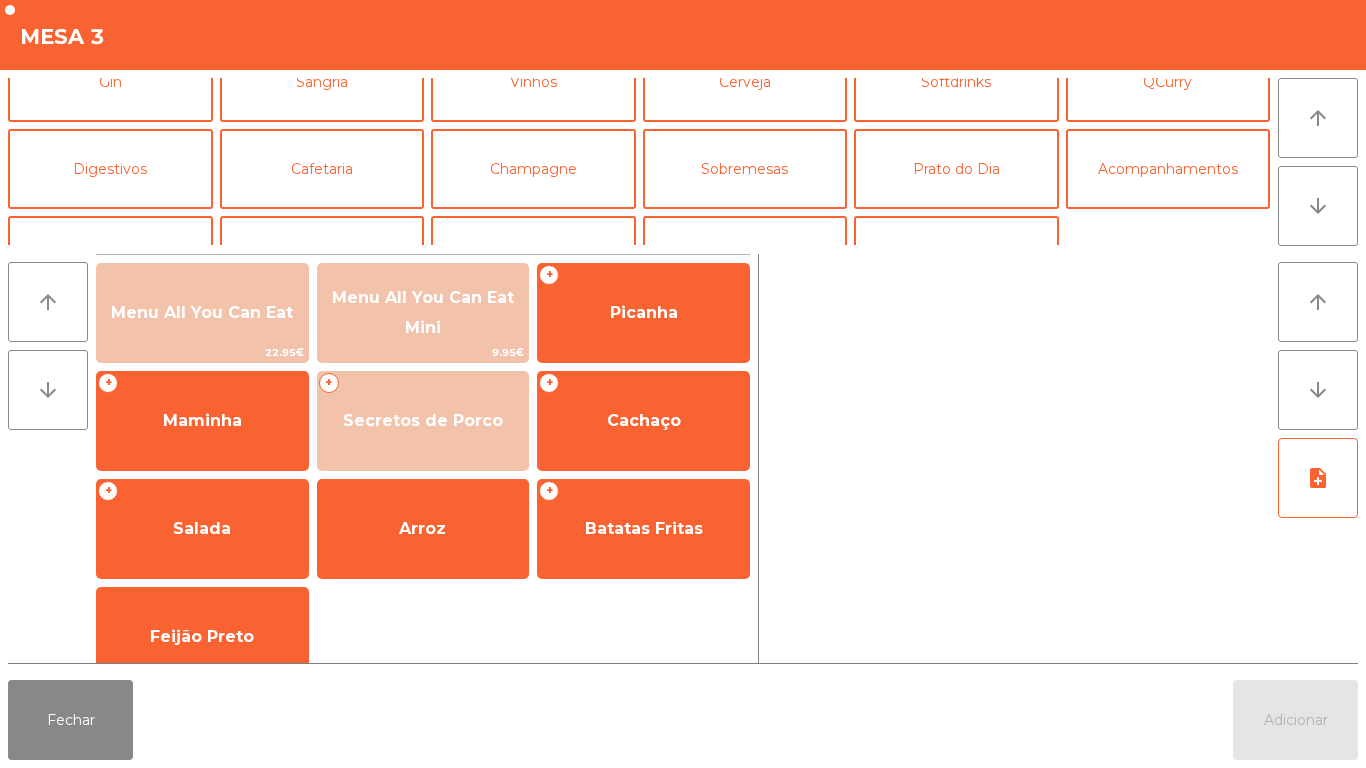 scroll, scrollTop: 122, scrollLeft: 0, axis: vertical 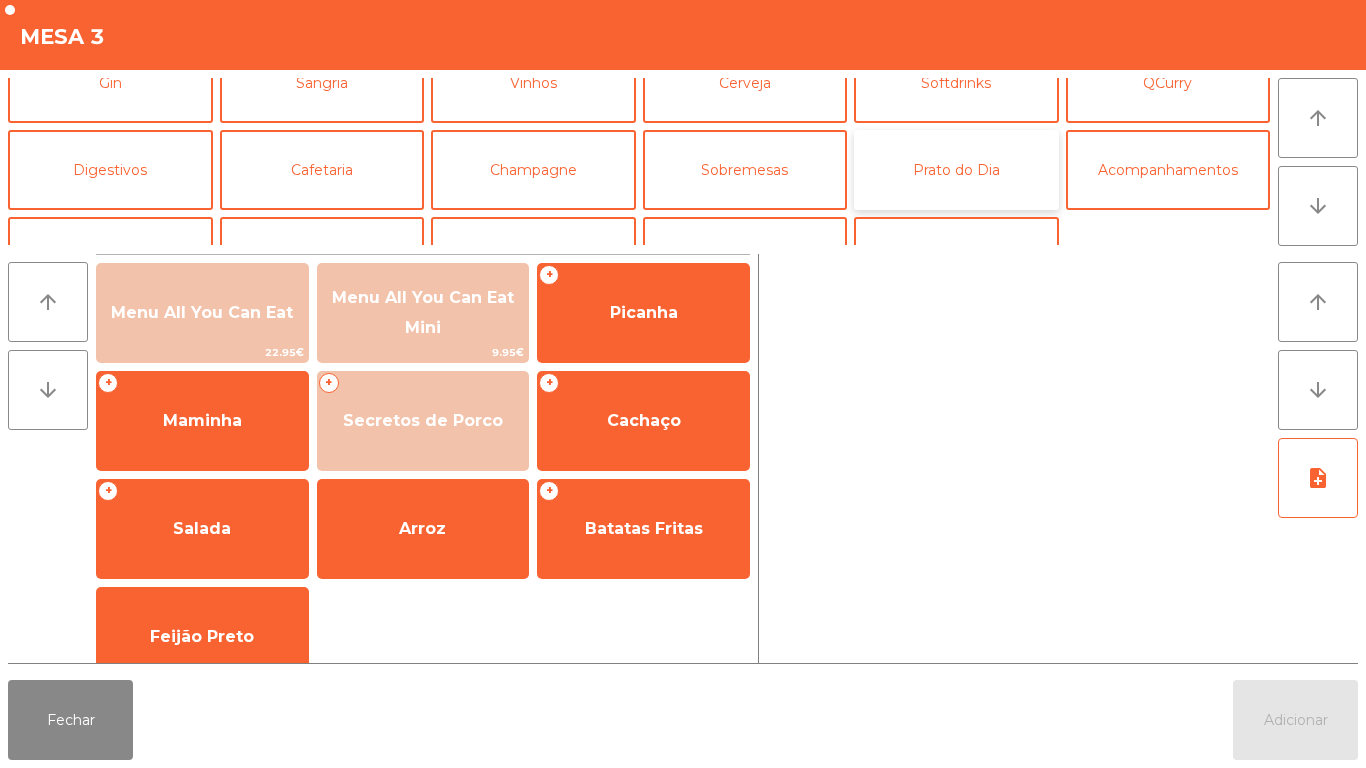 click on "Prato do Dia" 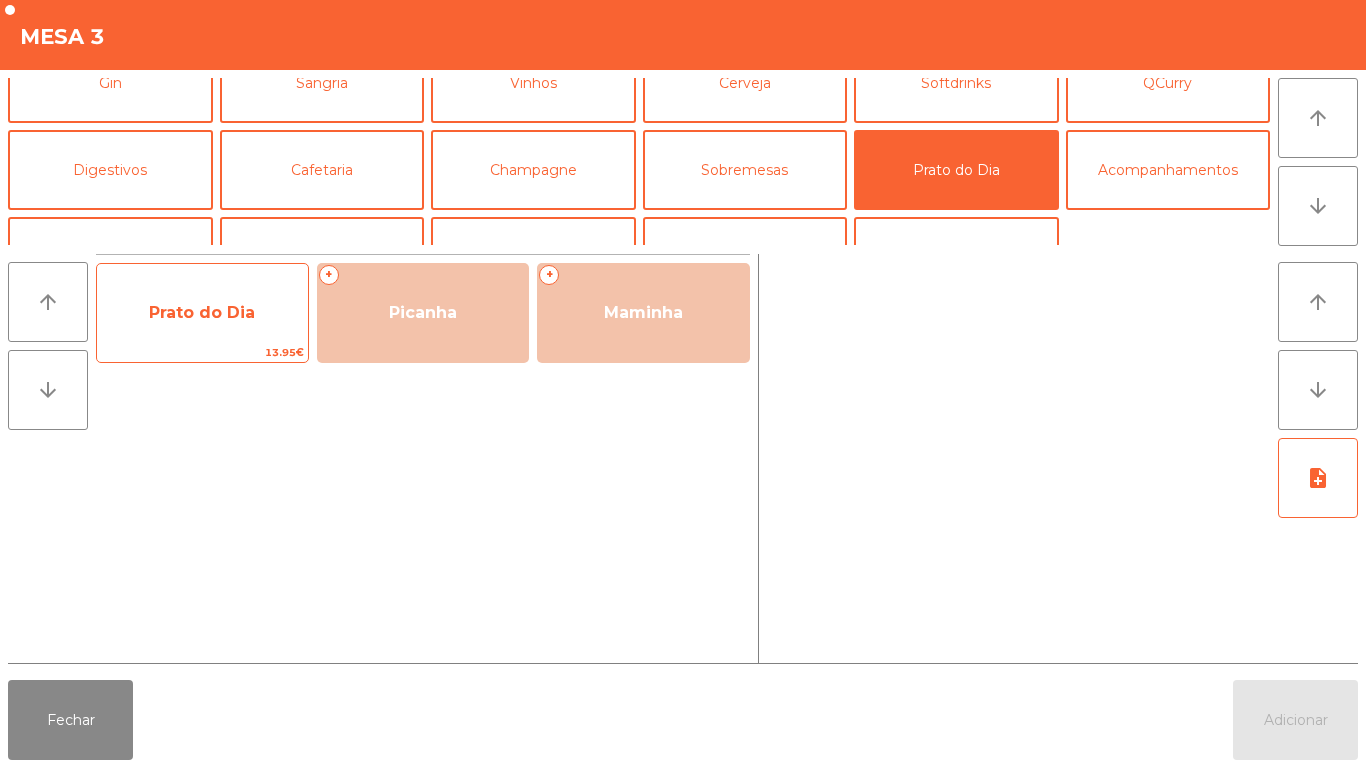 click on "Prato do Dia" 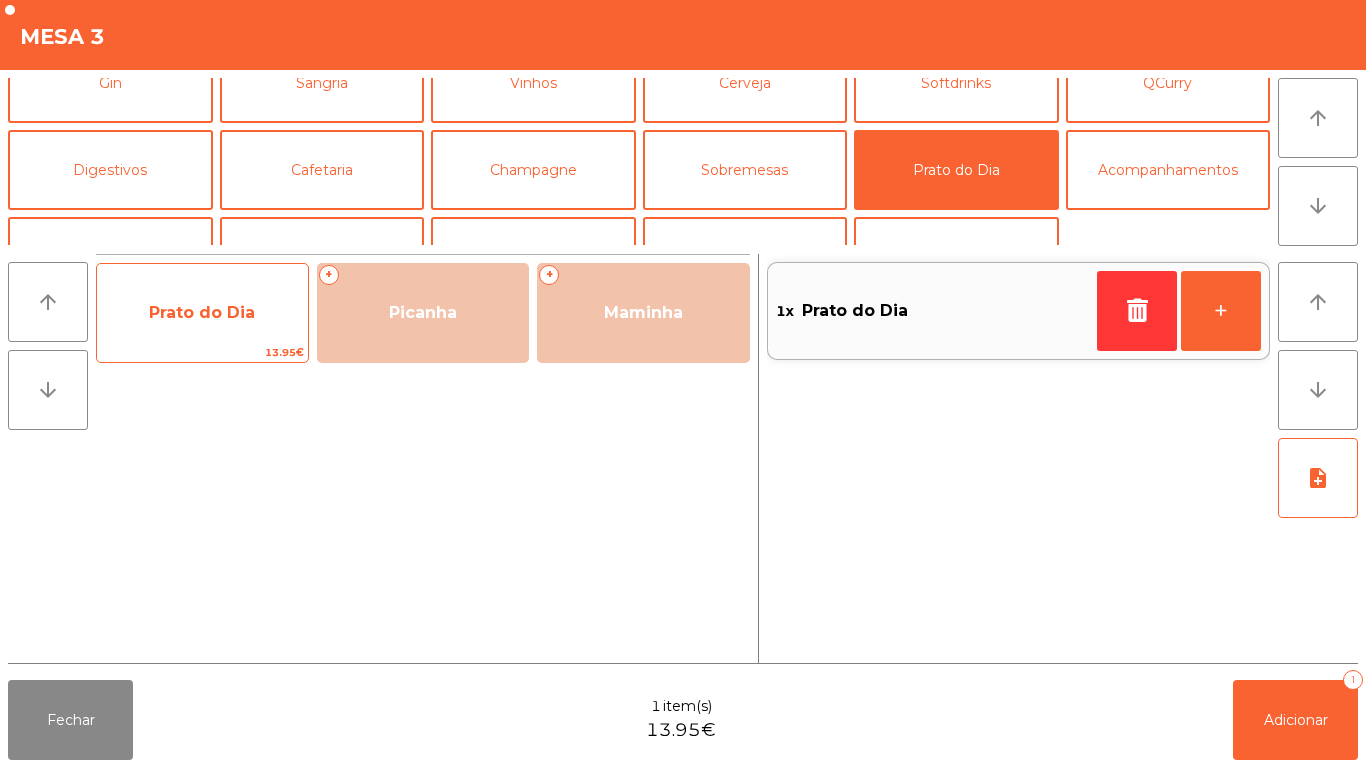 click on "Prato do Dia" 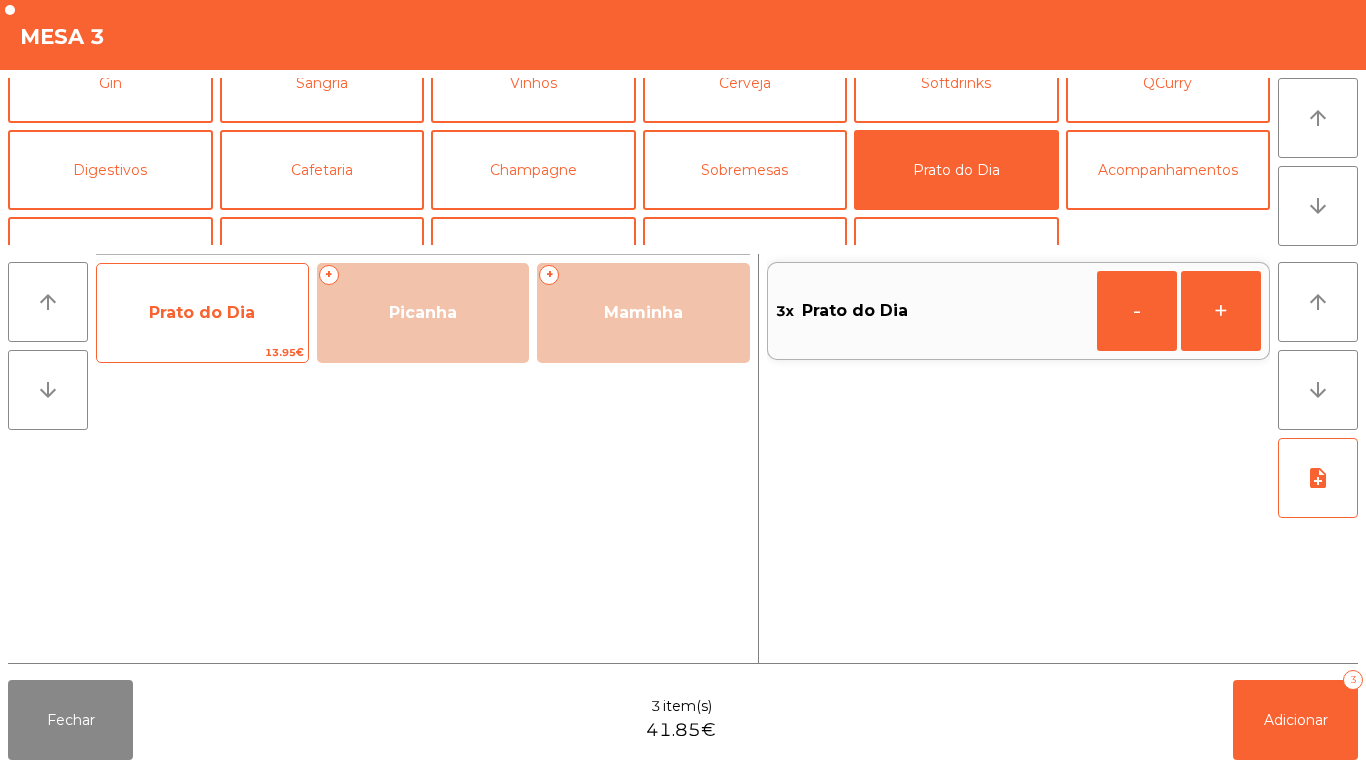 click on "Prato do Dia" 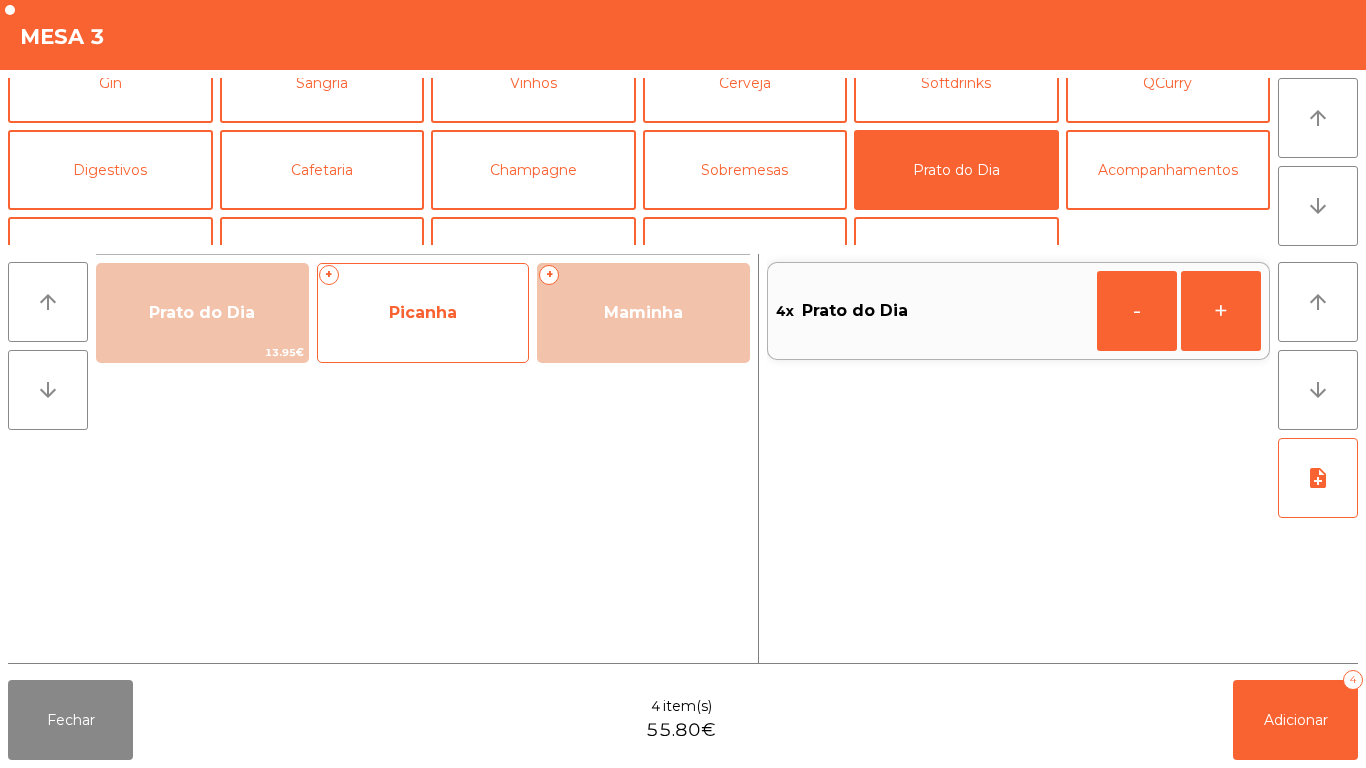 click on "Picanha" 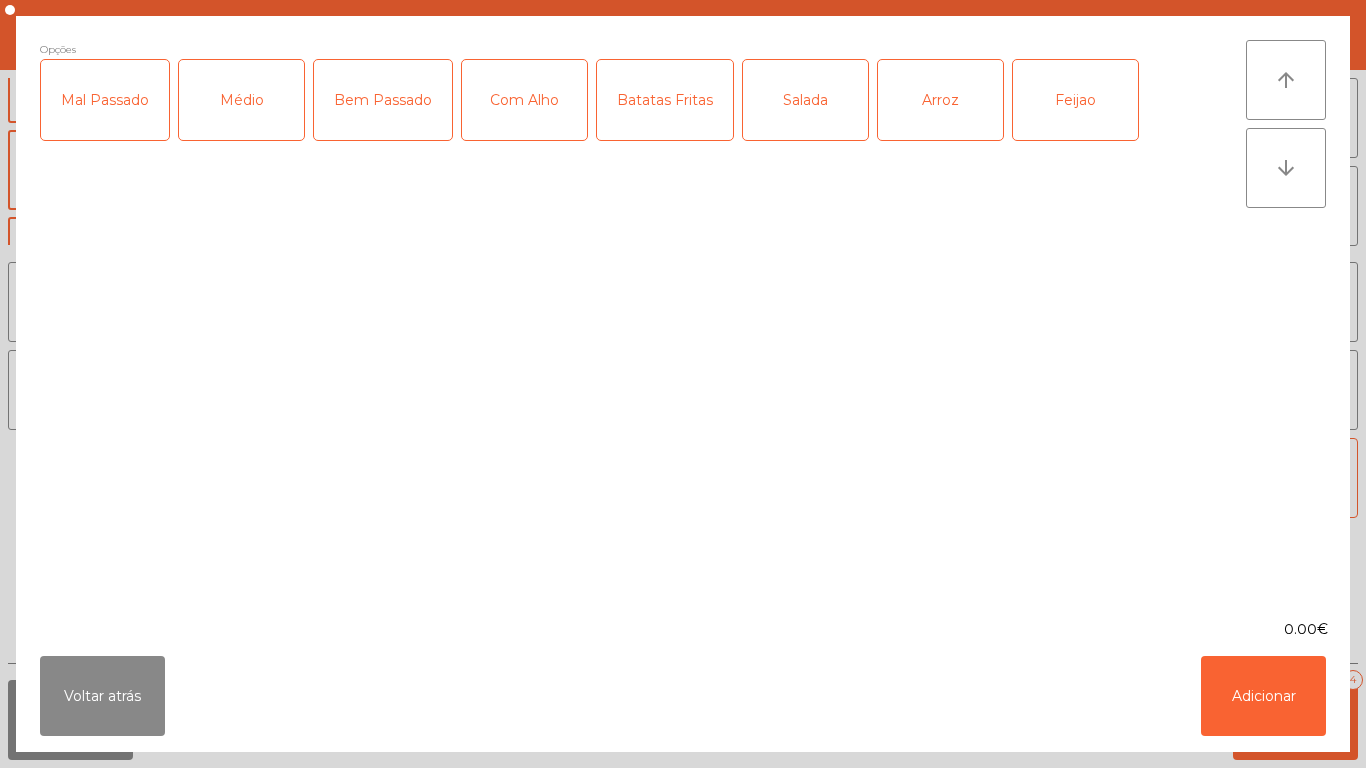 click on "Médio" 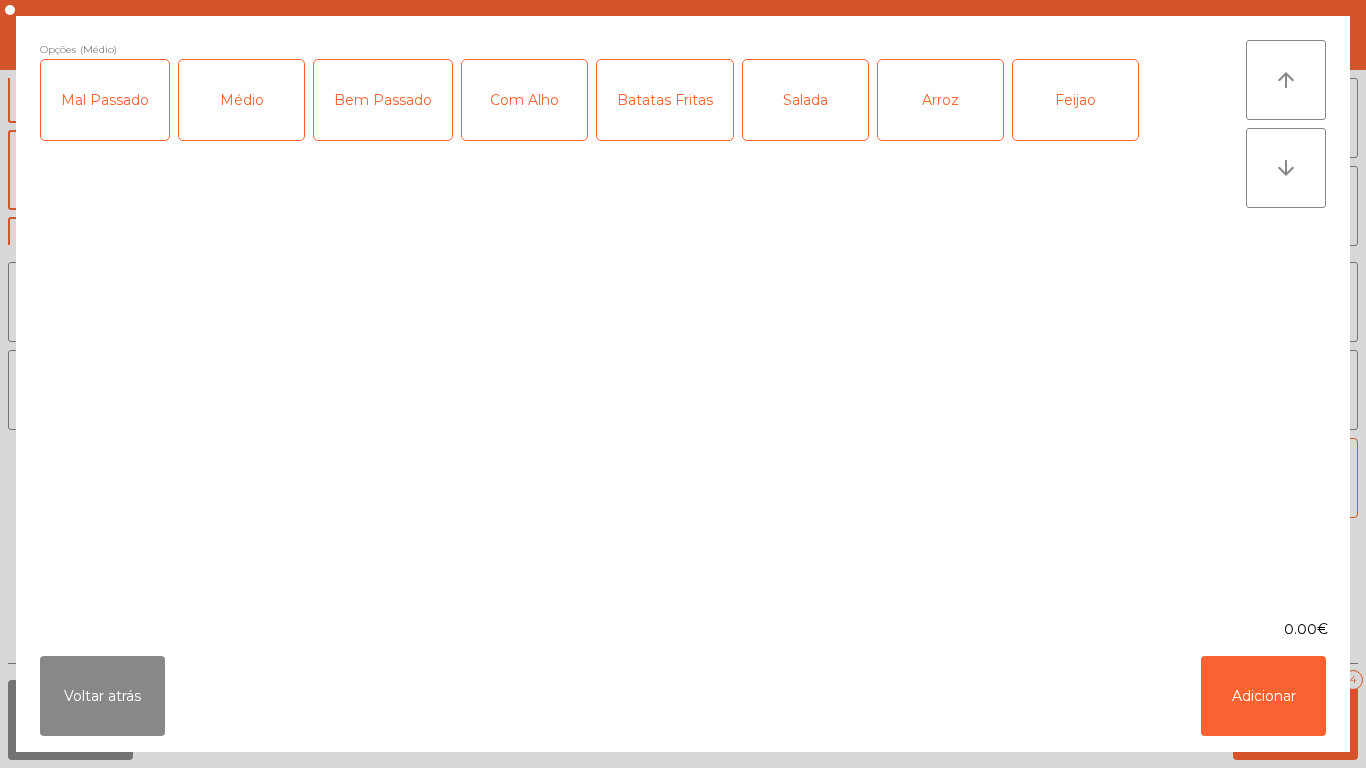 click on "Com Alho" 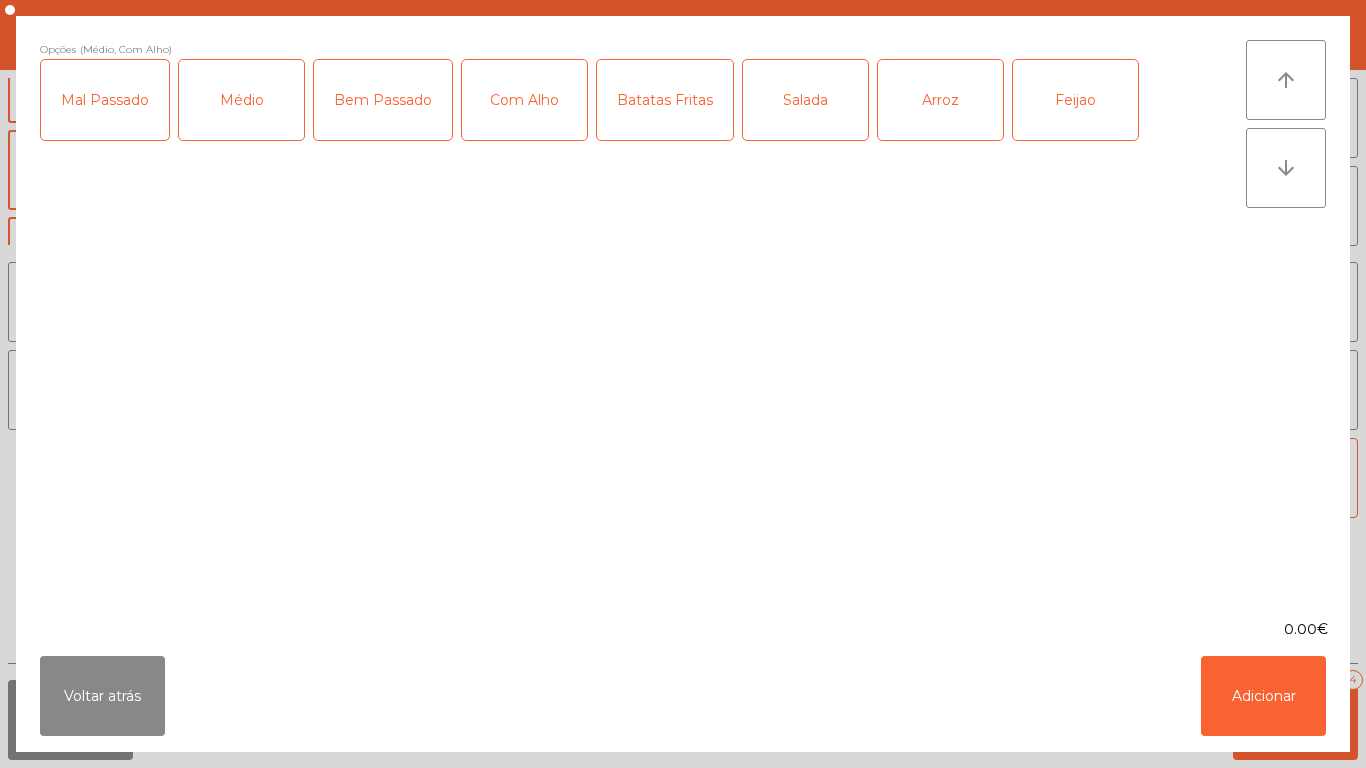click on "Batatas Fritas" 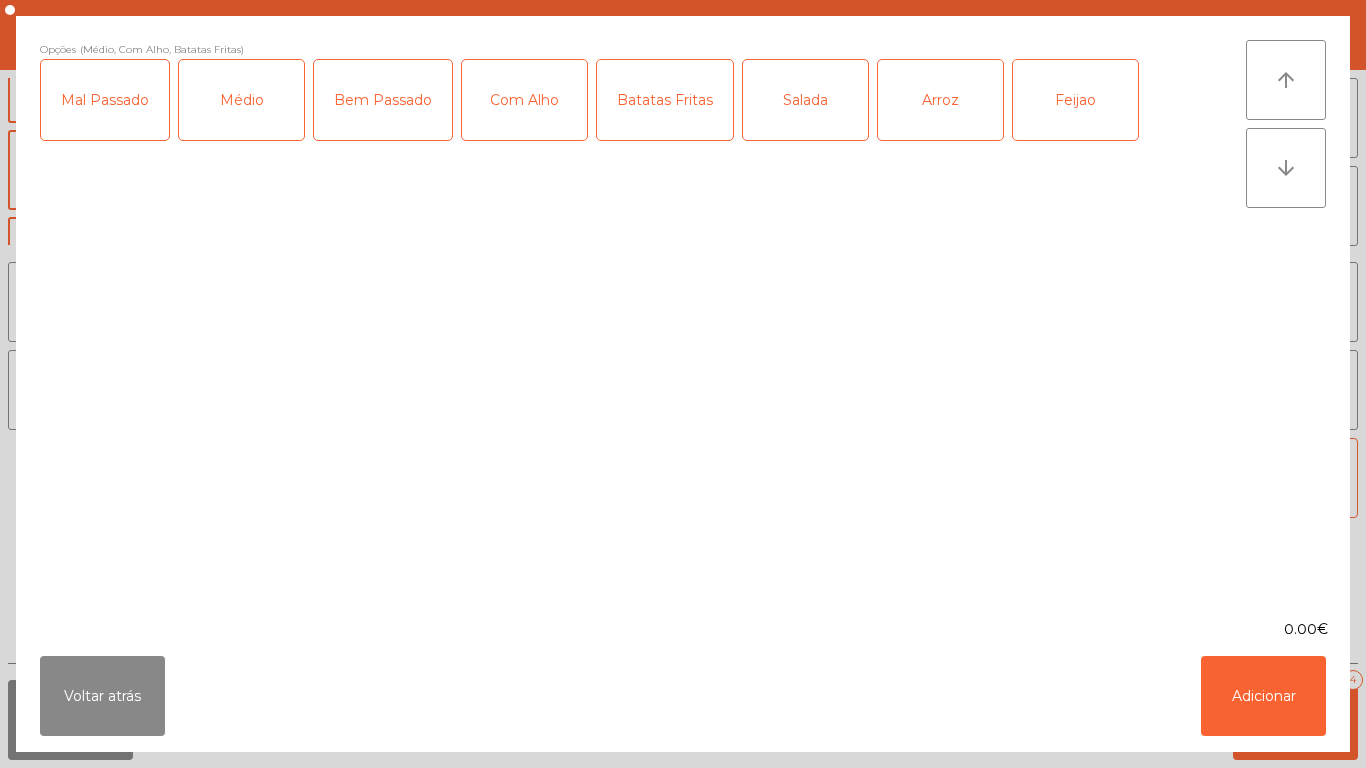 click on "Arroz" 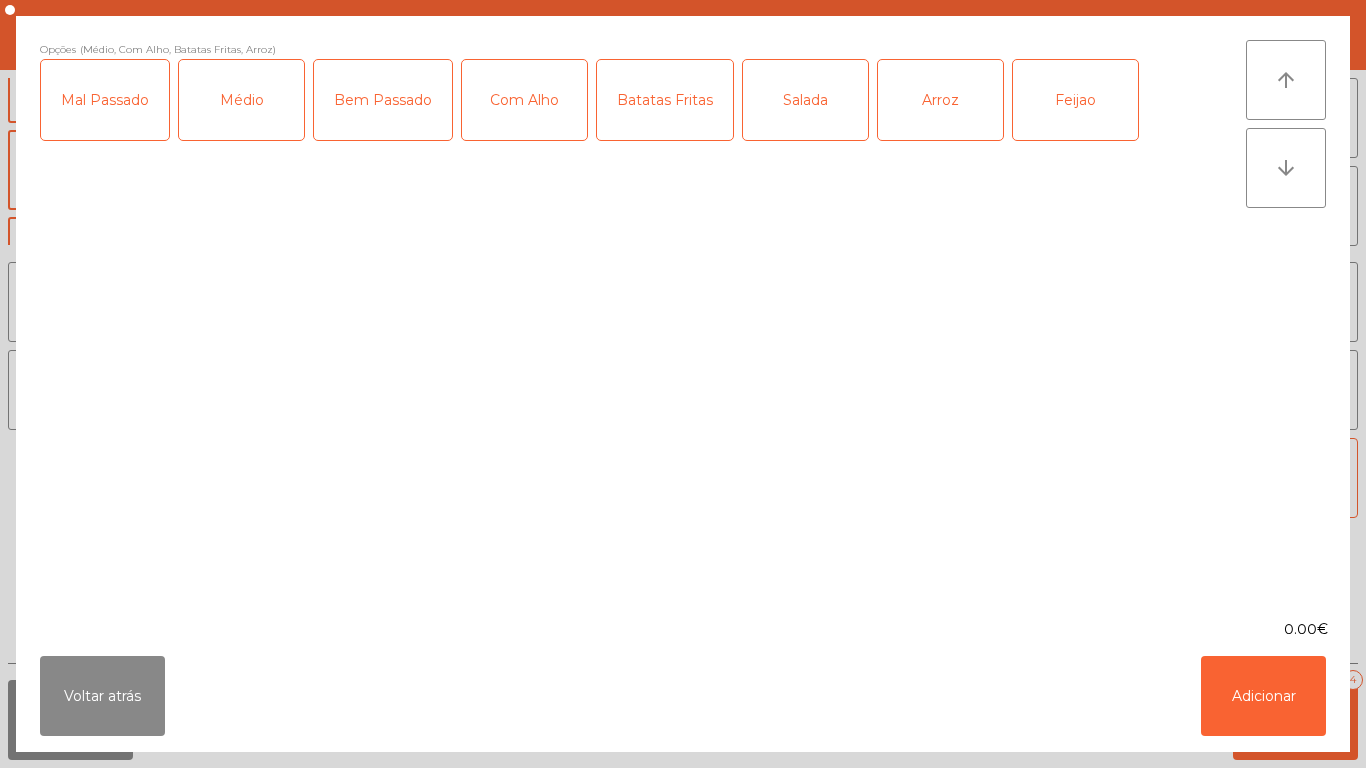 click on "Feijao" 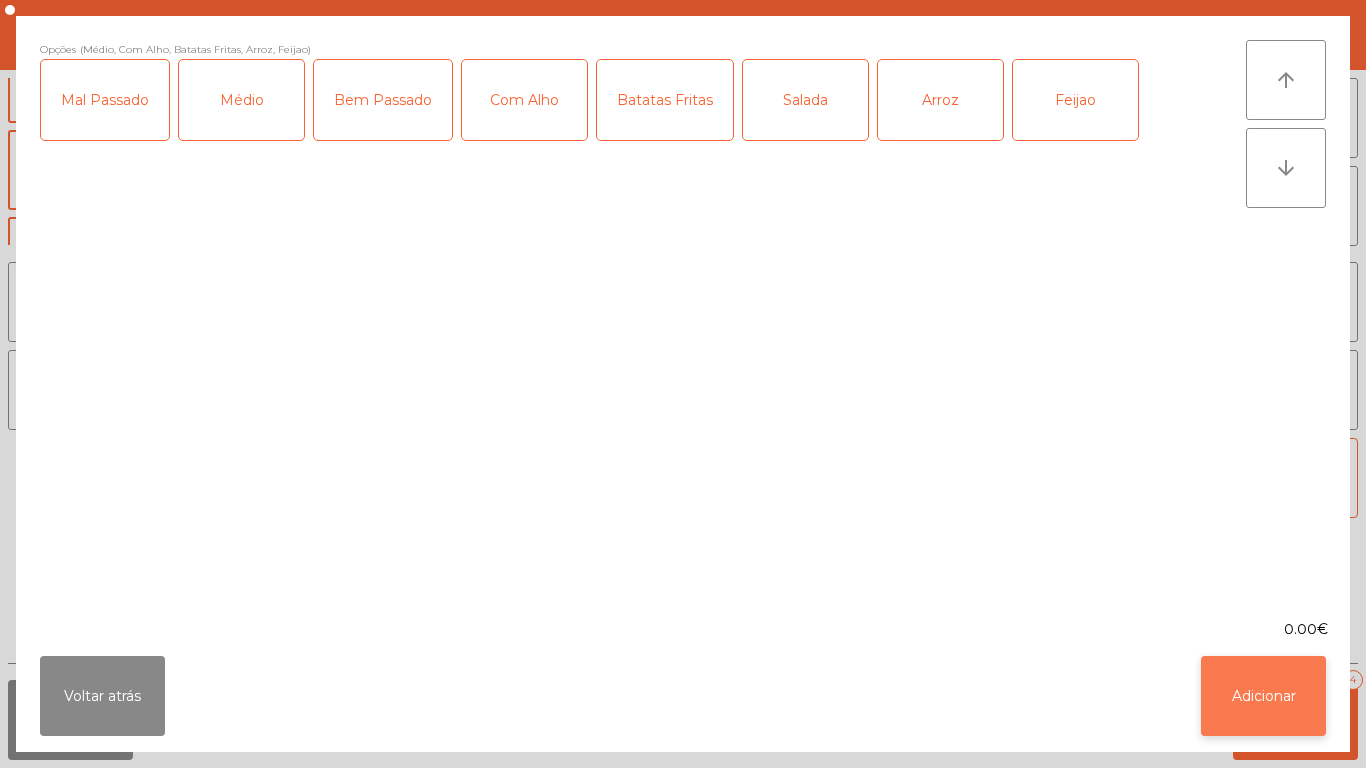 click on "Adicionar" 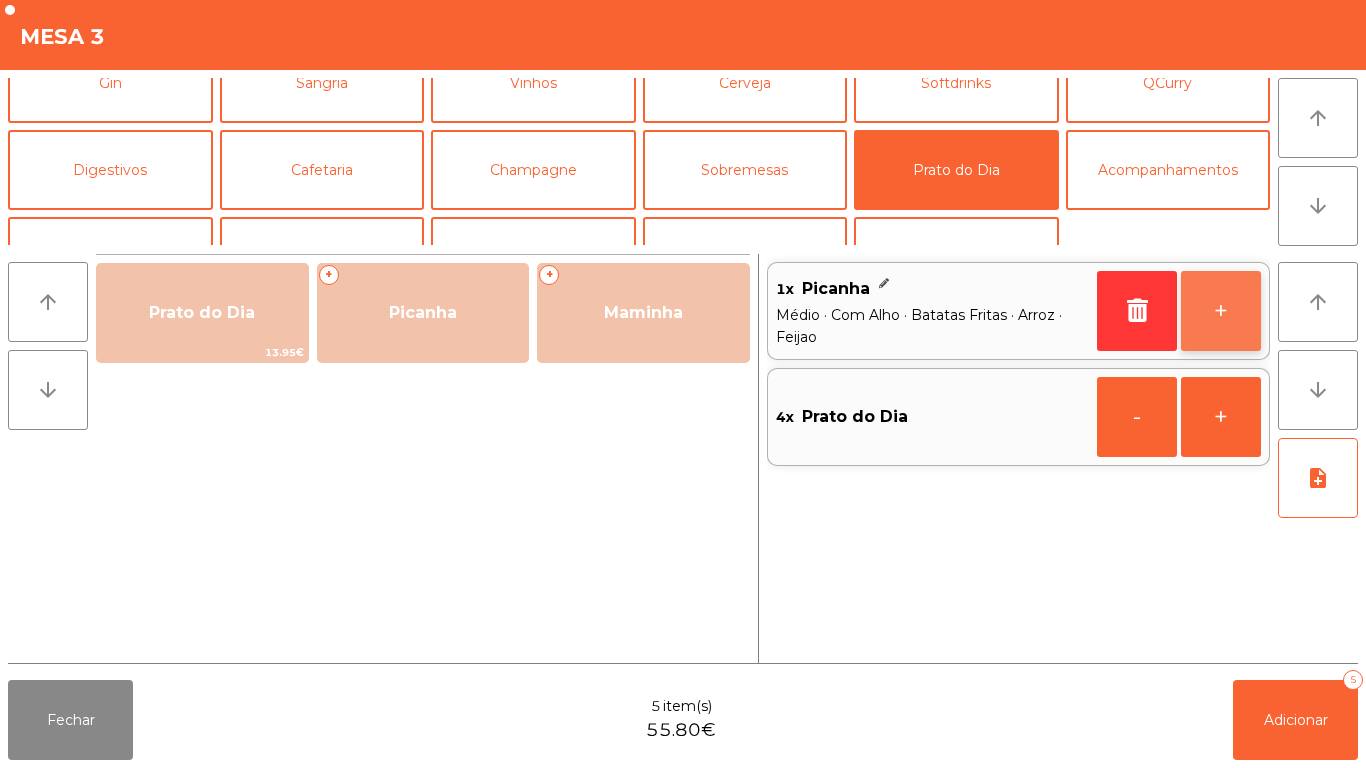click on "+" 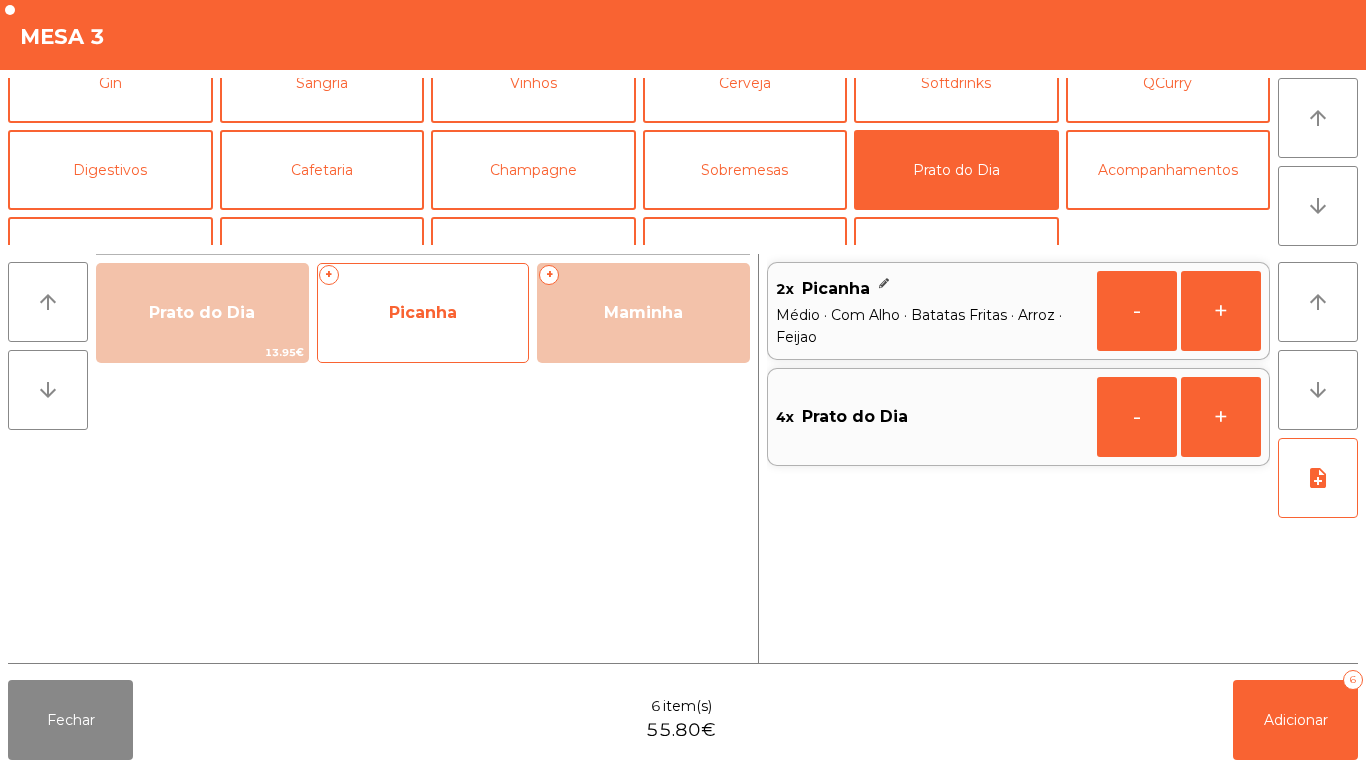 click on "Picanha" 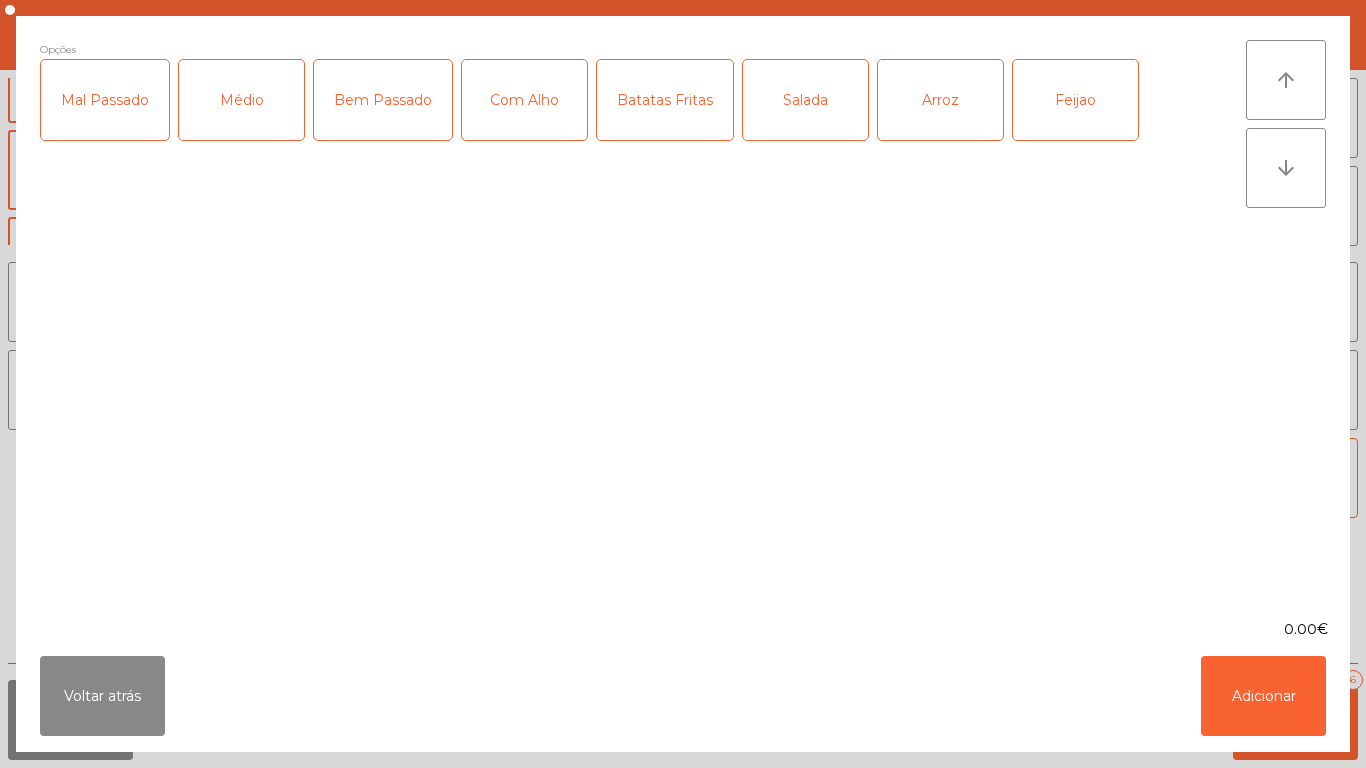 click on "Médio" 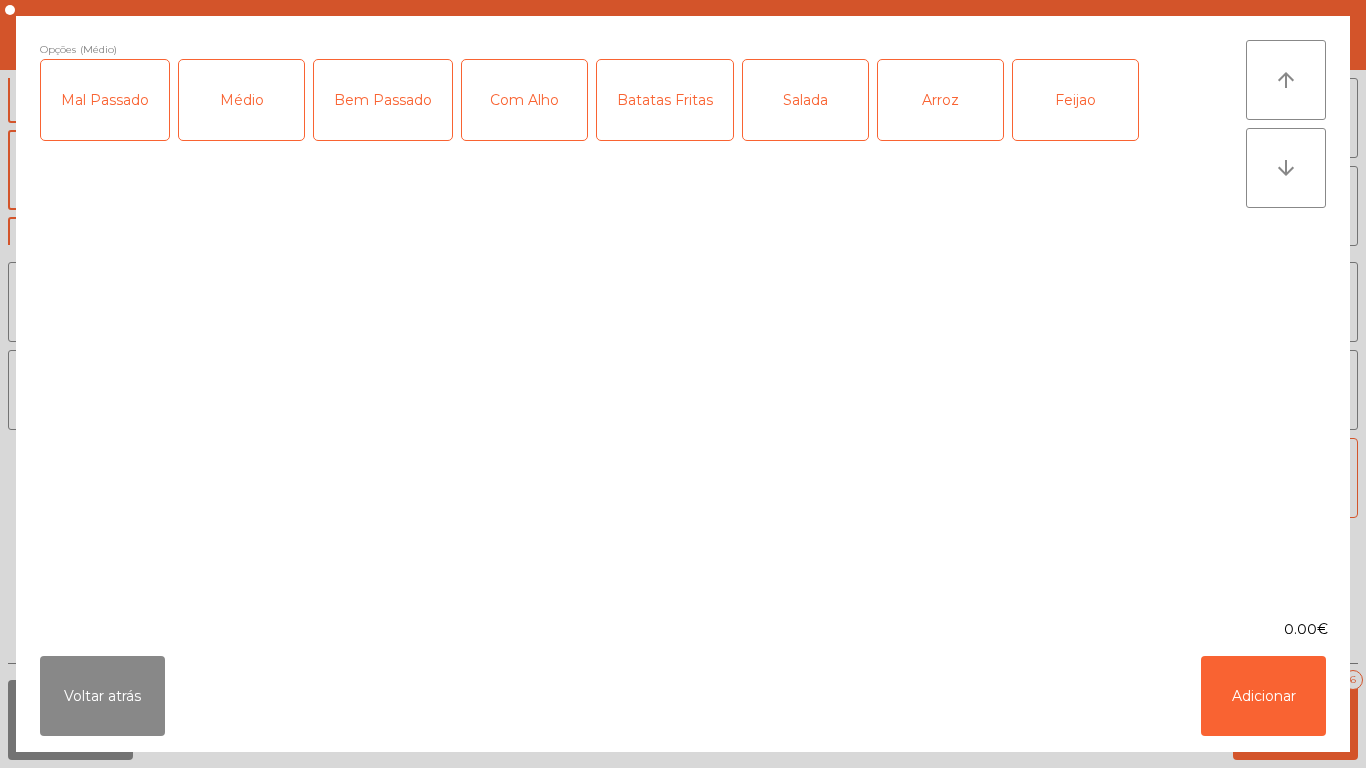 click on "Bem Passado" 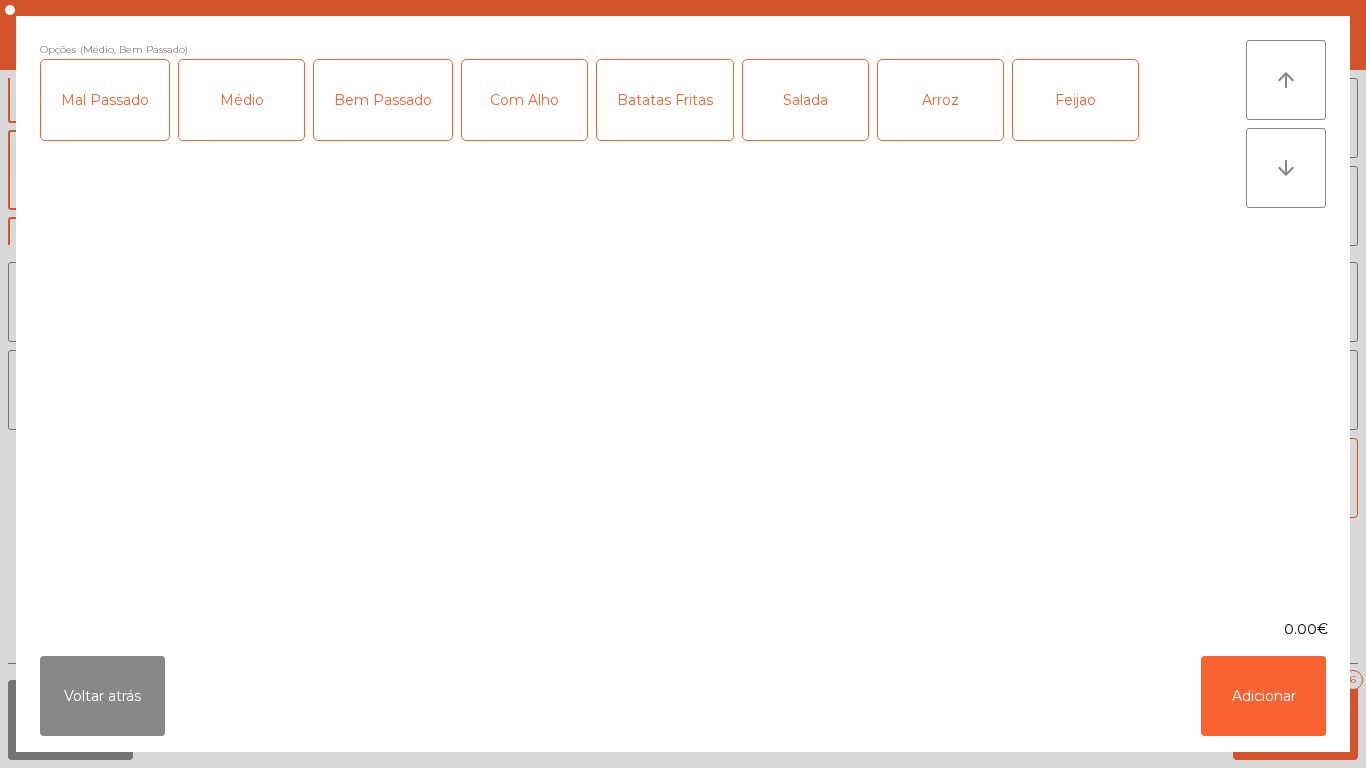 click on "Com Alho" 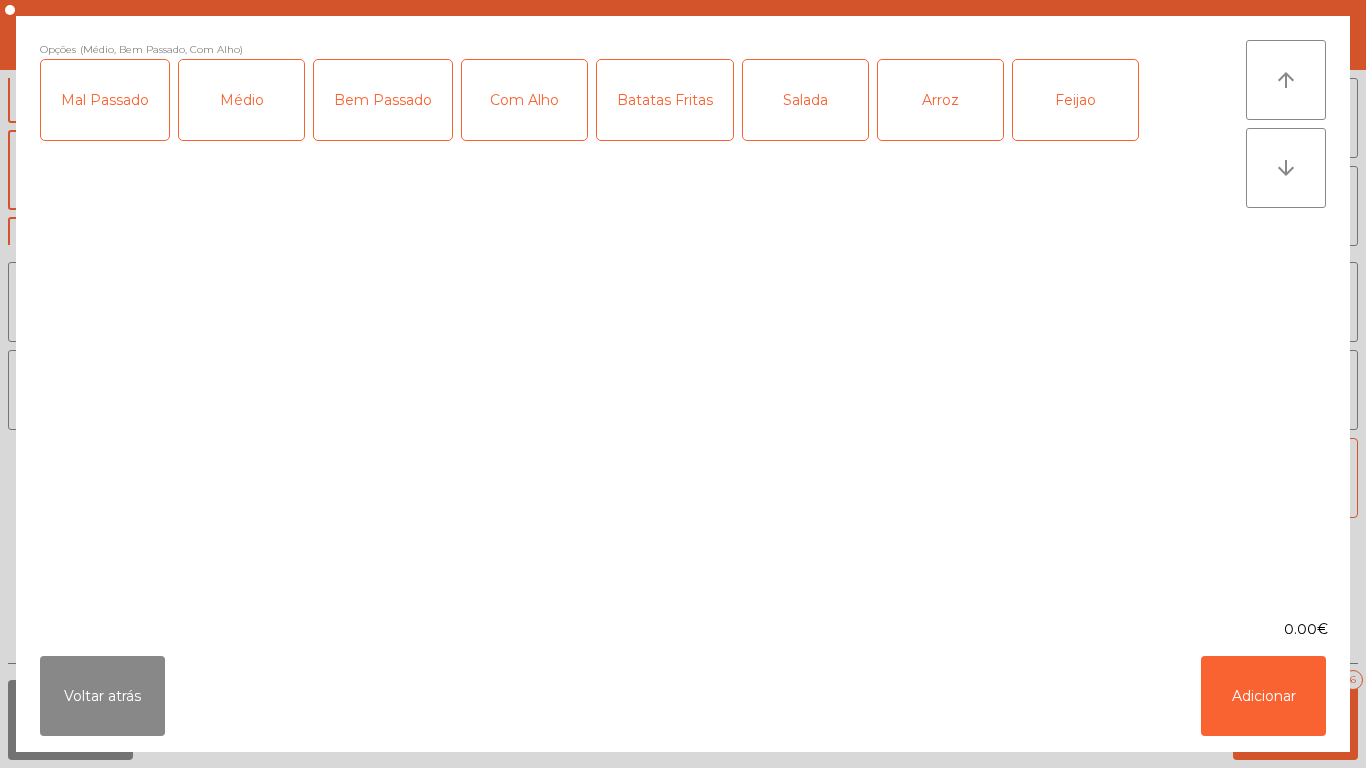 click on "Batatas Fritas" 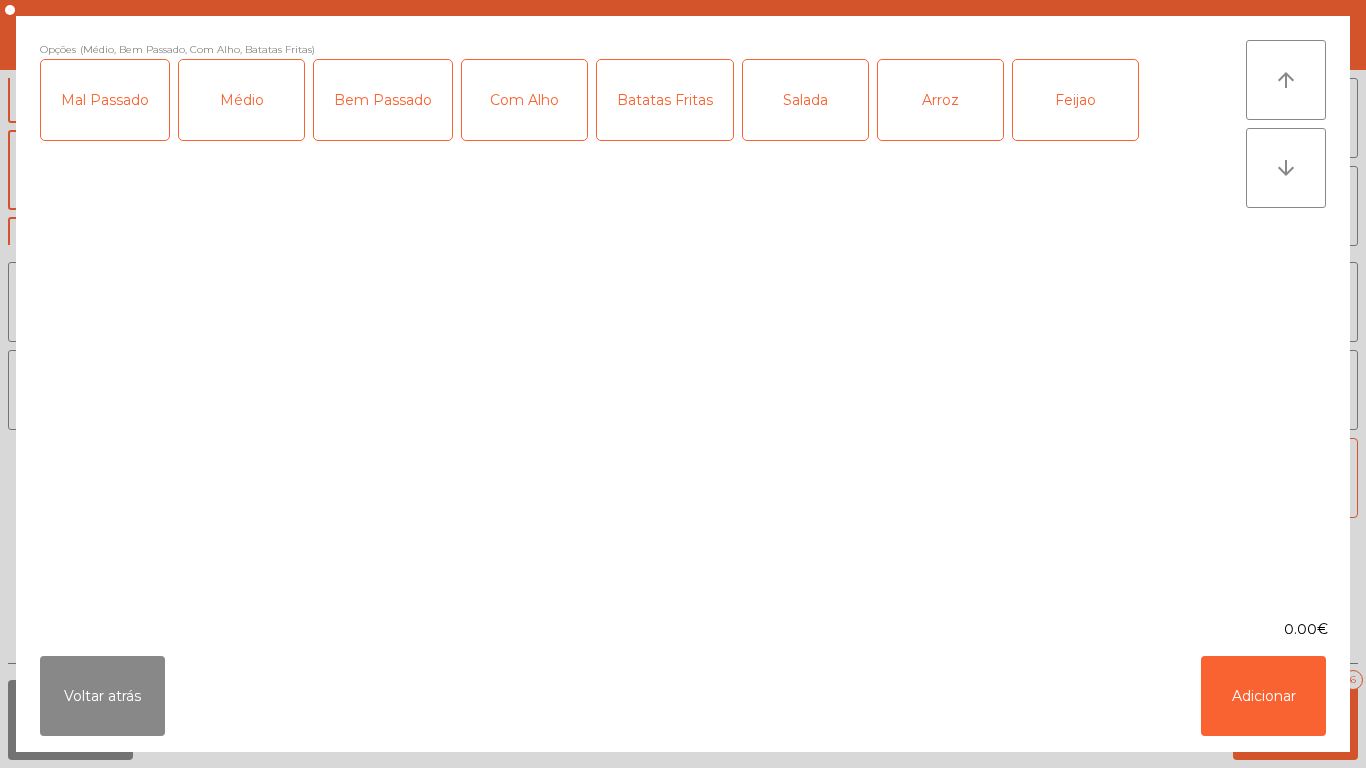click on "Arroz" 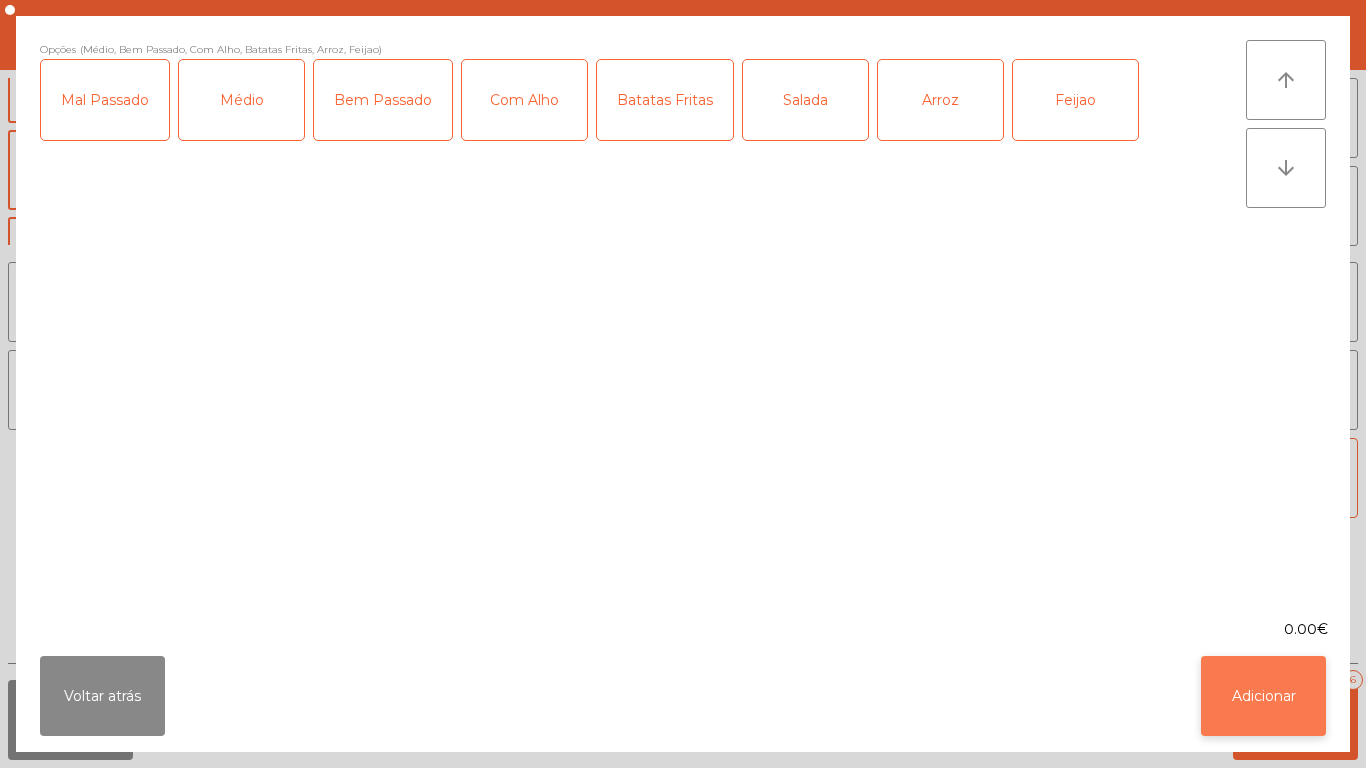 click on "Adicionar" 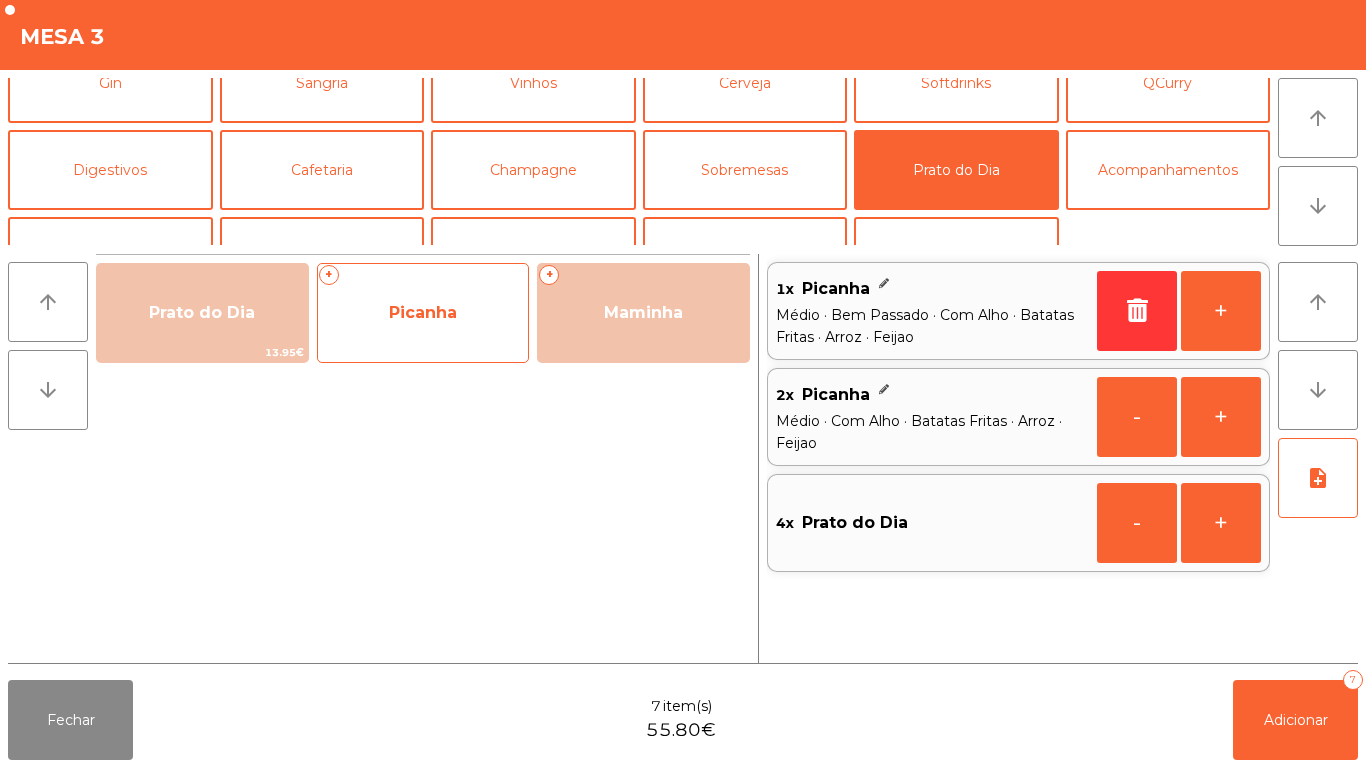click on "Picanha" 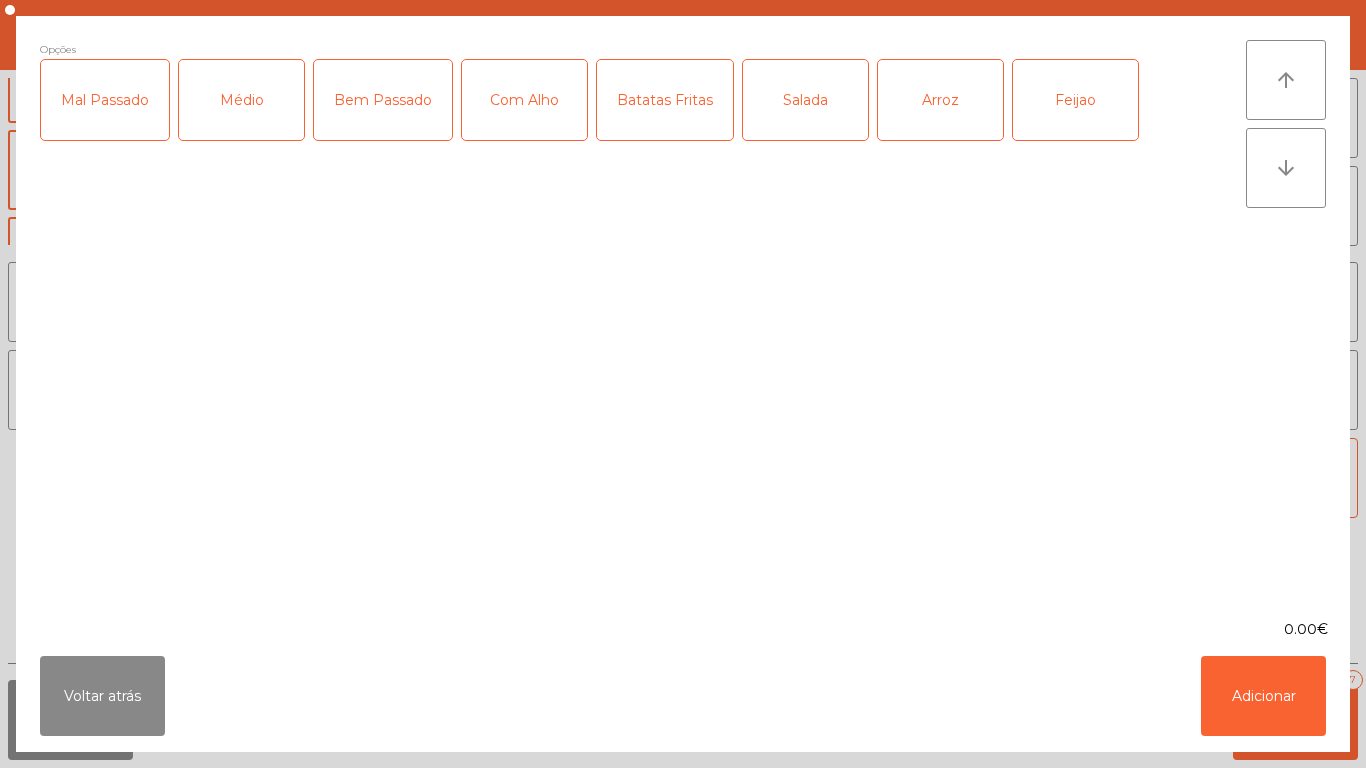 click on "Mal Passado" 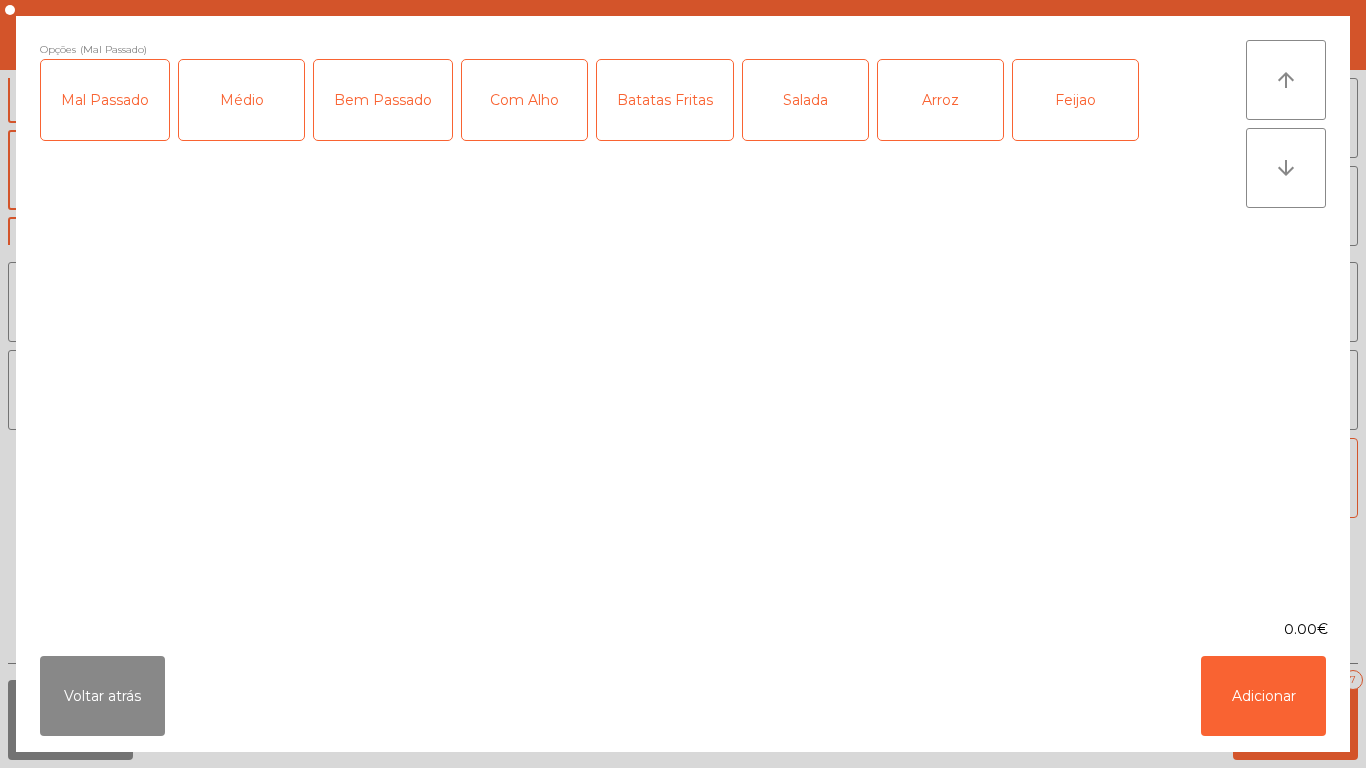 click on "Com Alho" 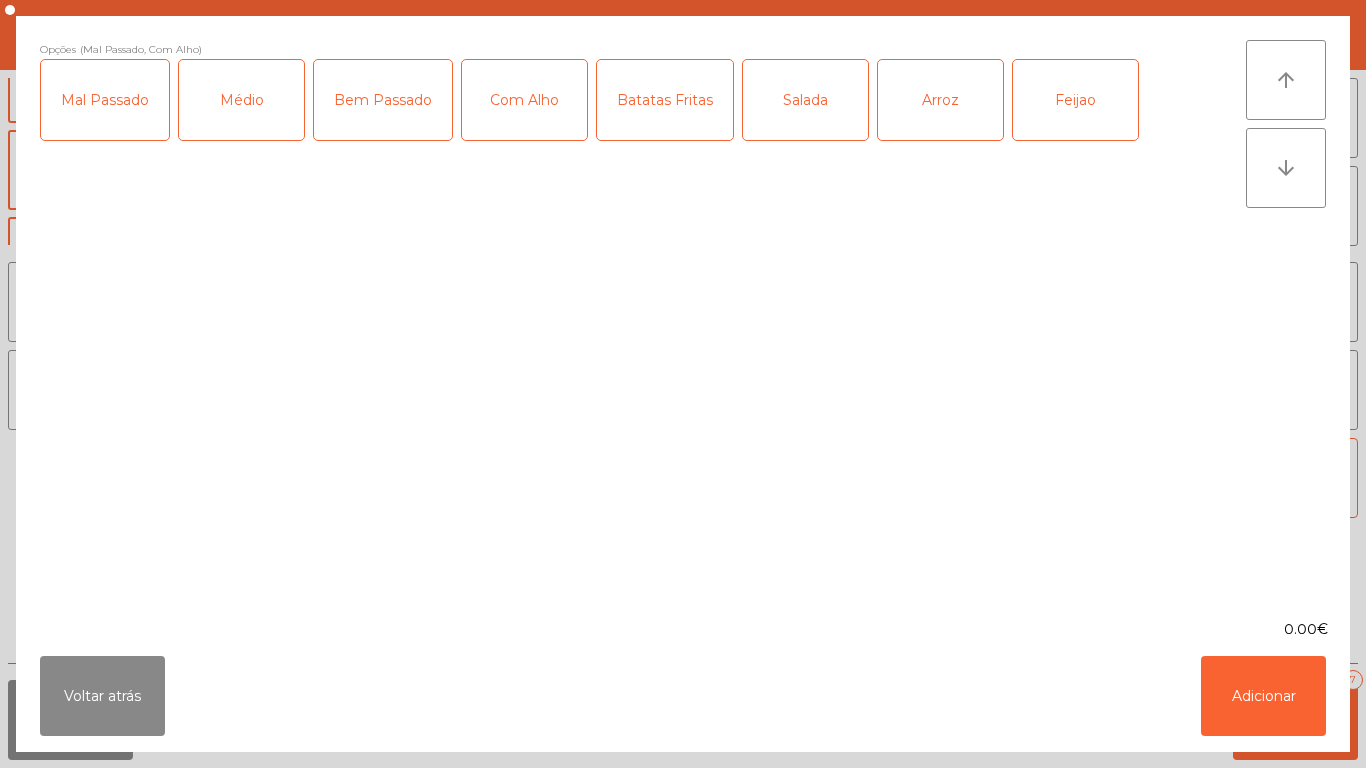 click on "Batatas Fritas" 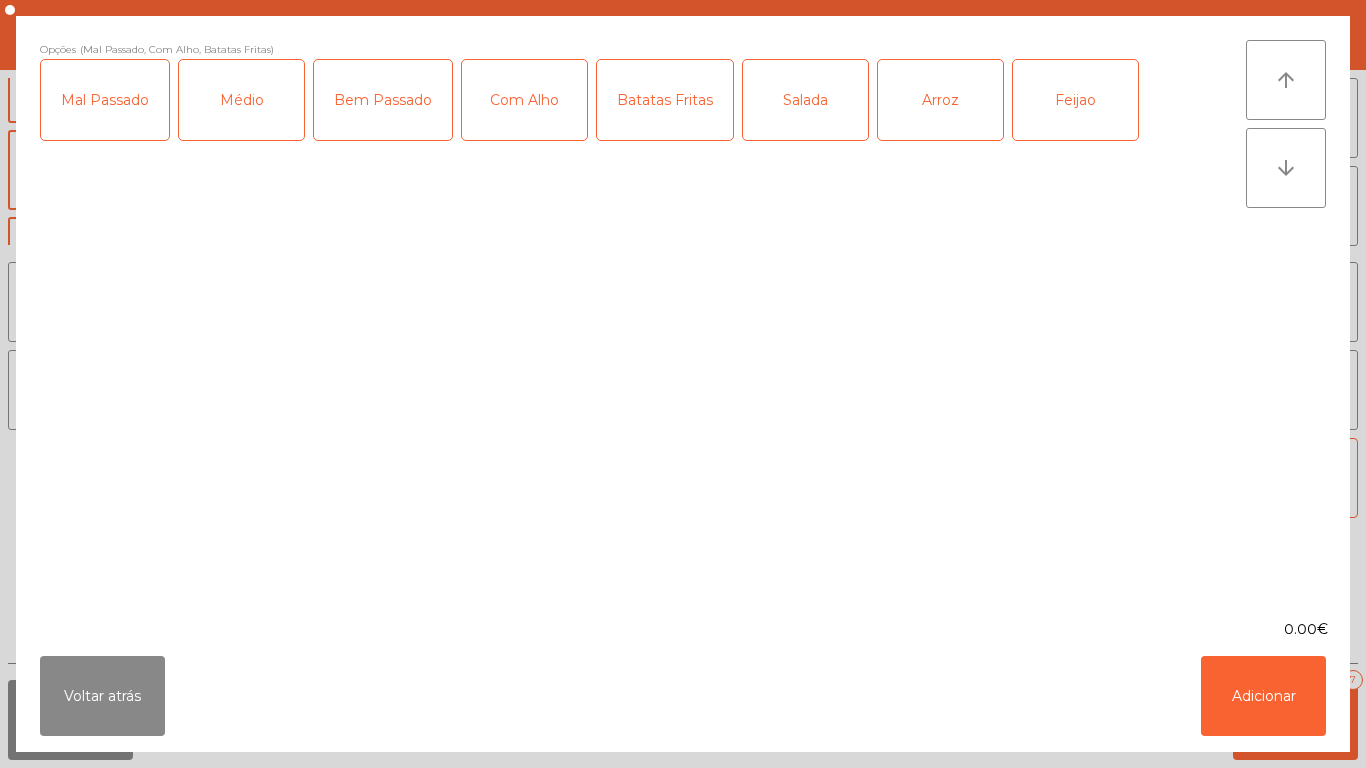 click on "Arroz" 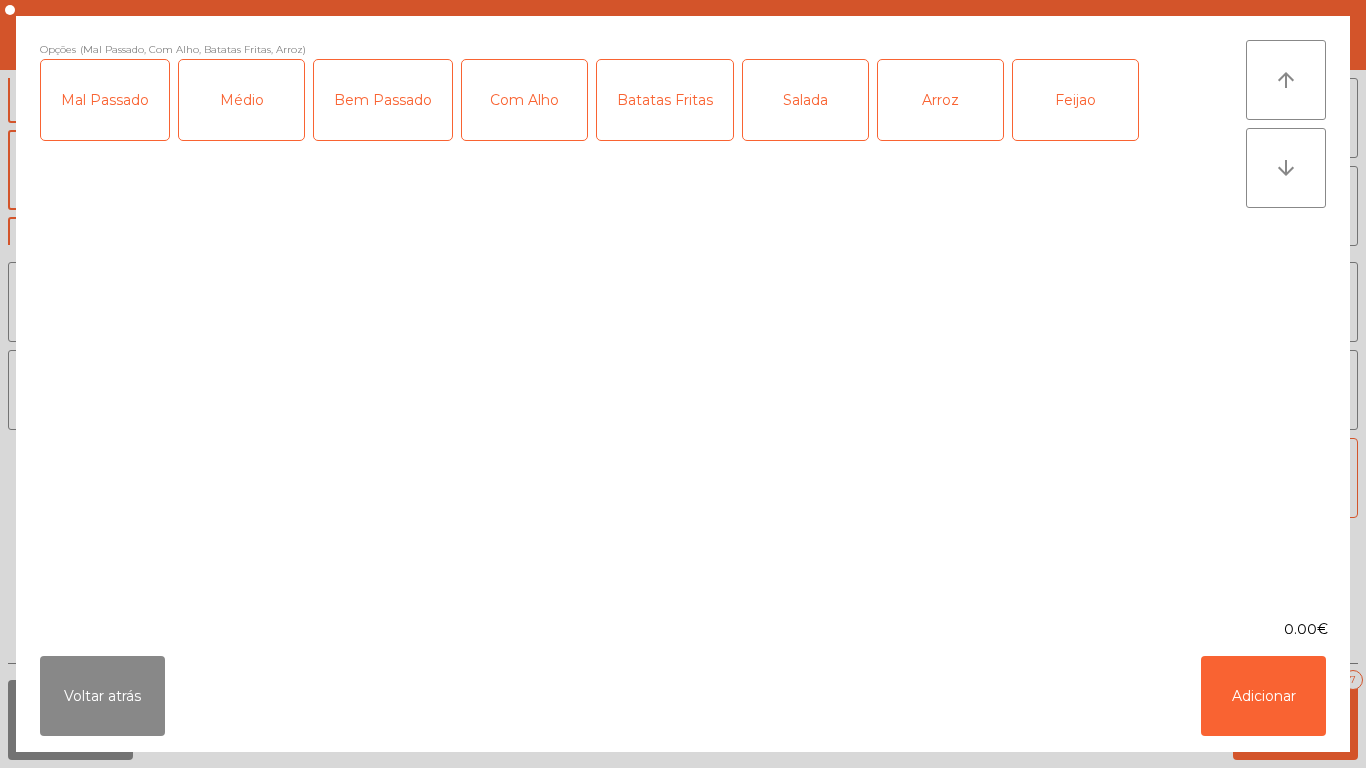 click on "Feijao" 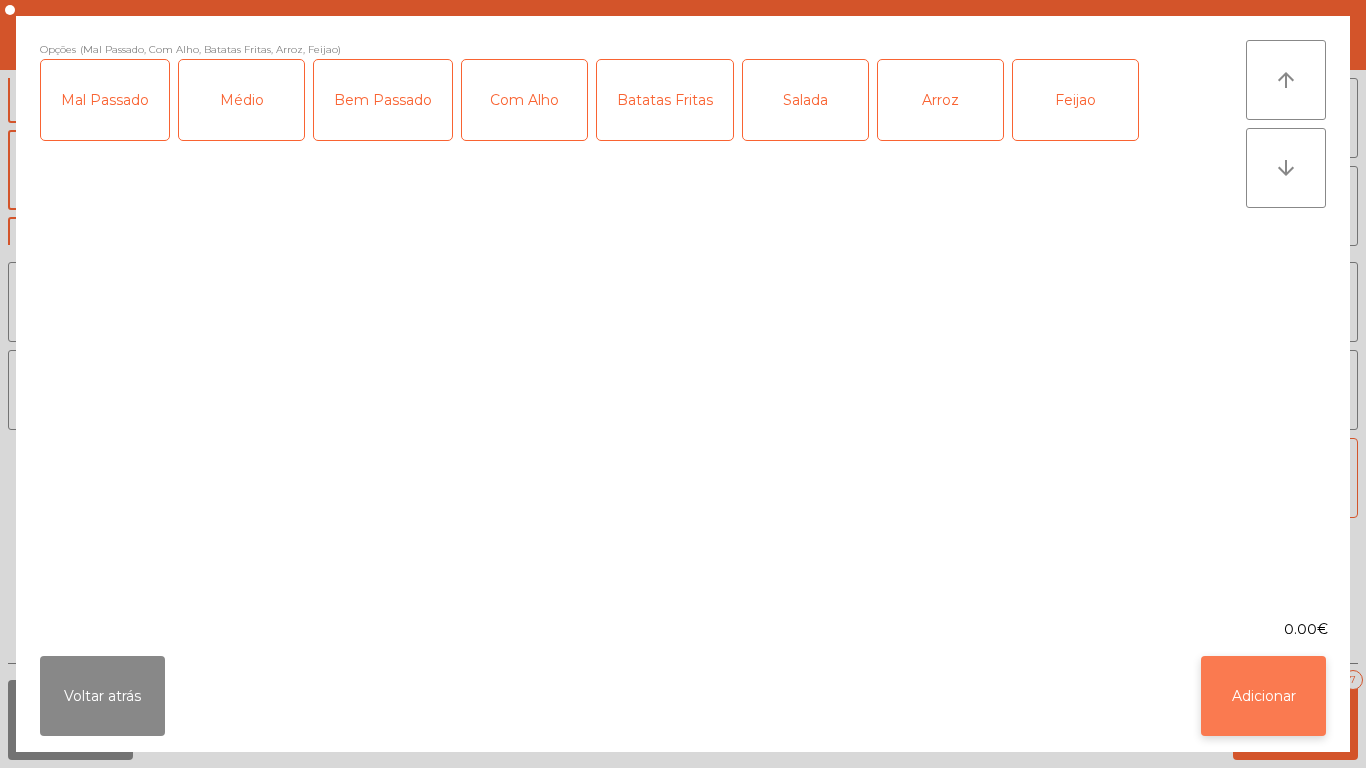 click on "Adicionar" 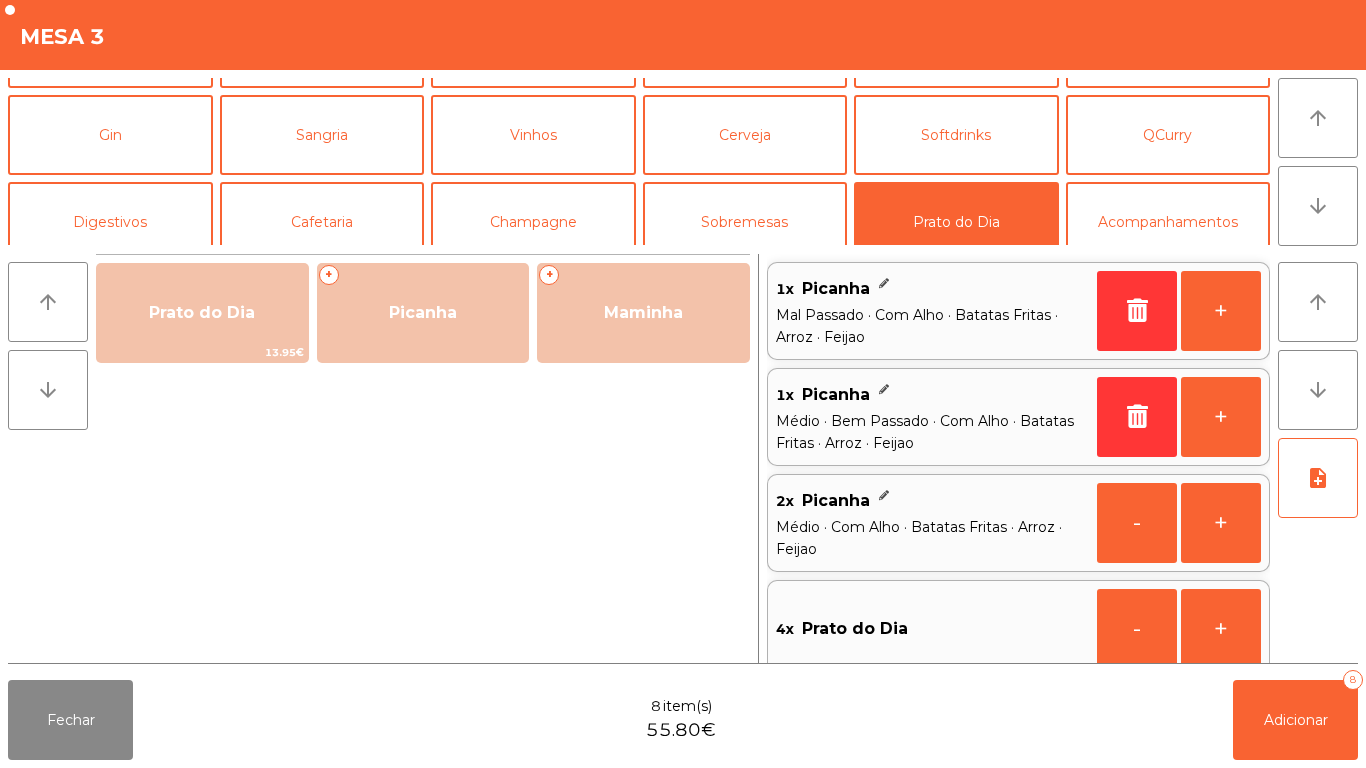 scroll, scrollTop: 46, scrollLeft: 0, axis: vertical 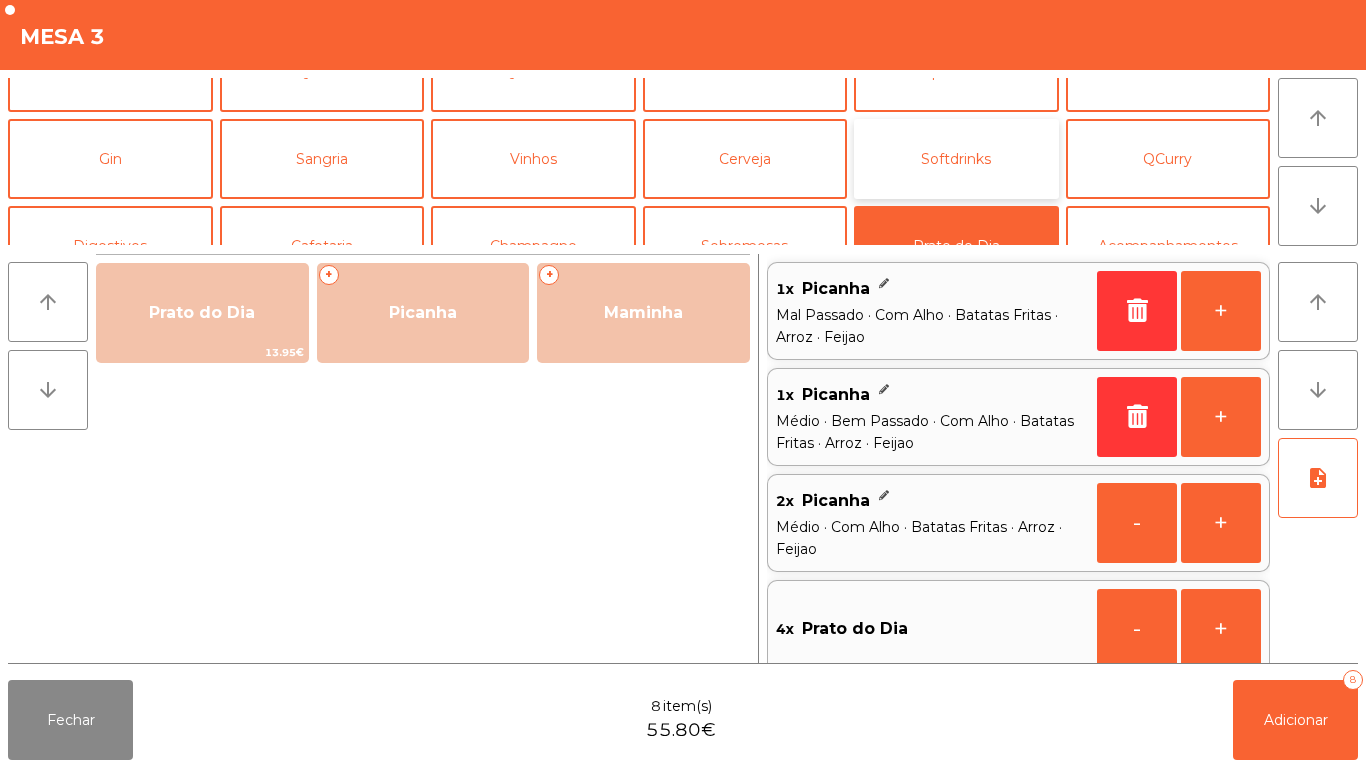 click on "Softdrinks" 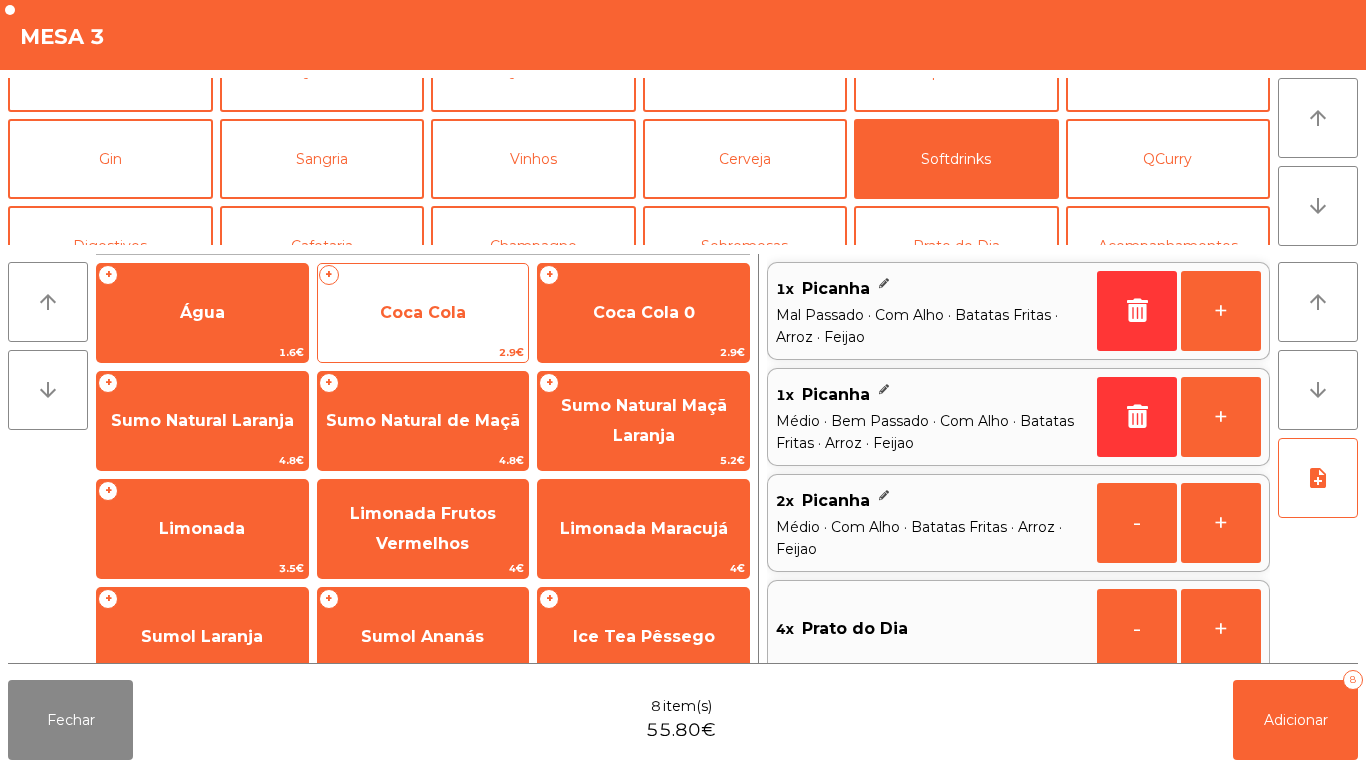 click on "Coca Cola" 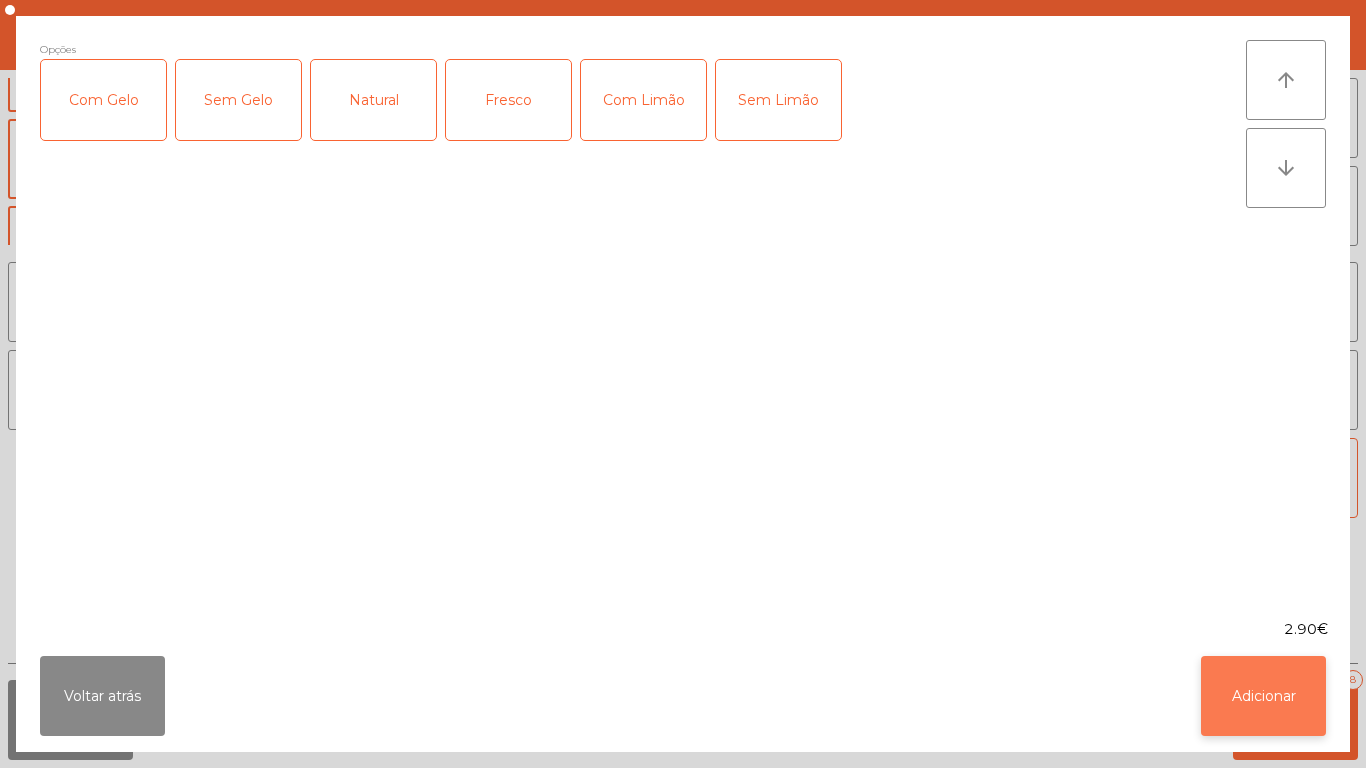 click on "Adicionar" 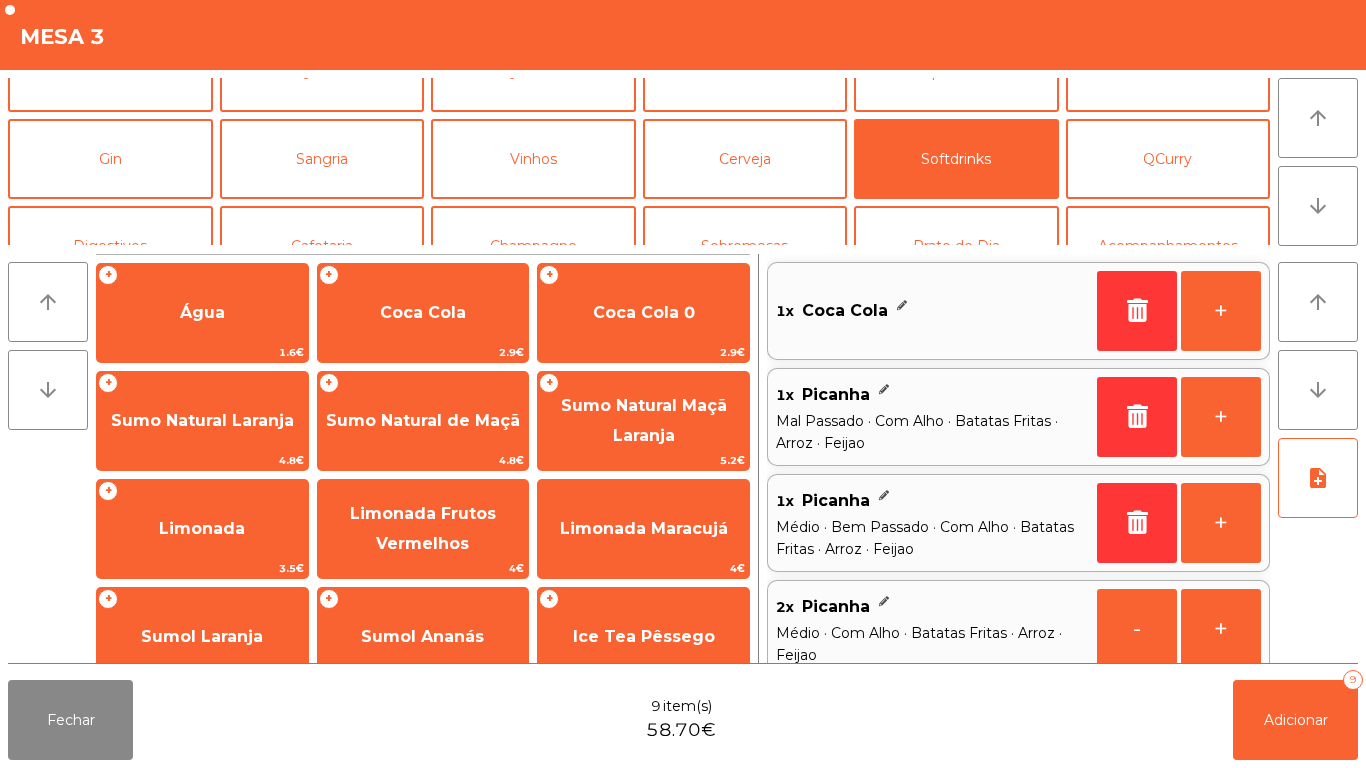 scroll, scrollTop: 8, scrollLeft: 0, axis: vertical 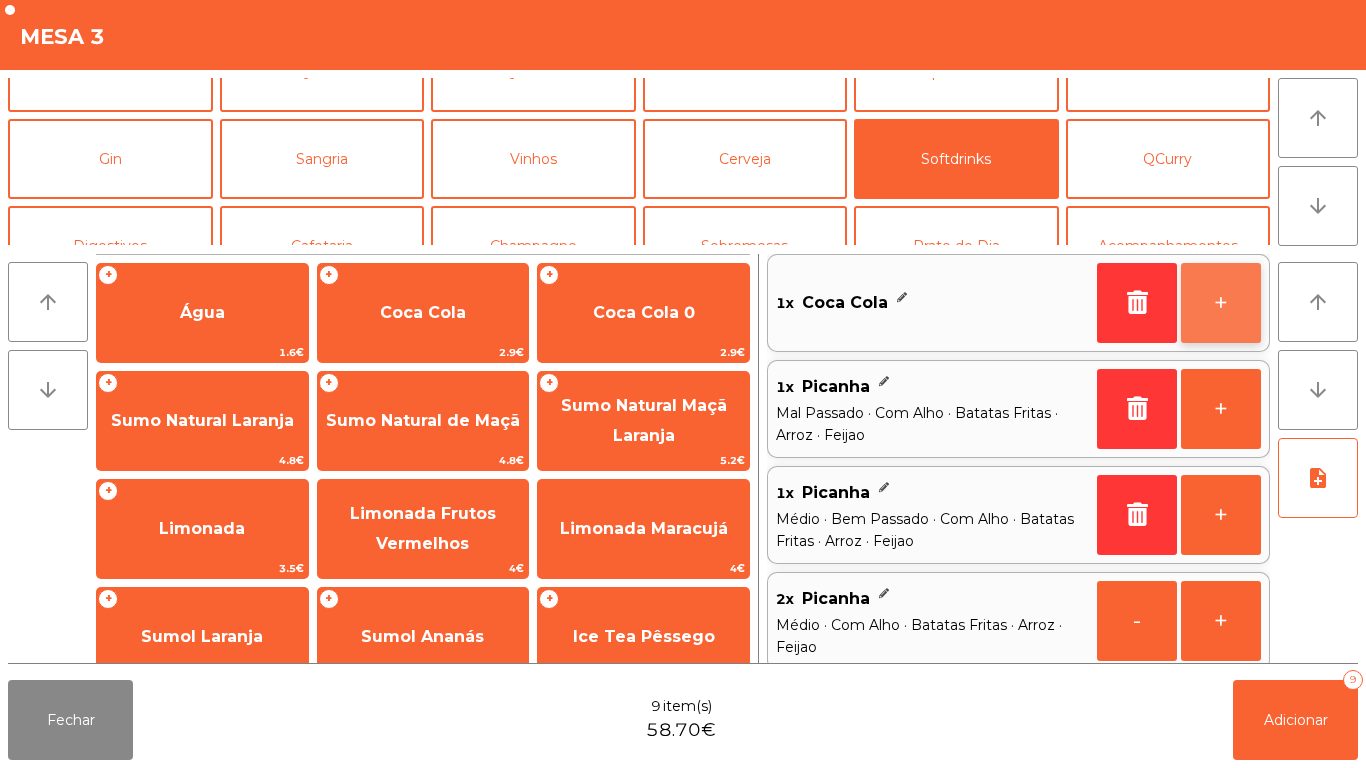 click on "+" 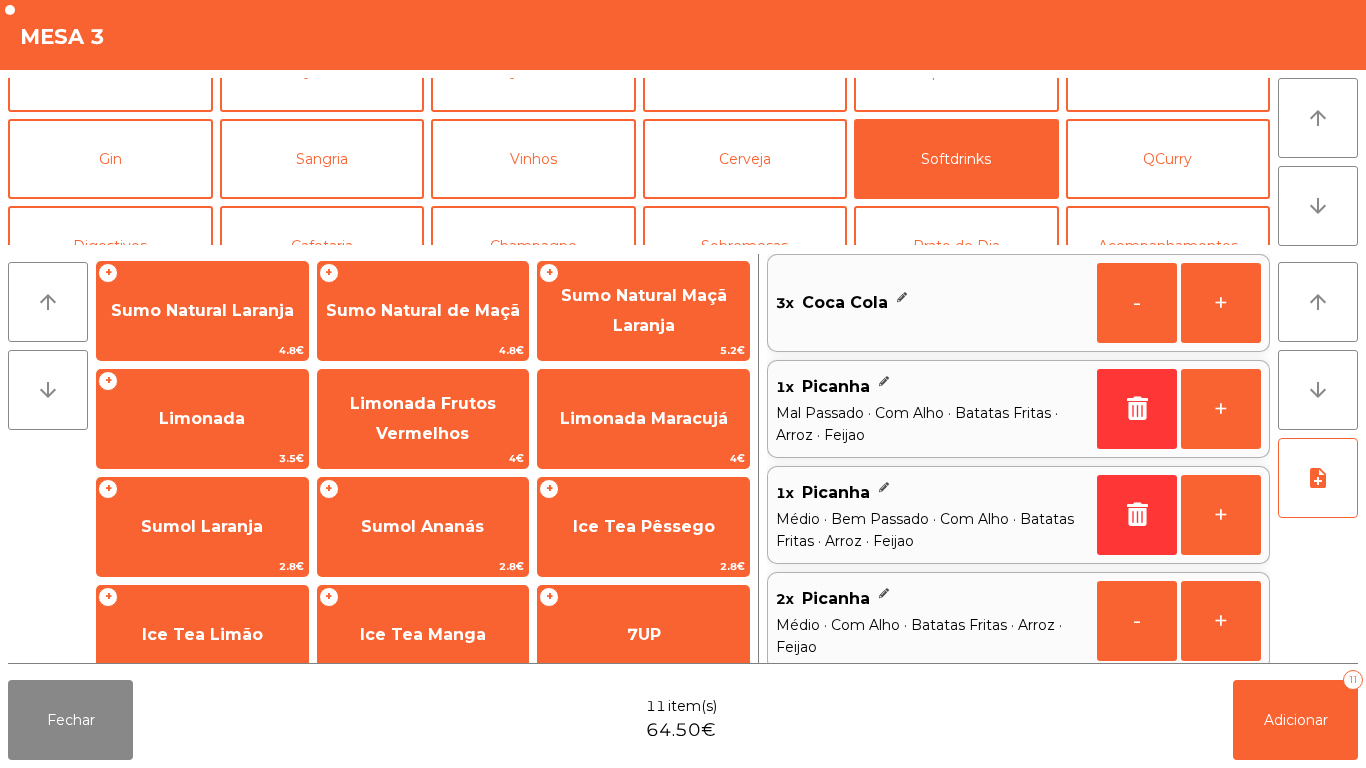 scroll, scrollTop: 201, scrollLeft: 0, axis: vertical 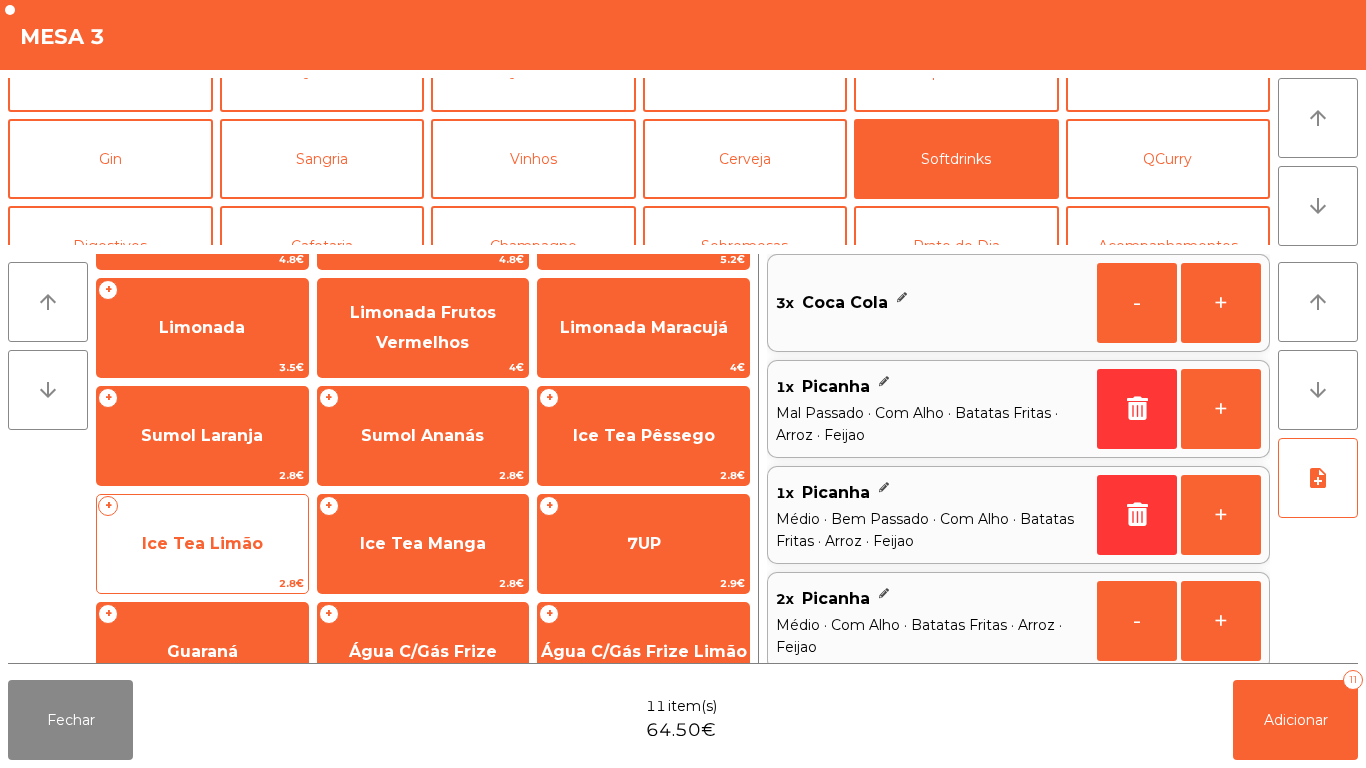 click on "Ice Tea Limão" 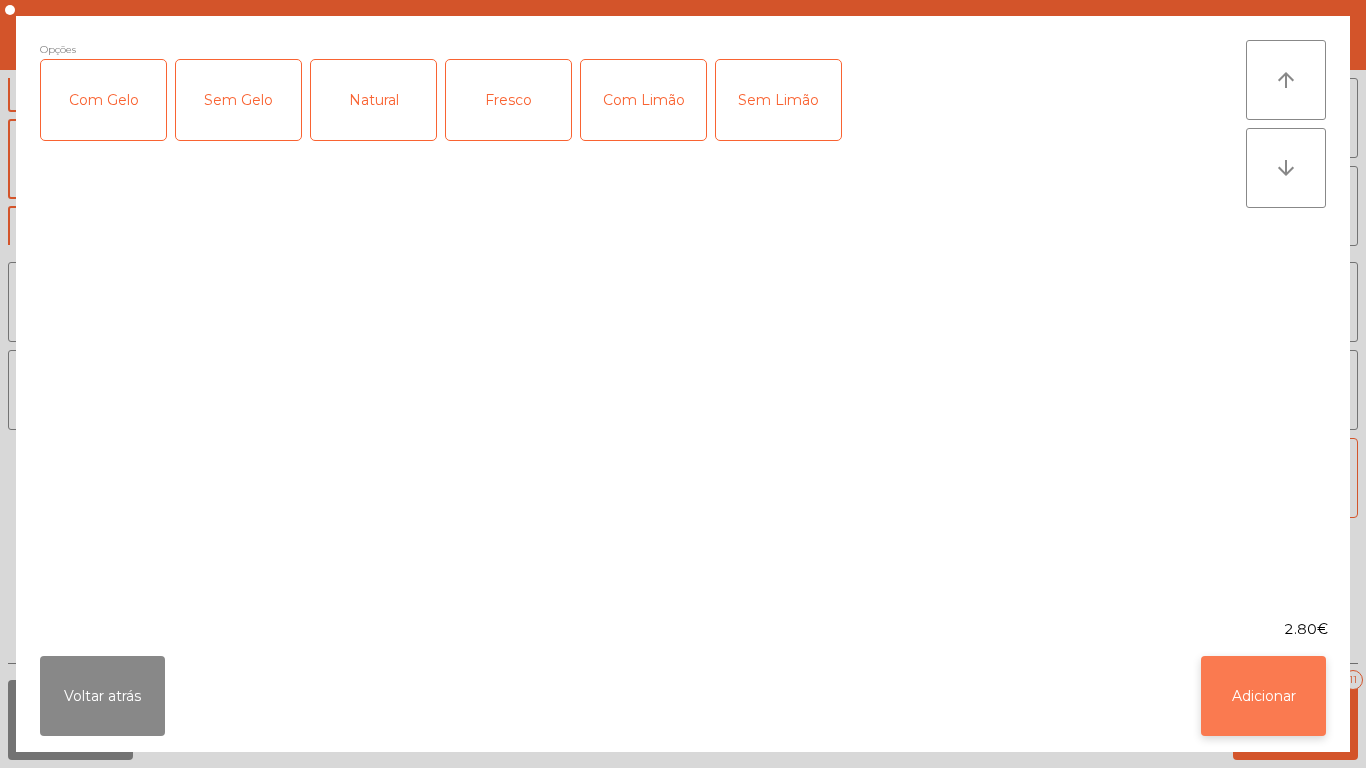 click on "Adicionar" 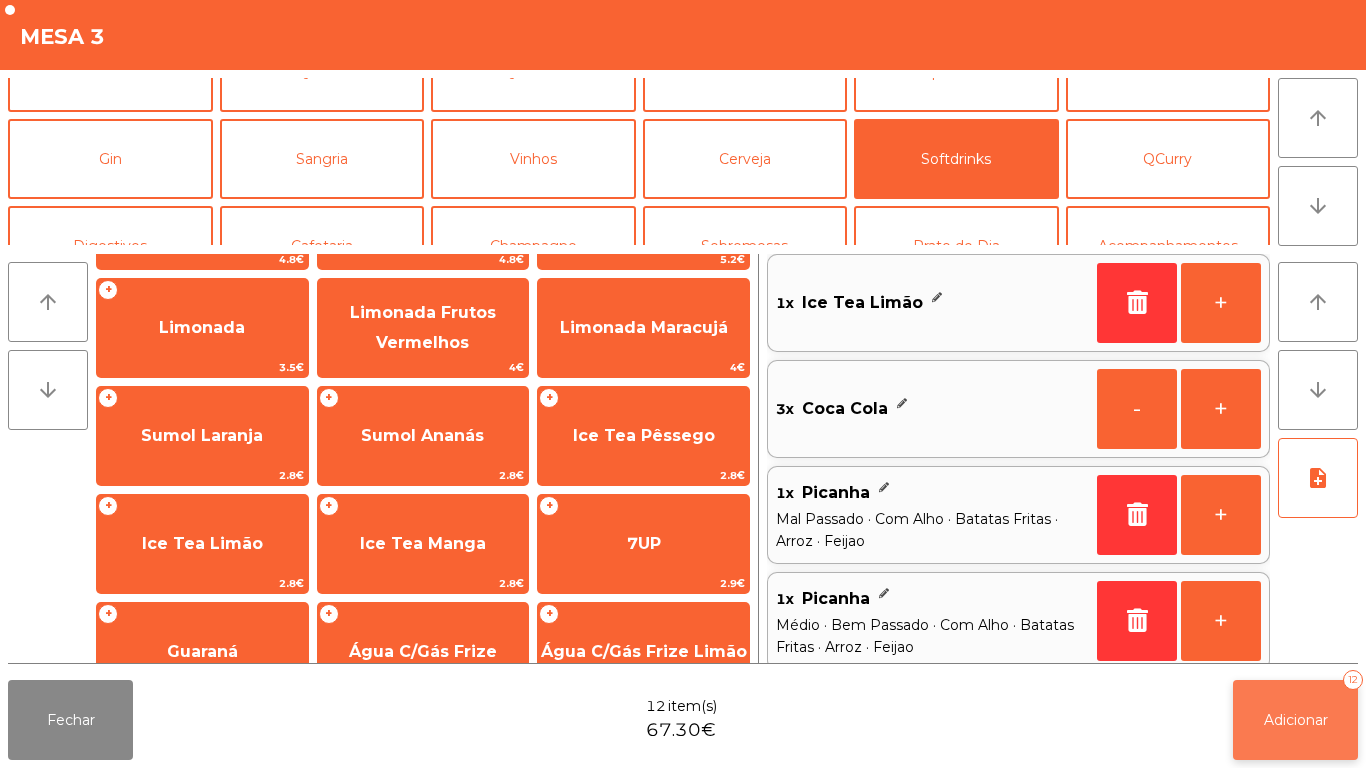 click on "Adicionar" 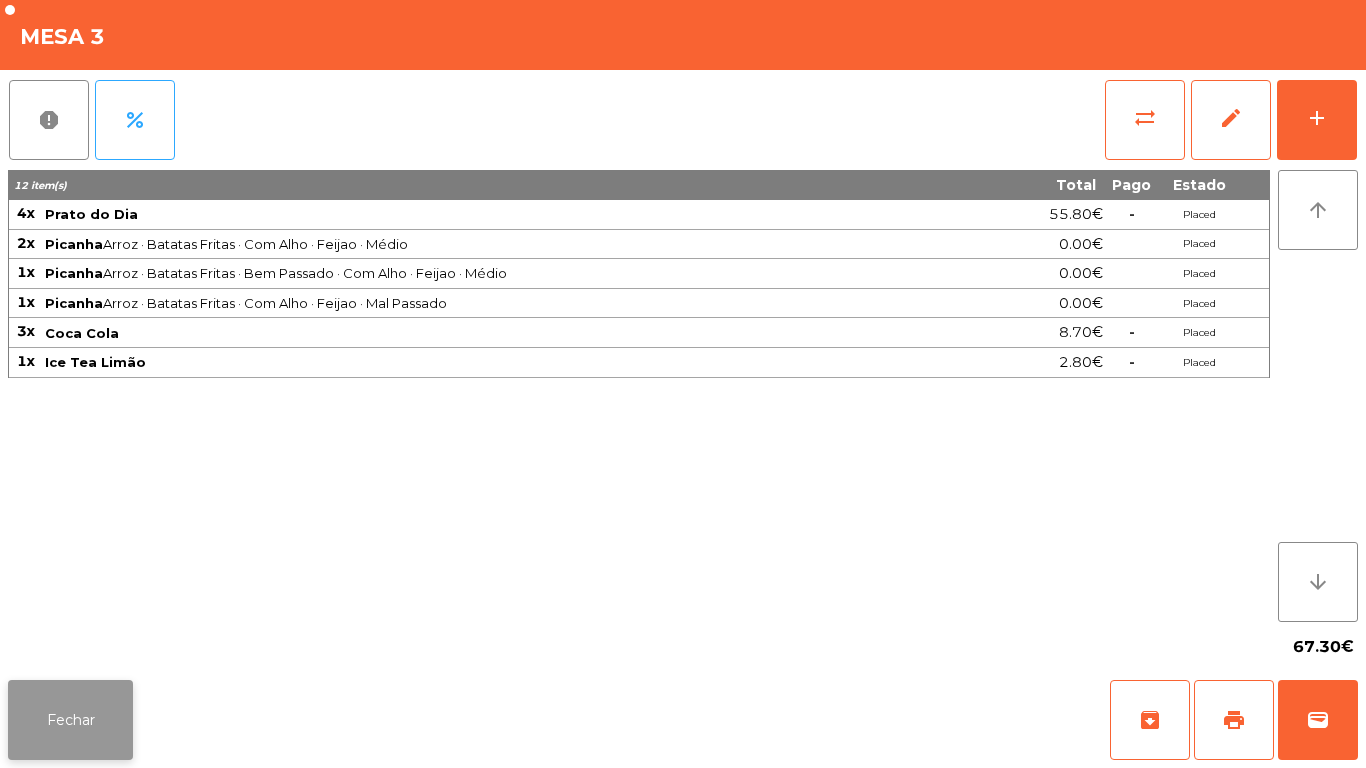 click on "Fechar" 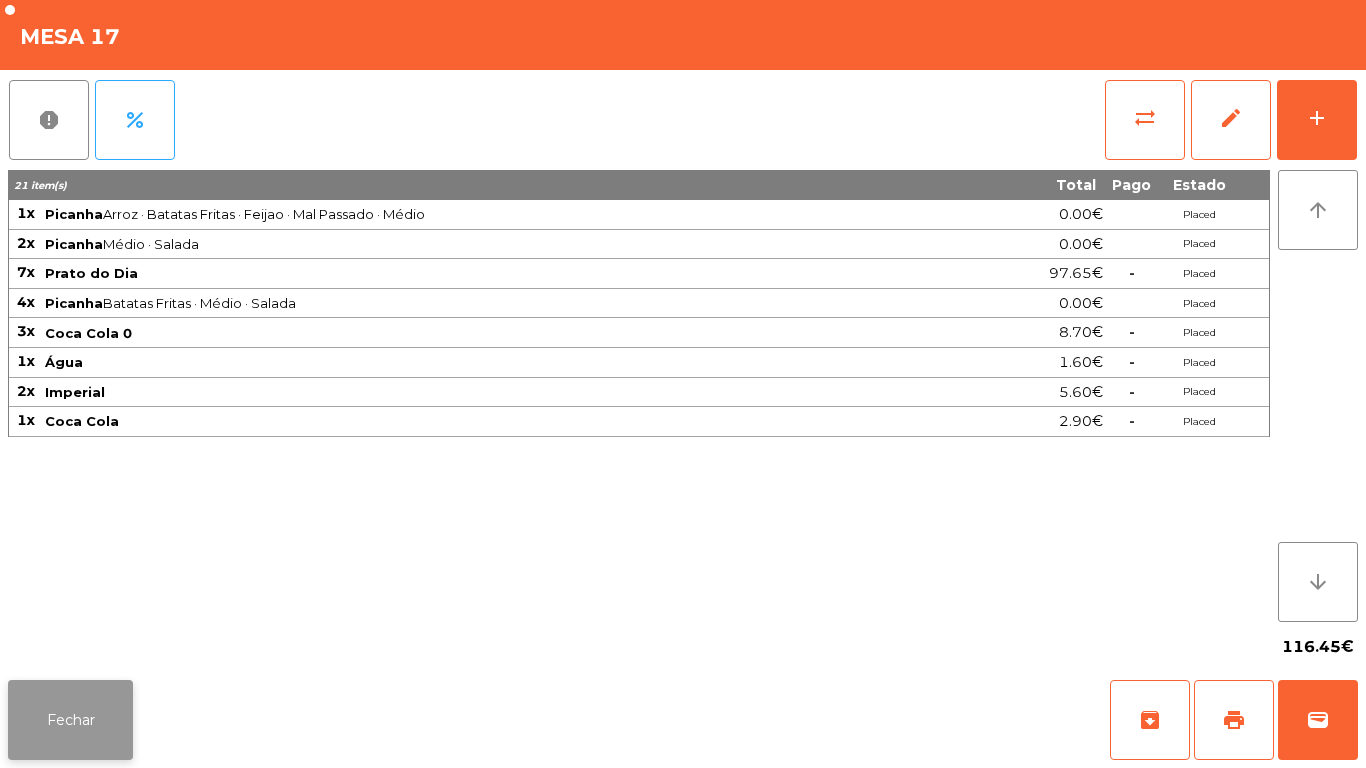 click on "Fechar" 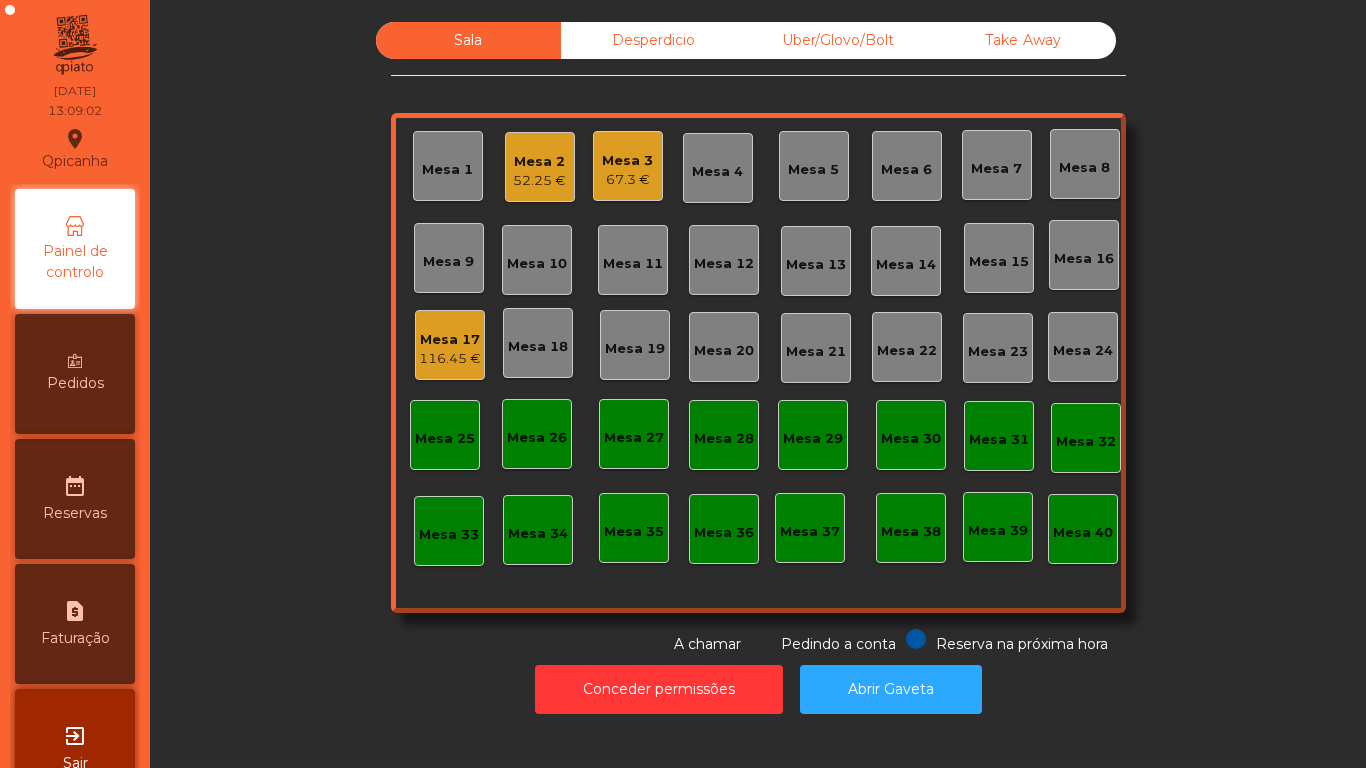 click on "67.3 €" 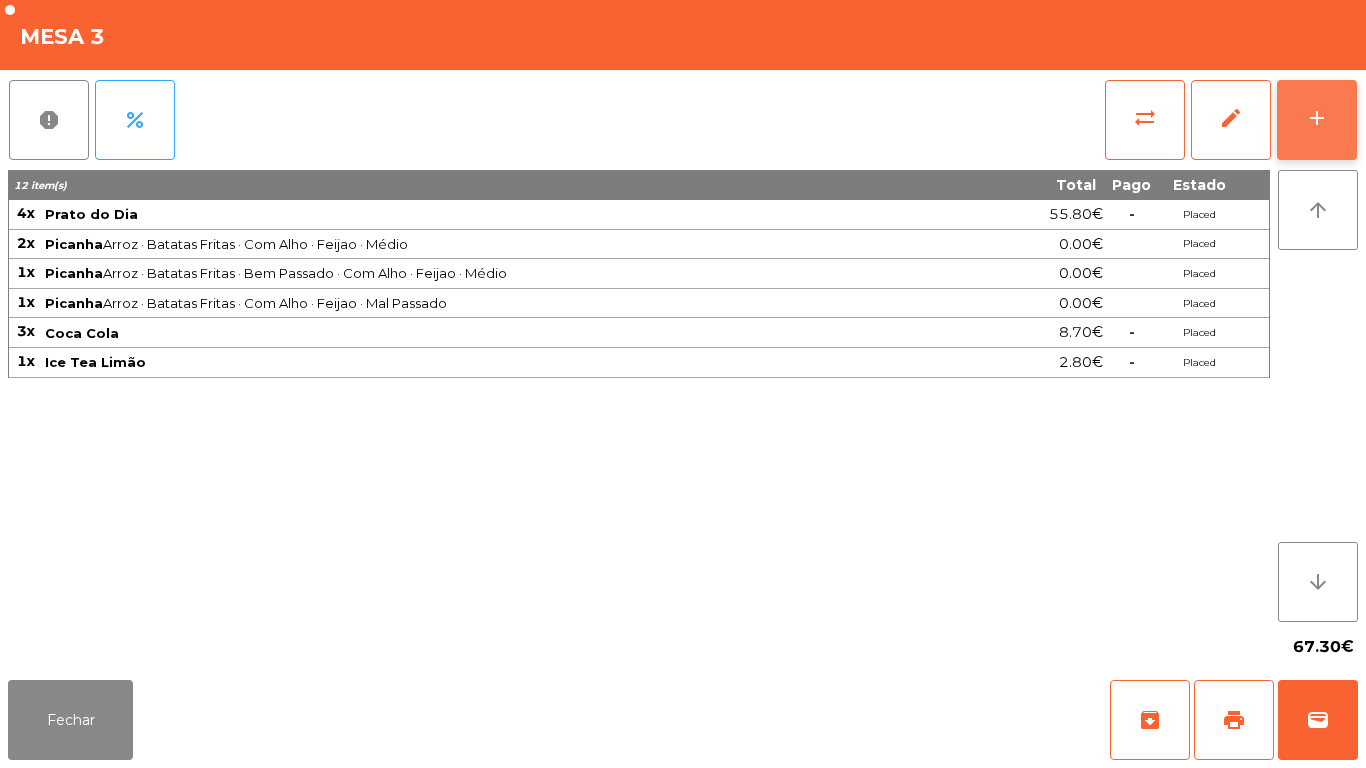 click on "add" 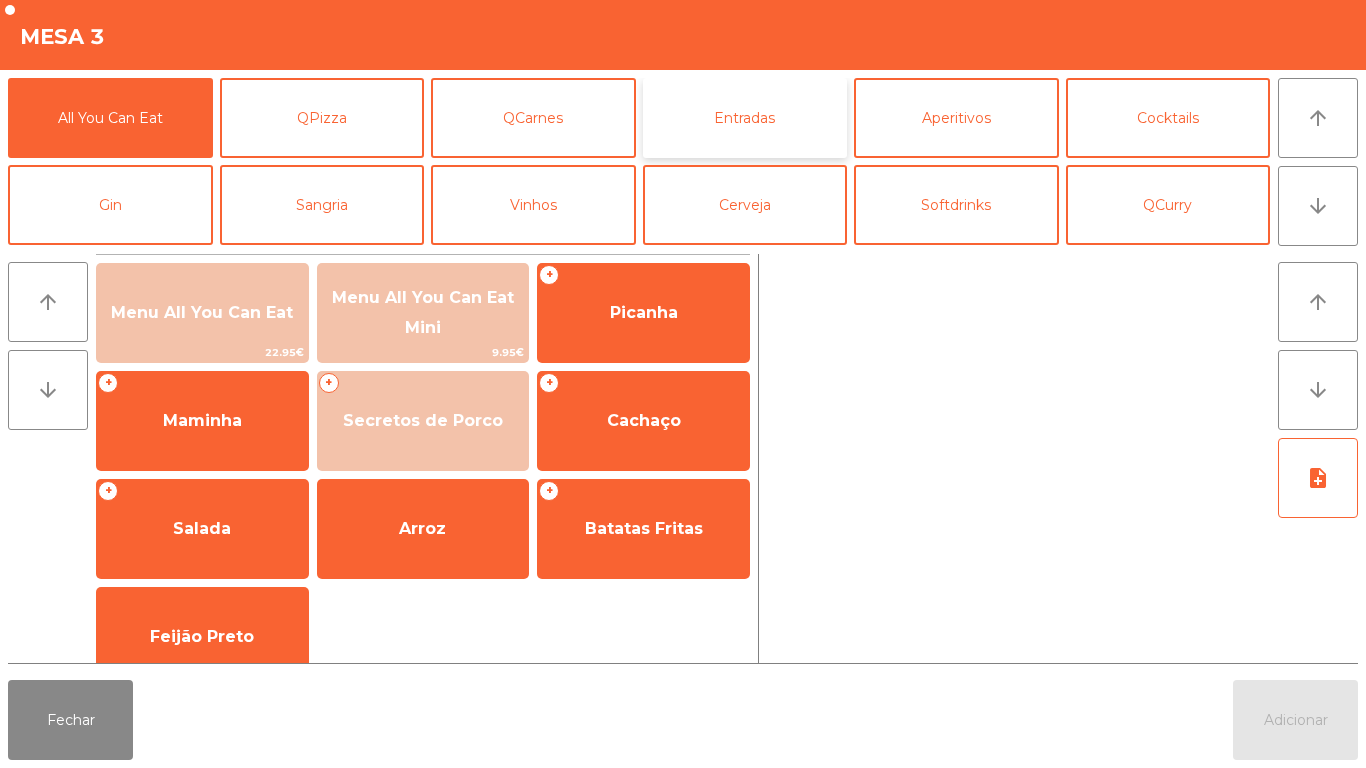 click on "Entradas" 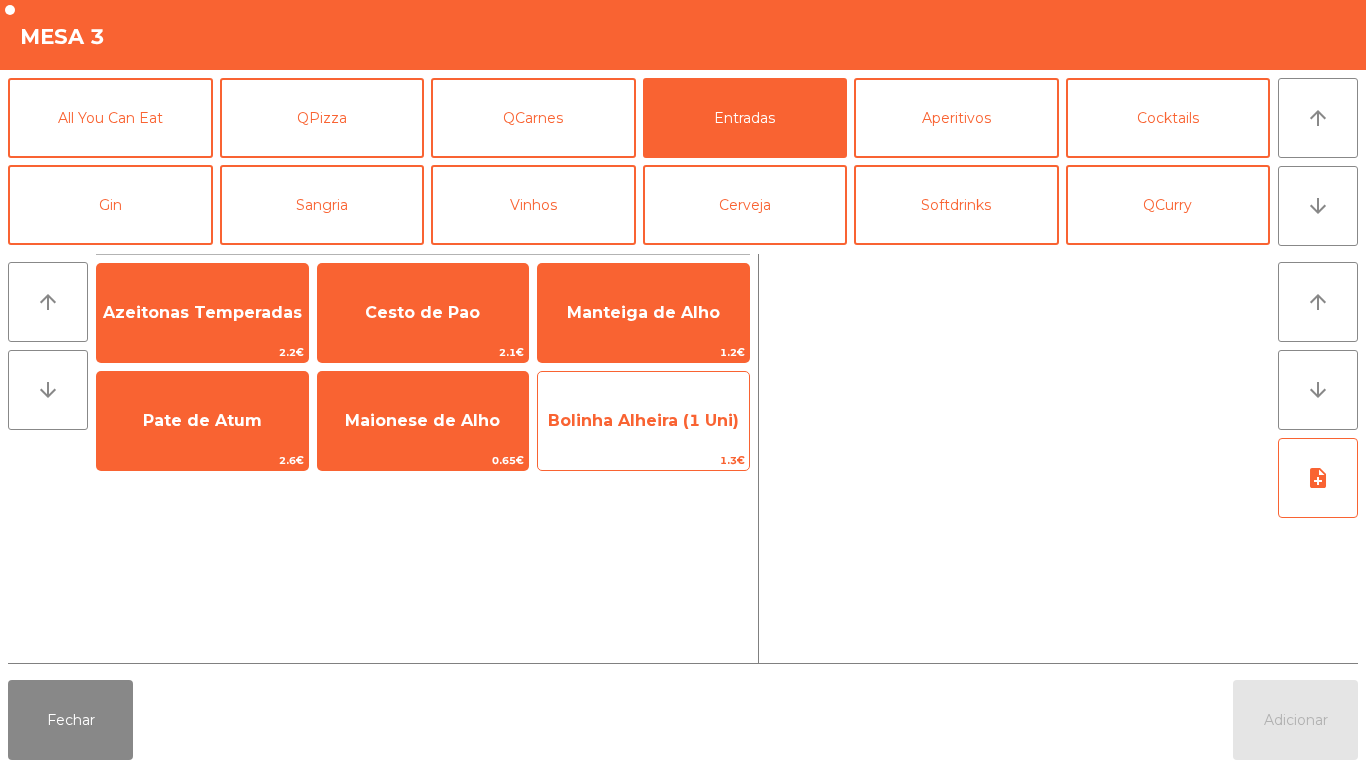click on "Bolinha Alheira (1 Uni)" 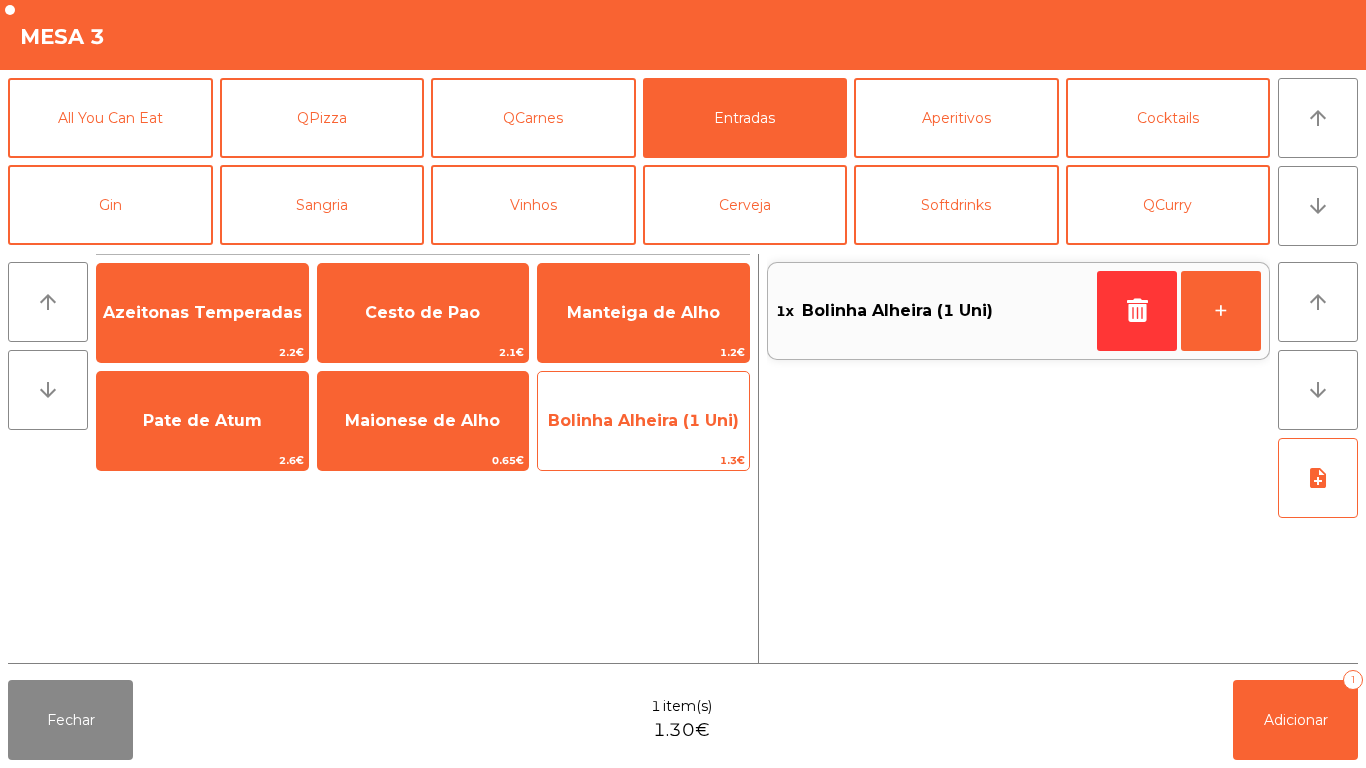 click on "Bolinha Alheira (1 Uni)" 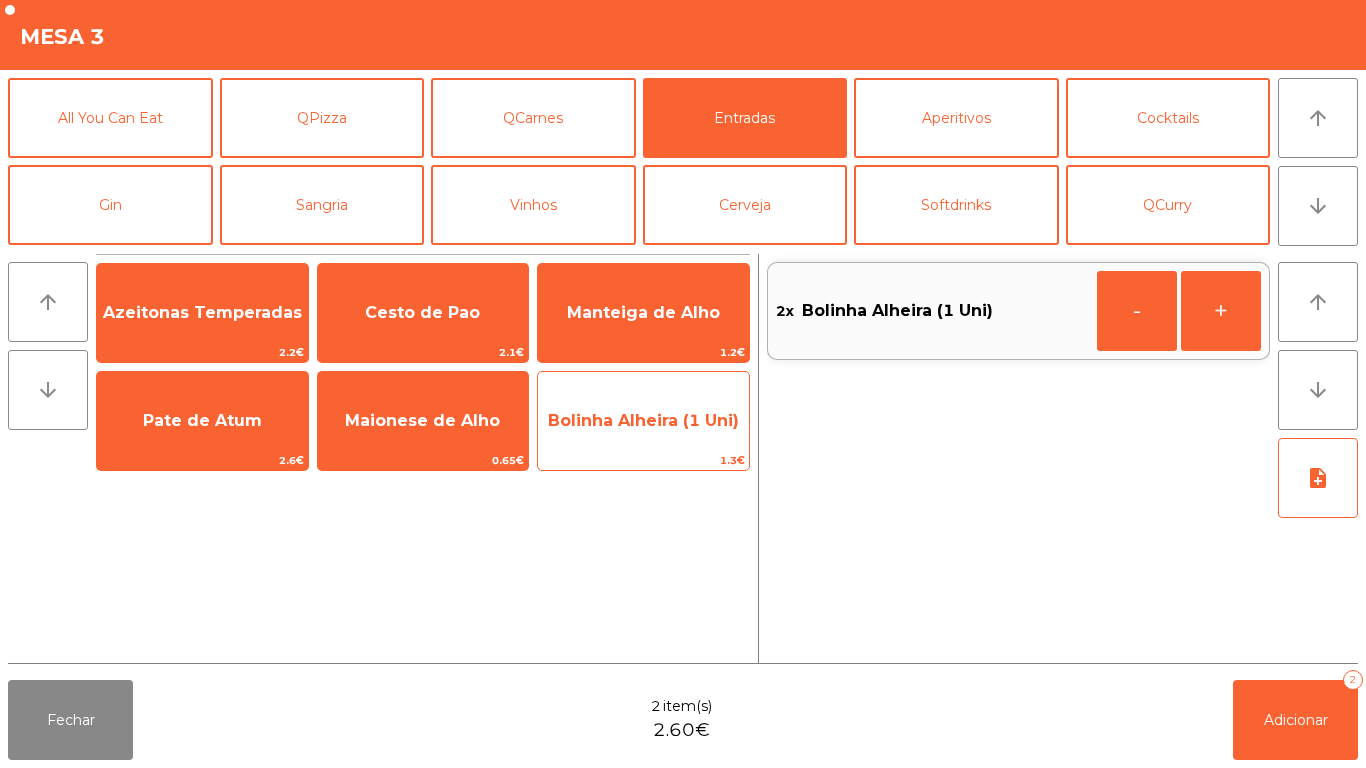 click on "Bolinha Alheira (1 Uni)" 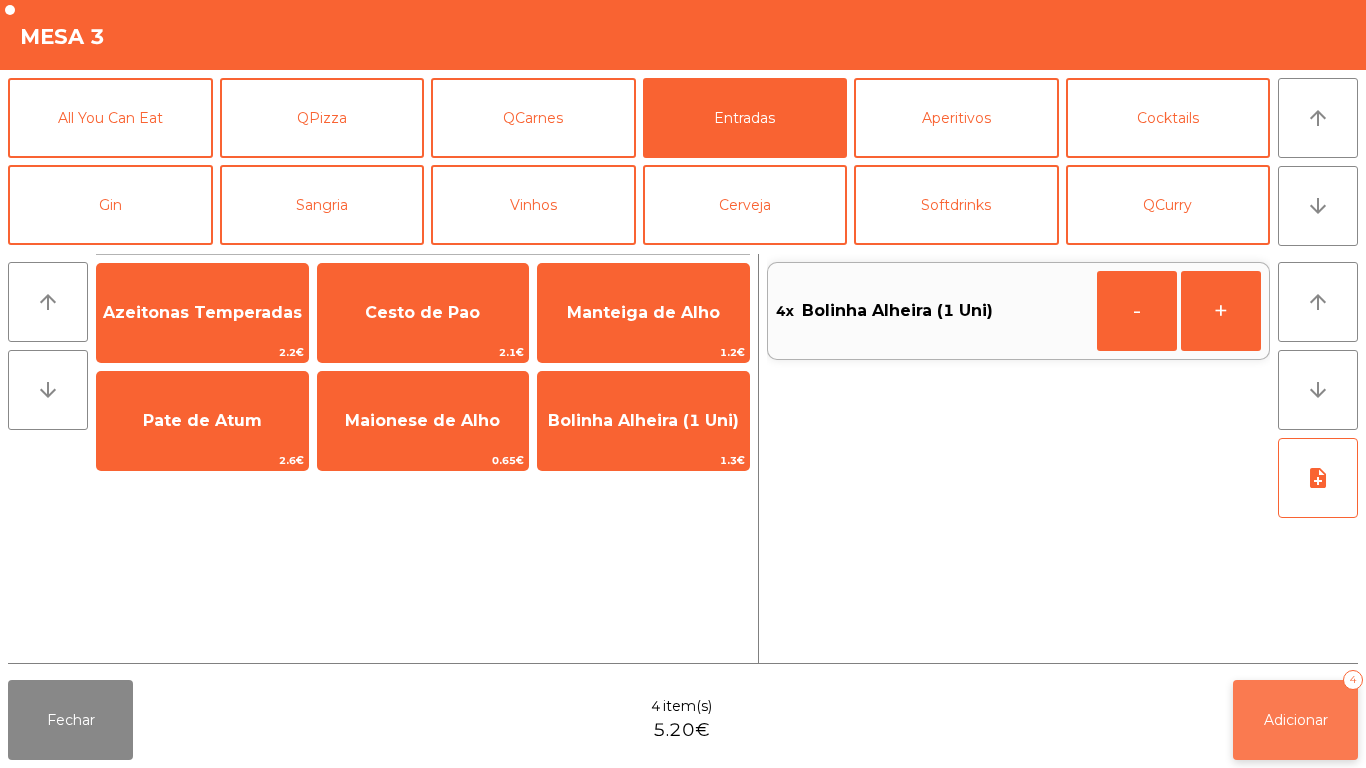 click on "Adicionar" 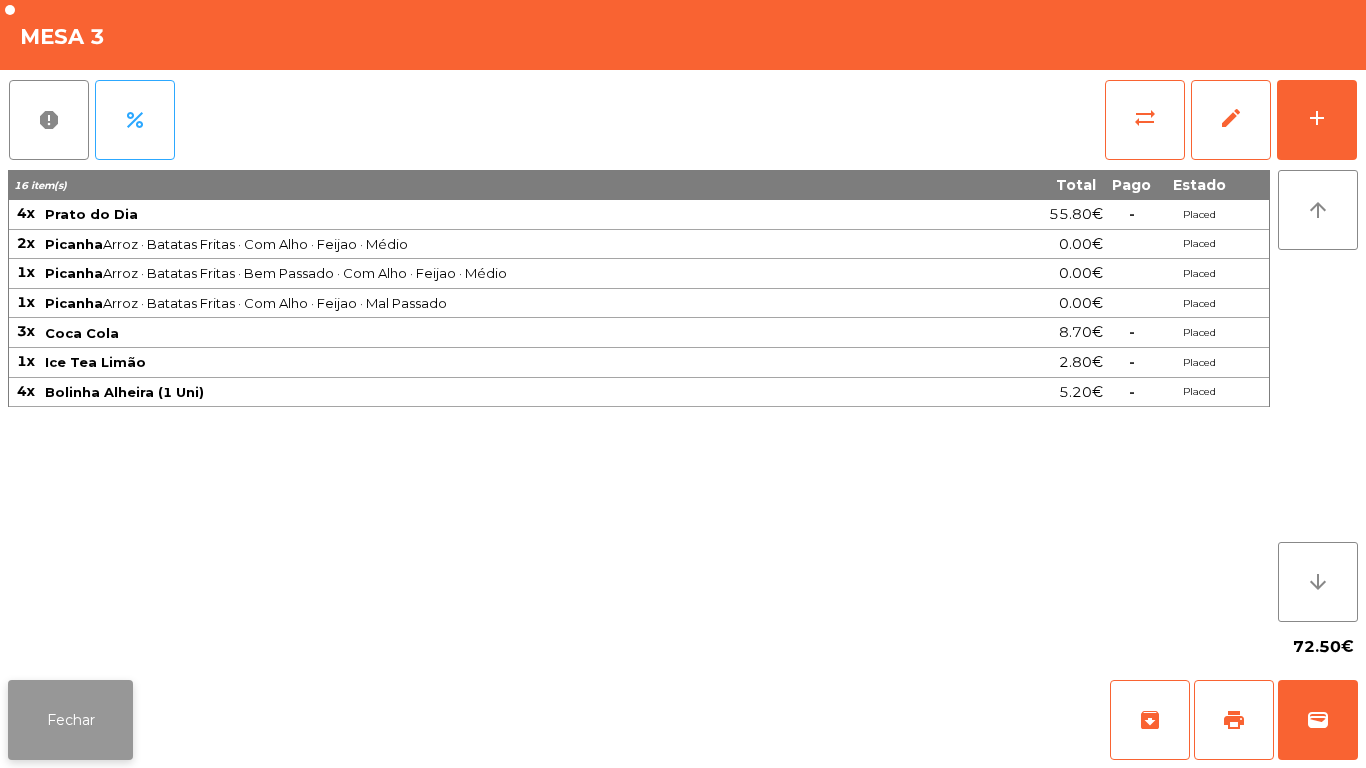 click on "Fechar" 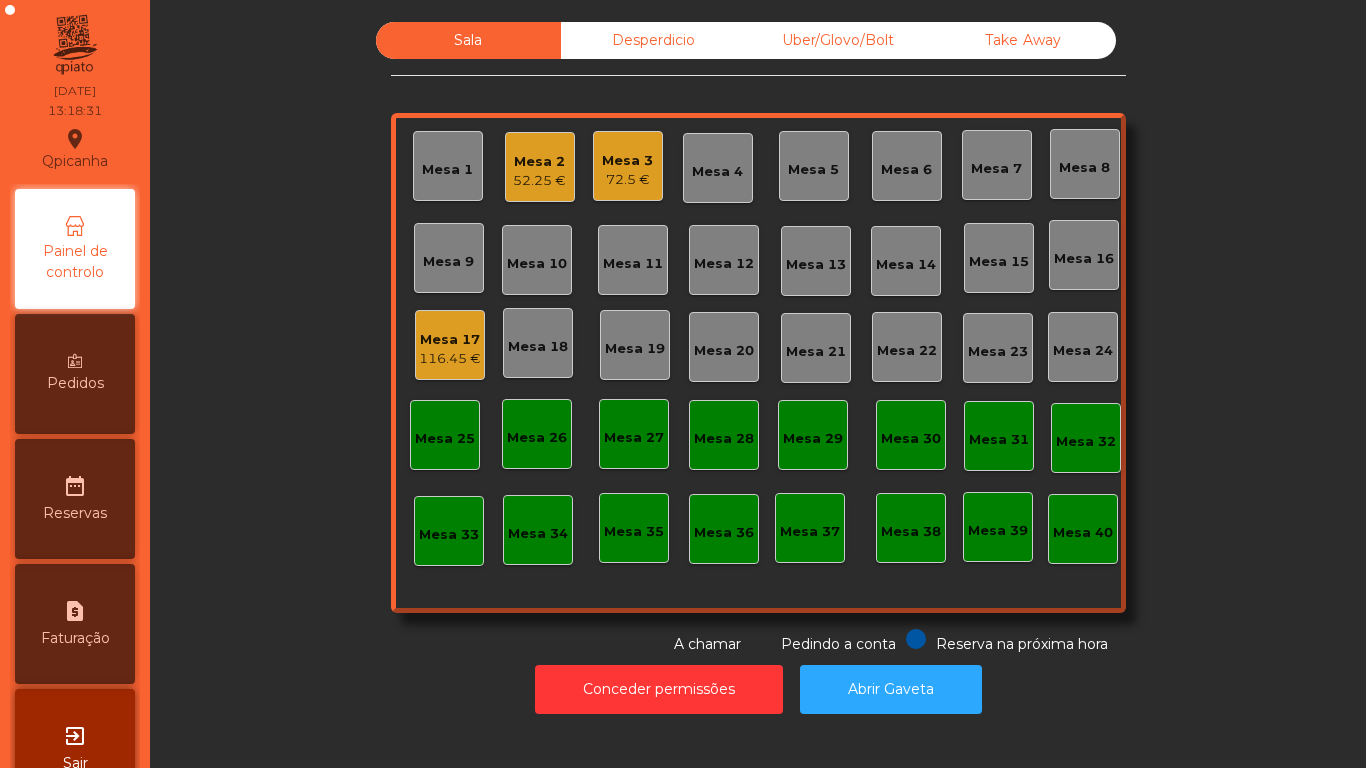 click on "Mesa 1" 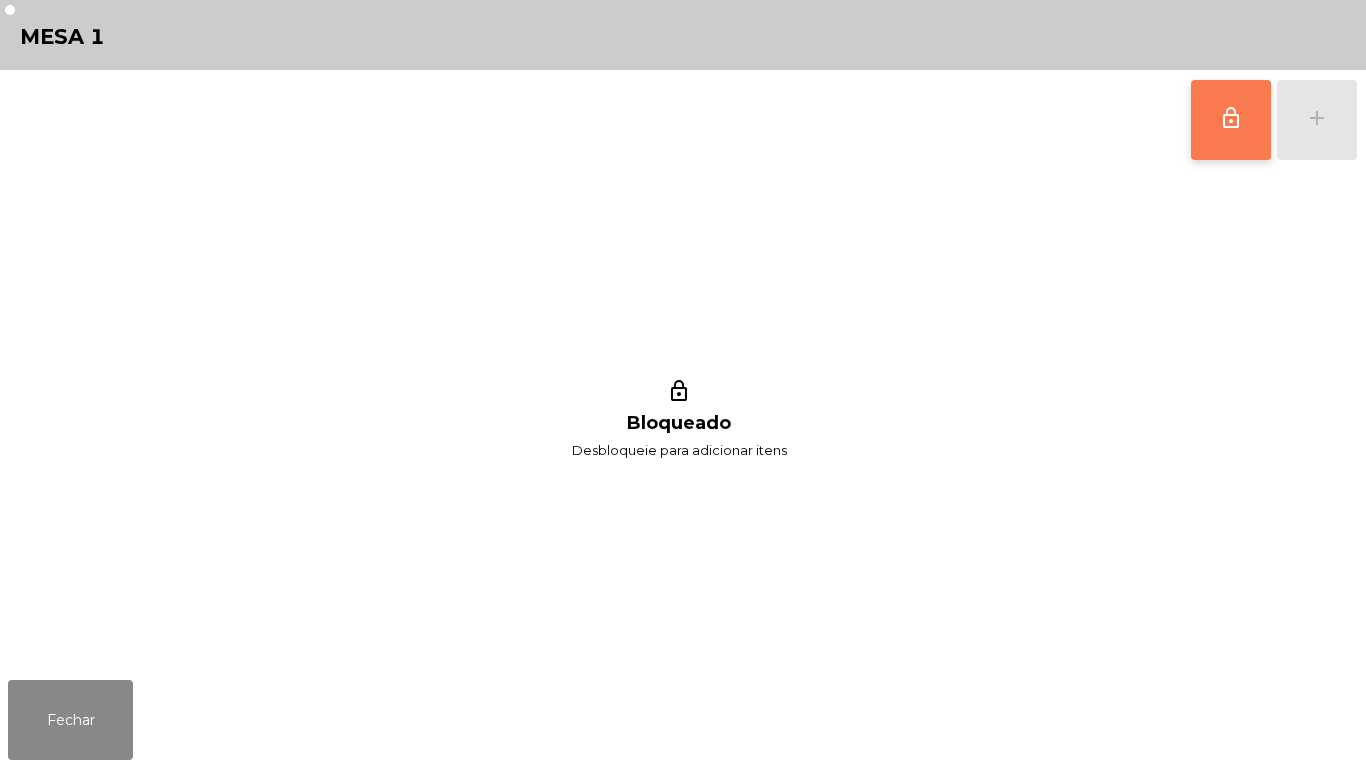 click on "lock_outline" 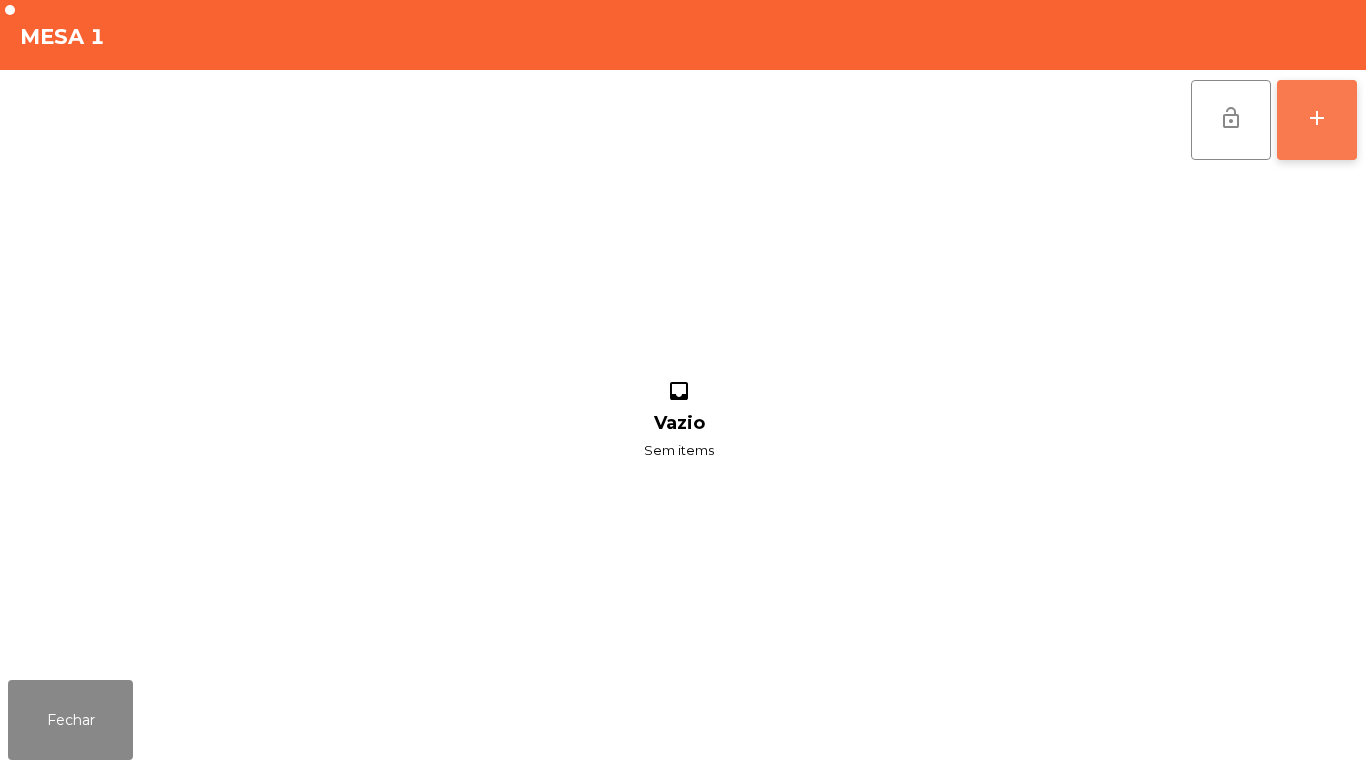 click on "add" 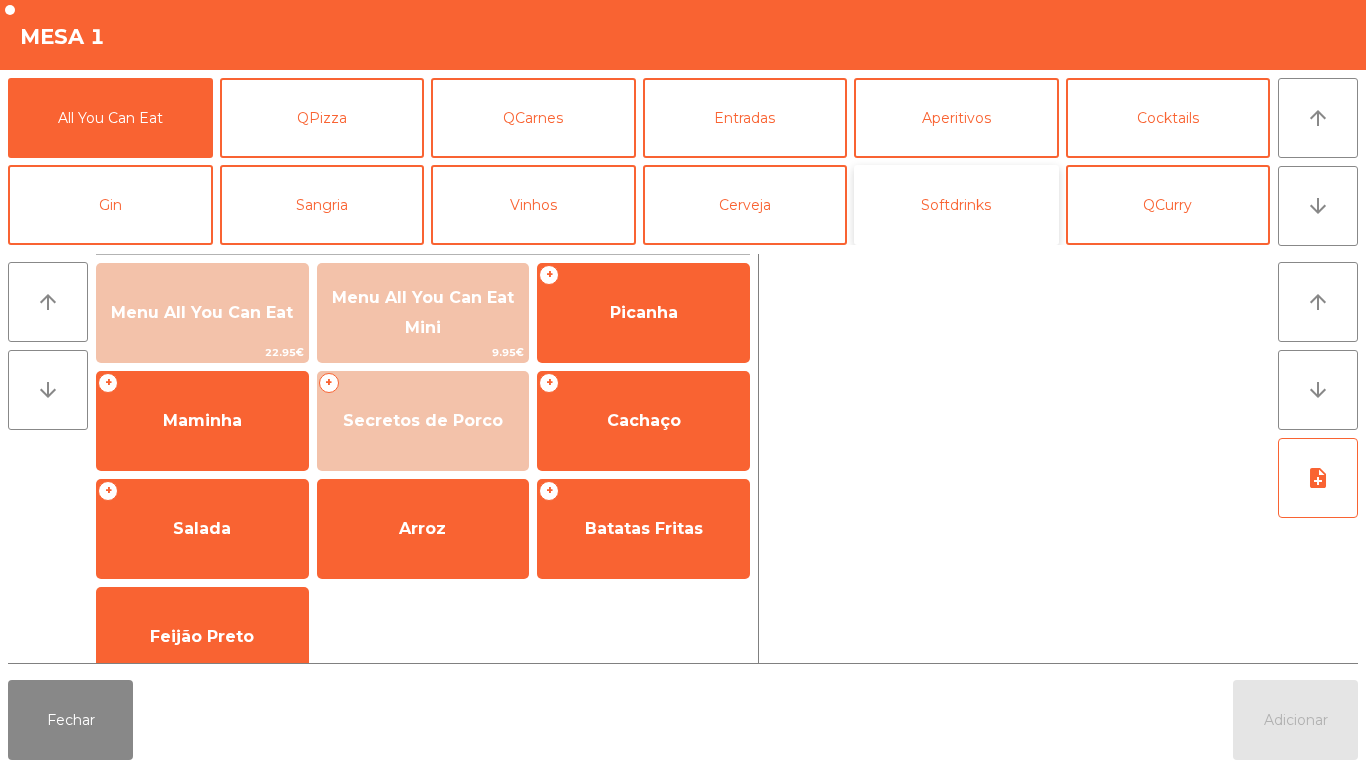 click on "Softdrinks" 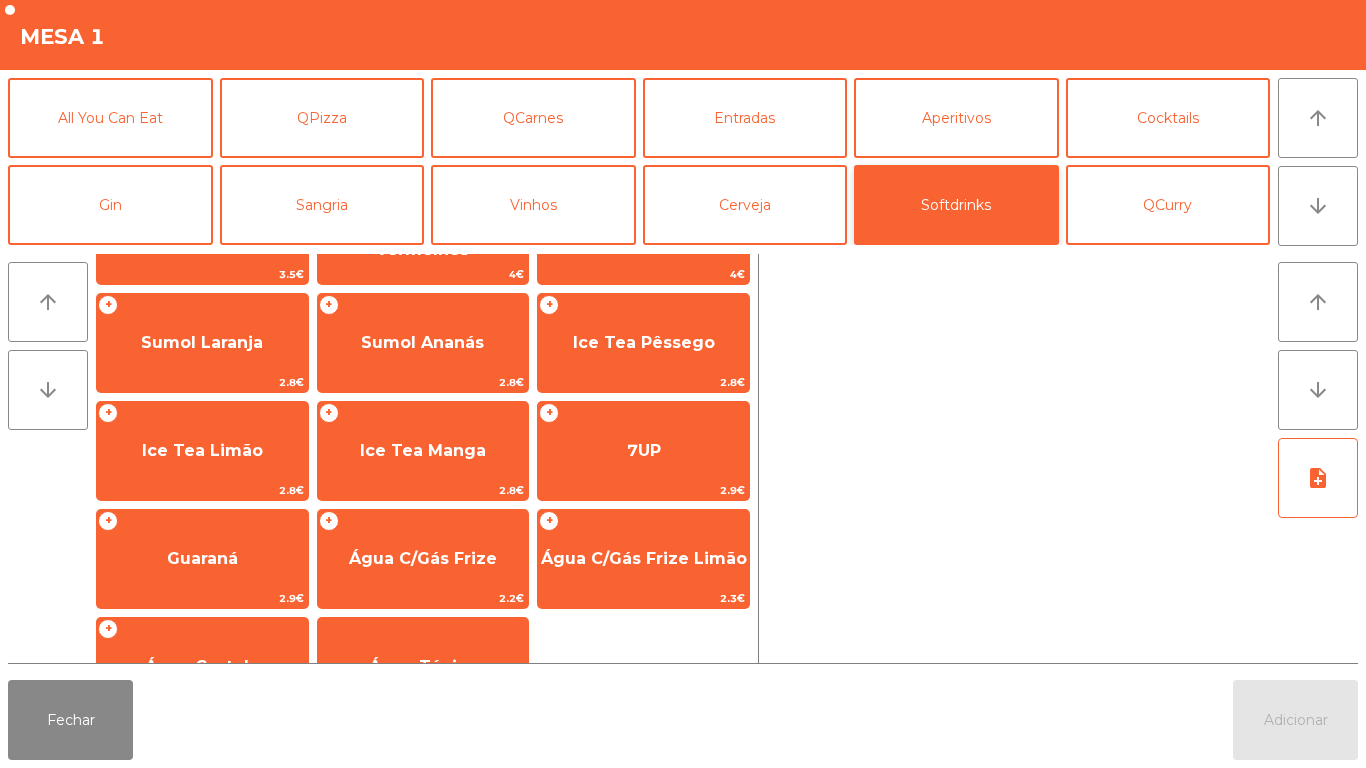 scroll, scrollTop: 356, scrollLeft: 0, axis: vertical 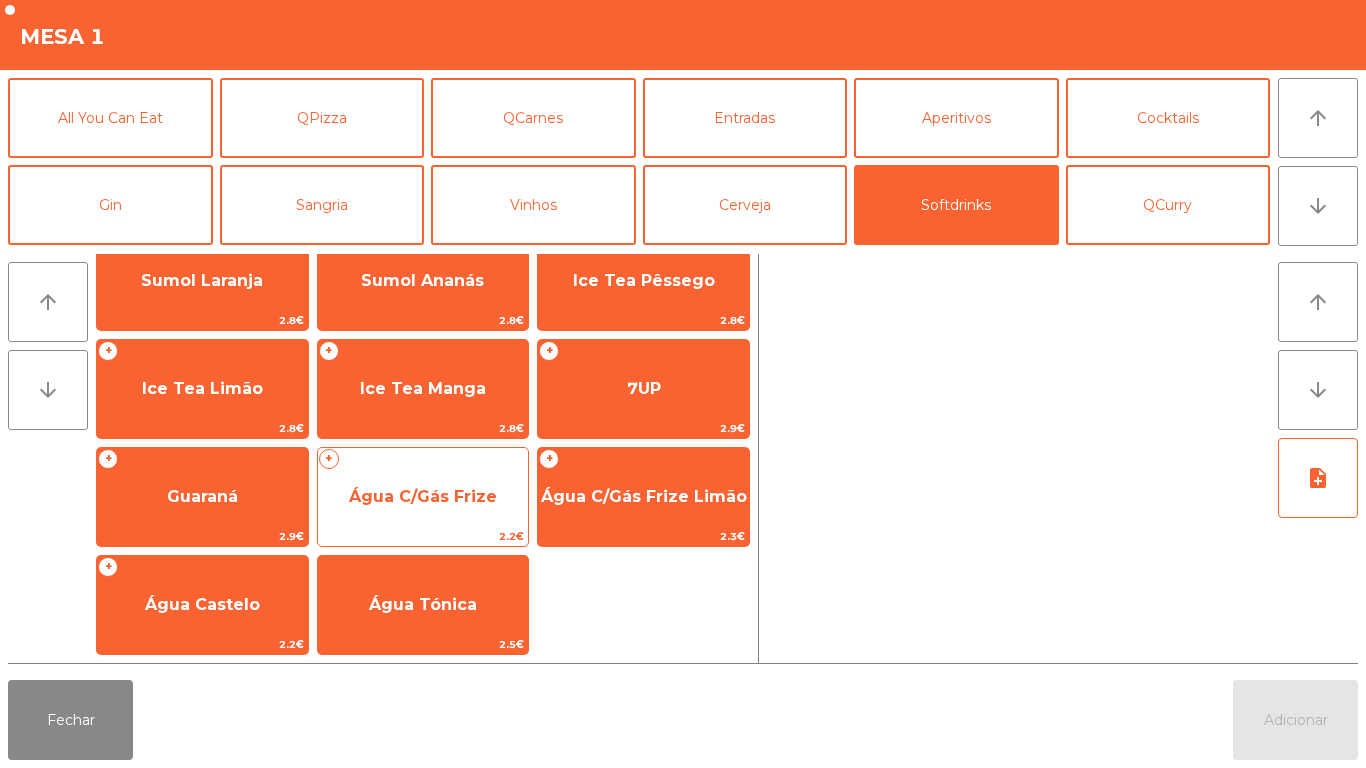 click on "Água C/Gás Frize" 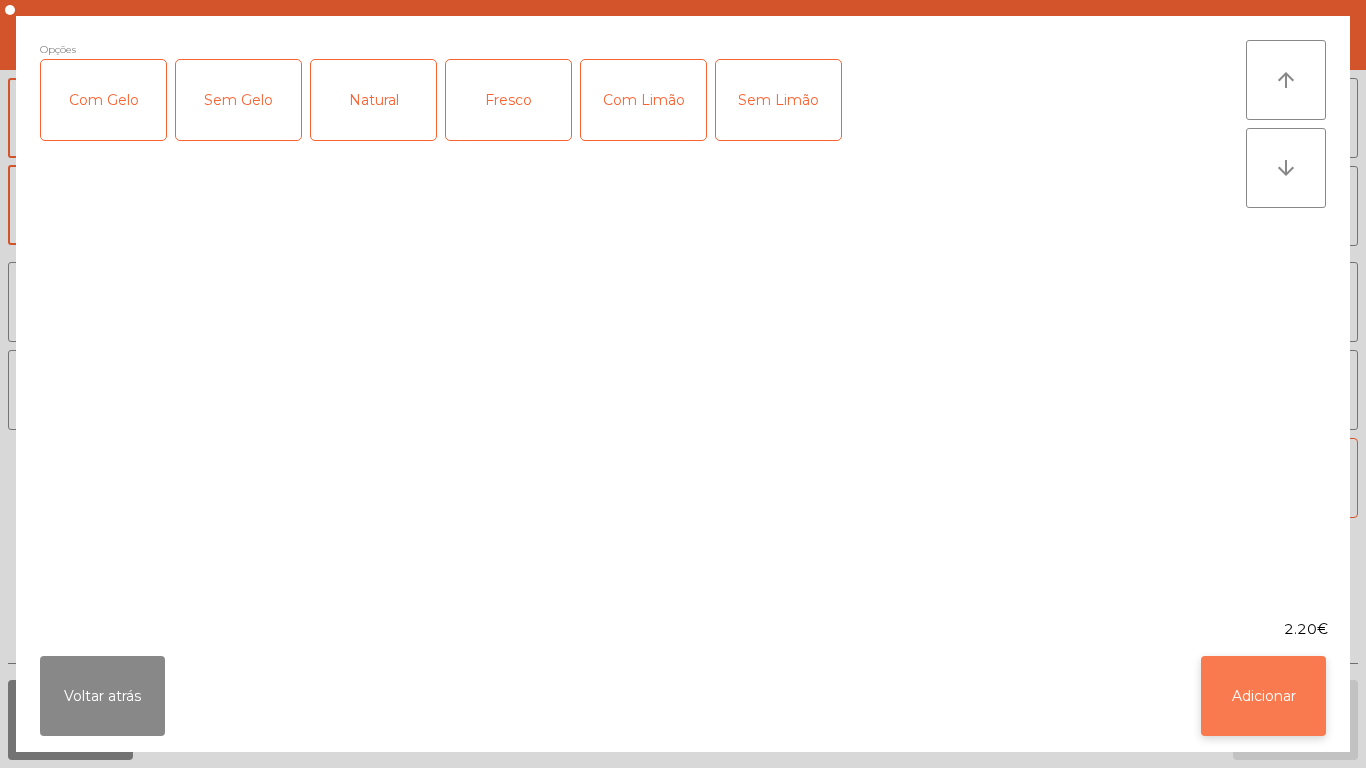 click on "Adicionar" 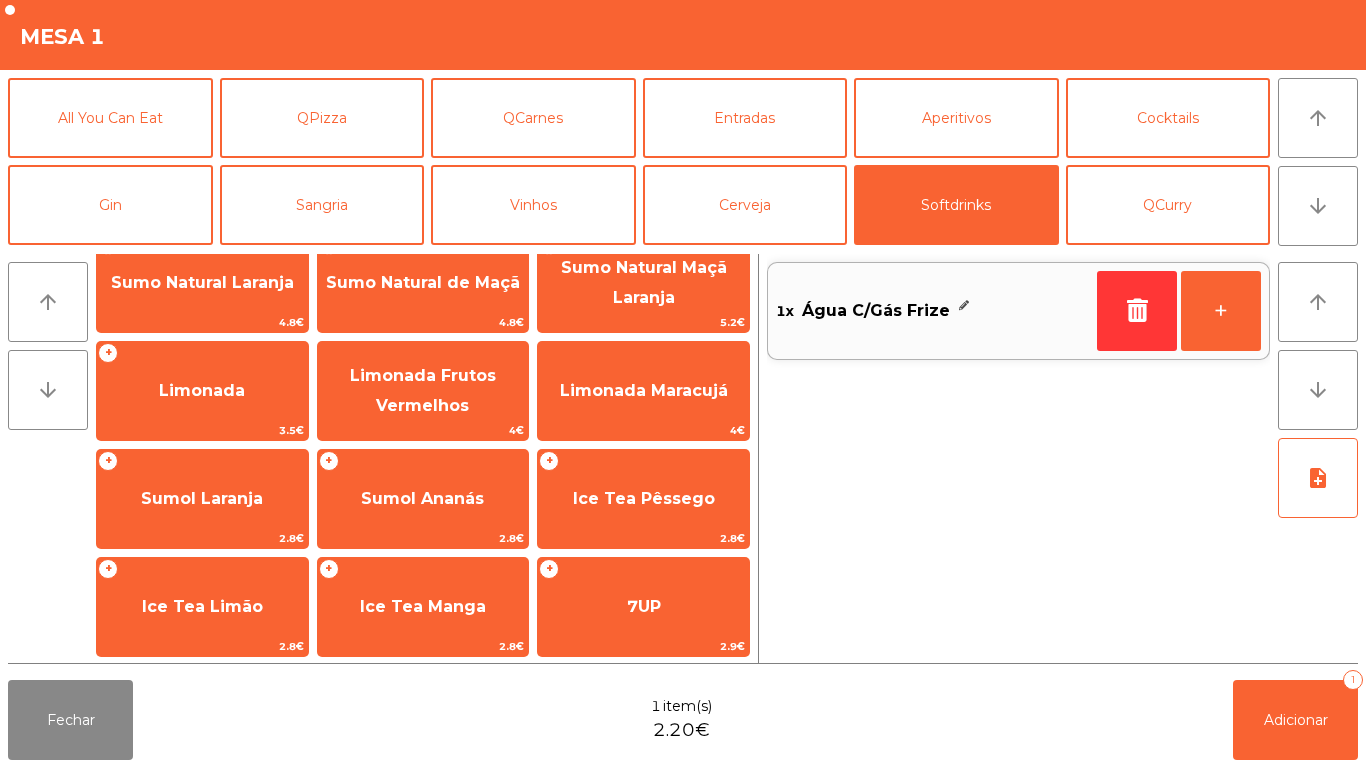 scroll, scrollTop: 139, scrollLeft: 0, axis: vertical 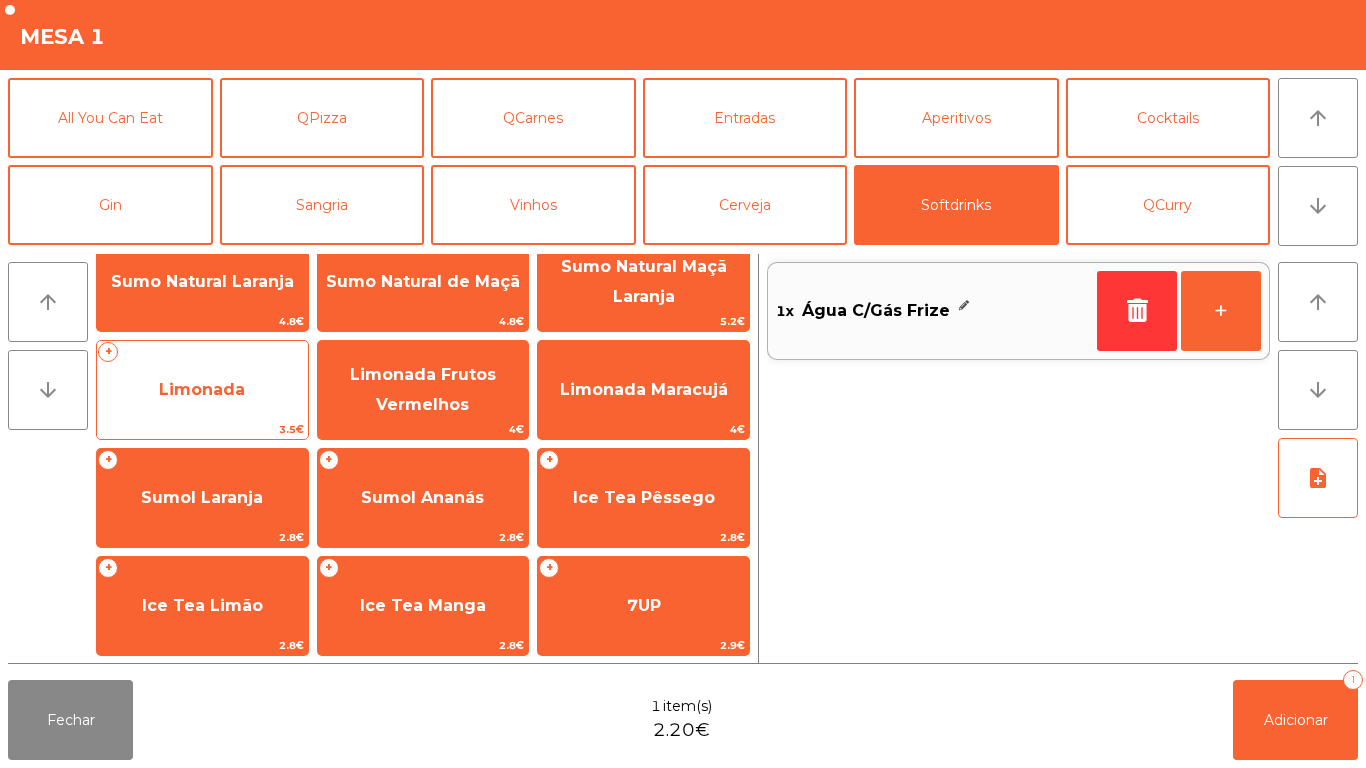 click on "Limonada" 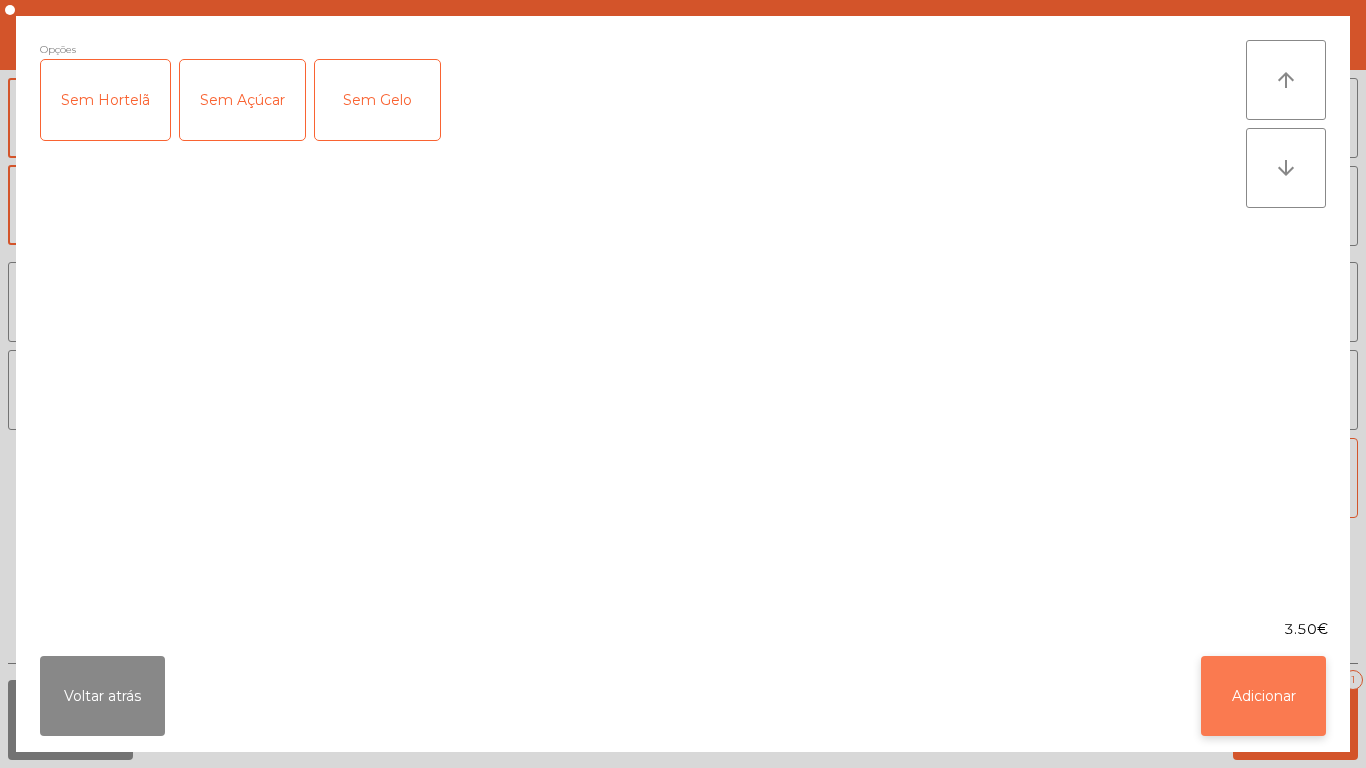 click on "Adicionar" 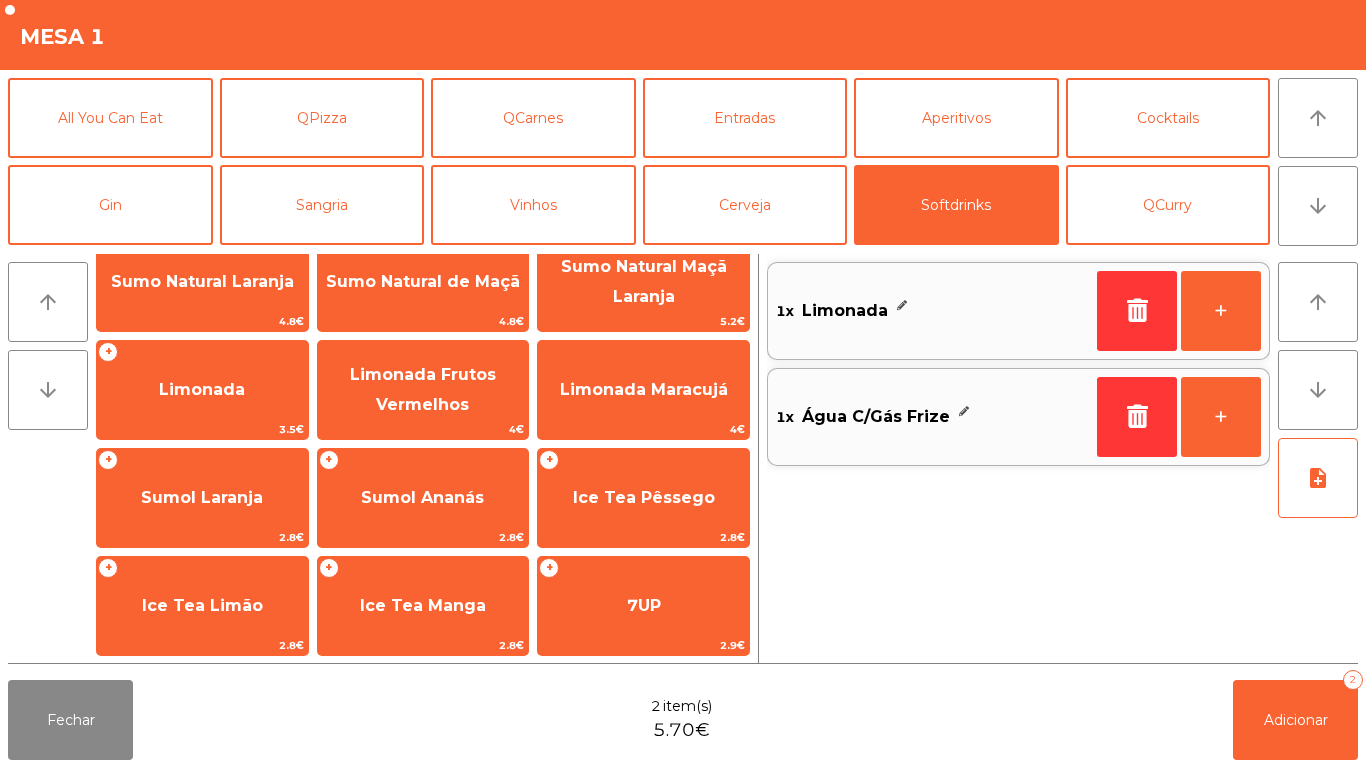 scroll, scrollTop: 356, scrollLeft: 0, axis: vertical 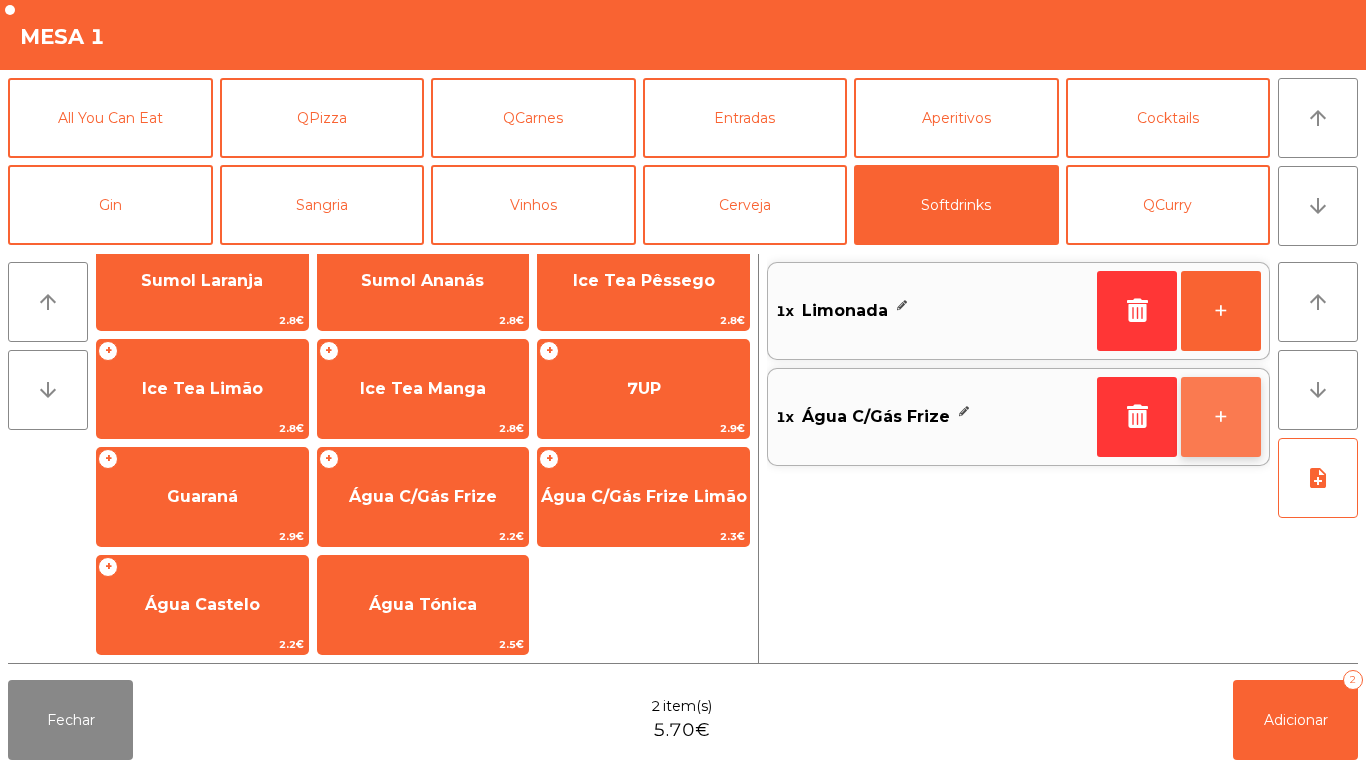 click on "+" 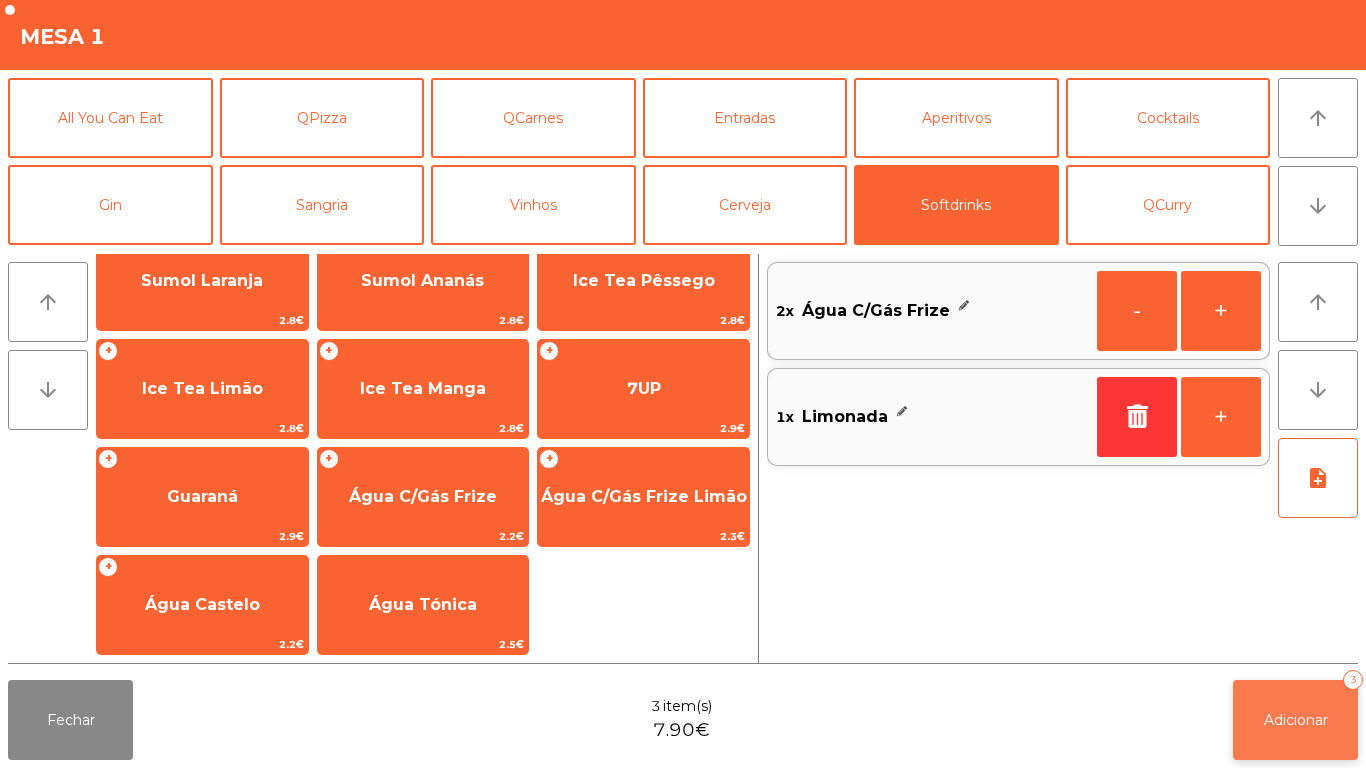 click on "Adicionar" 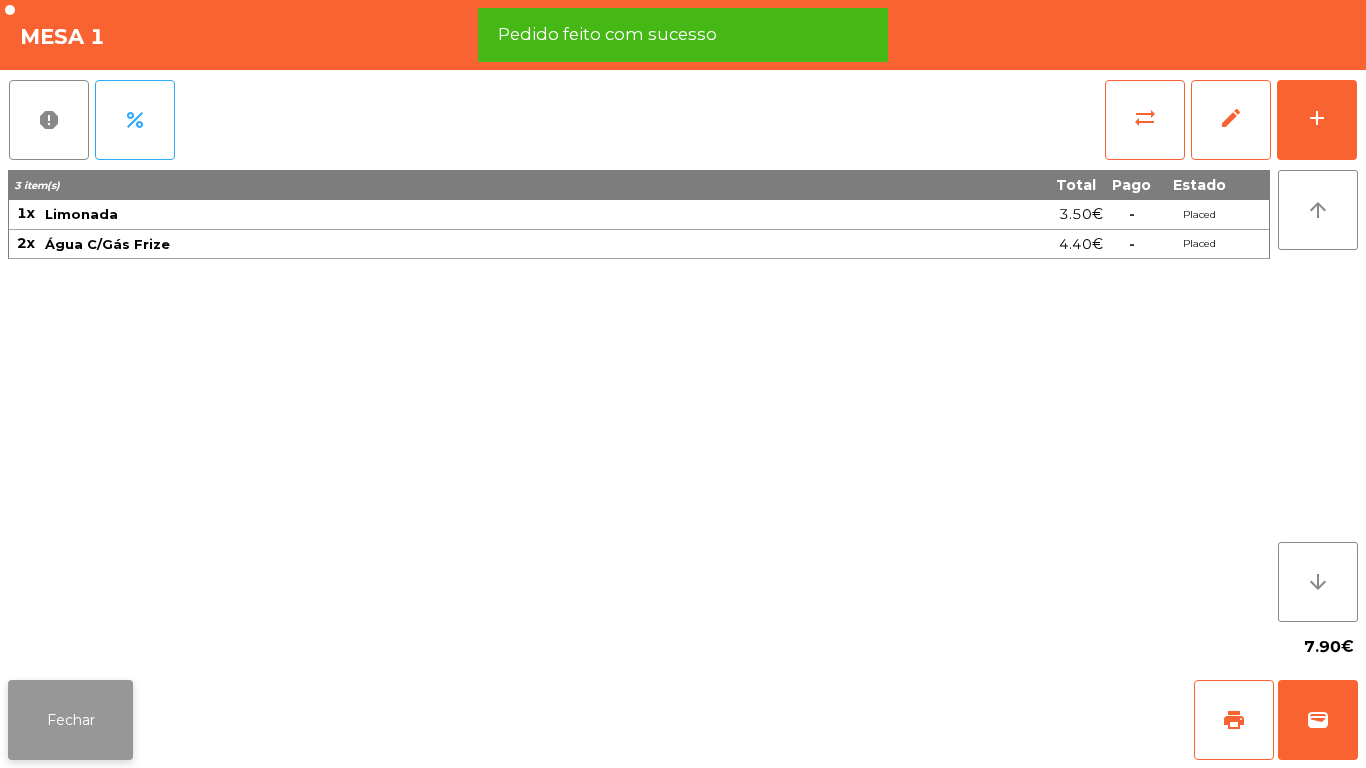click on "Fechar" 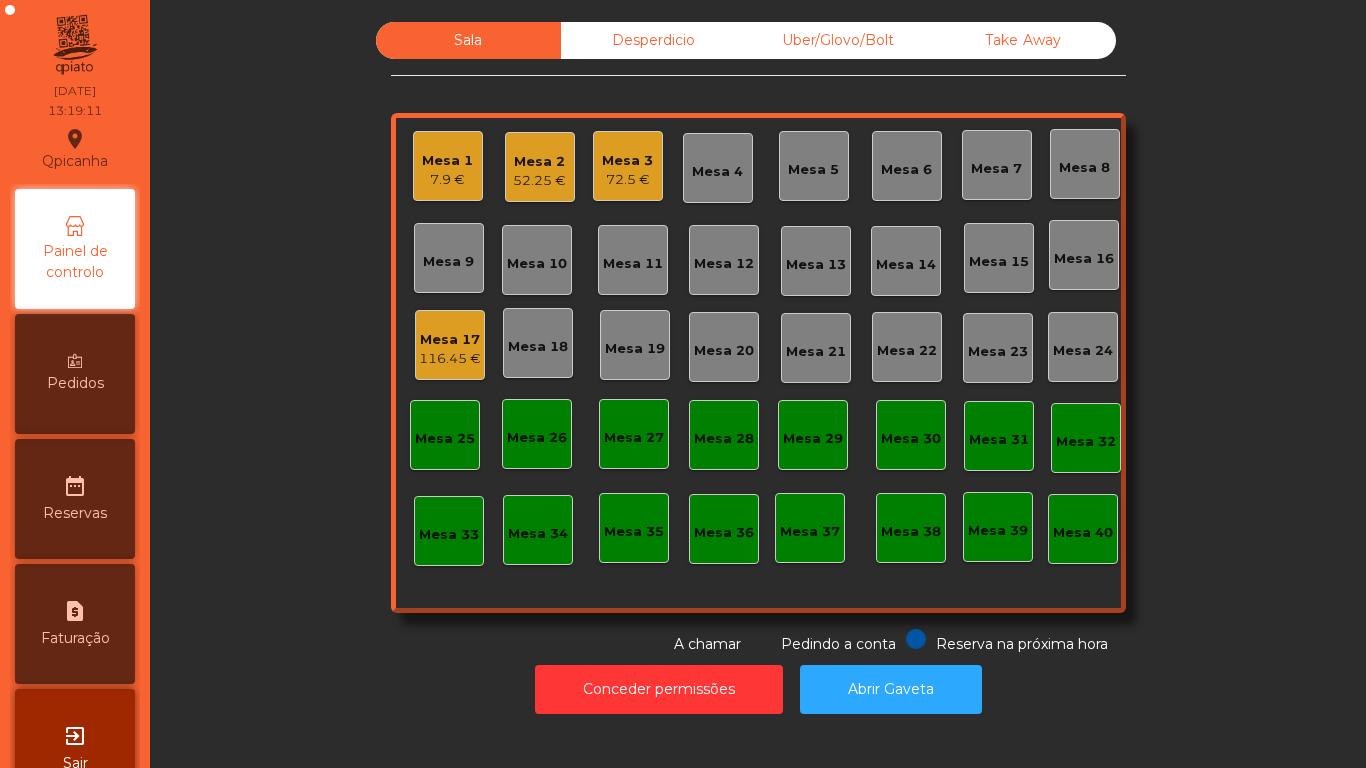 click on "Mesa 1" 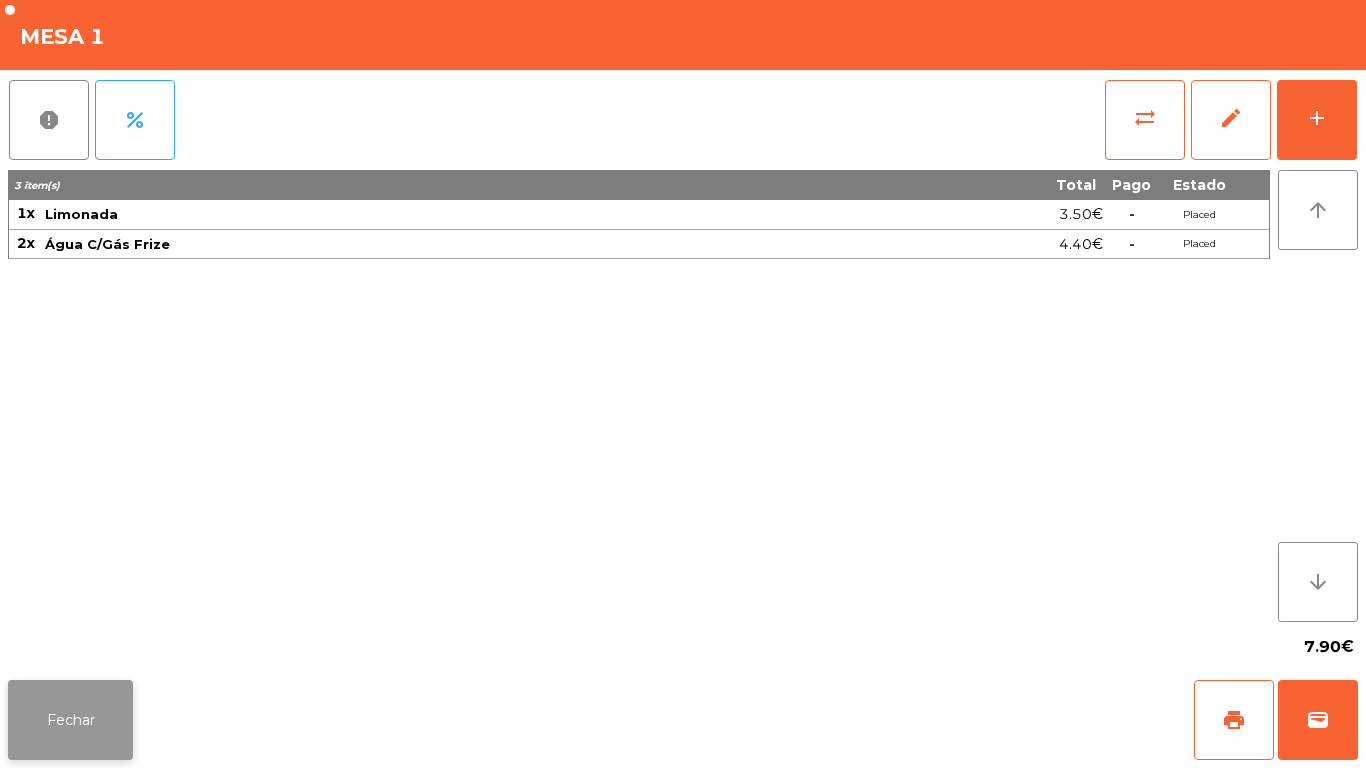 click on "Fechar" 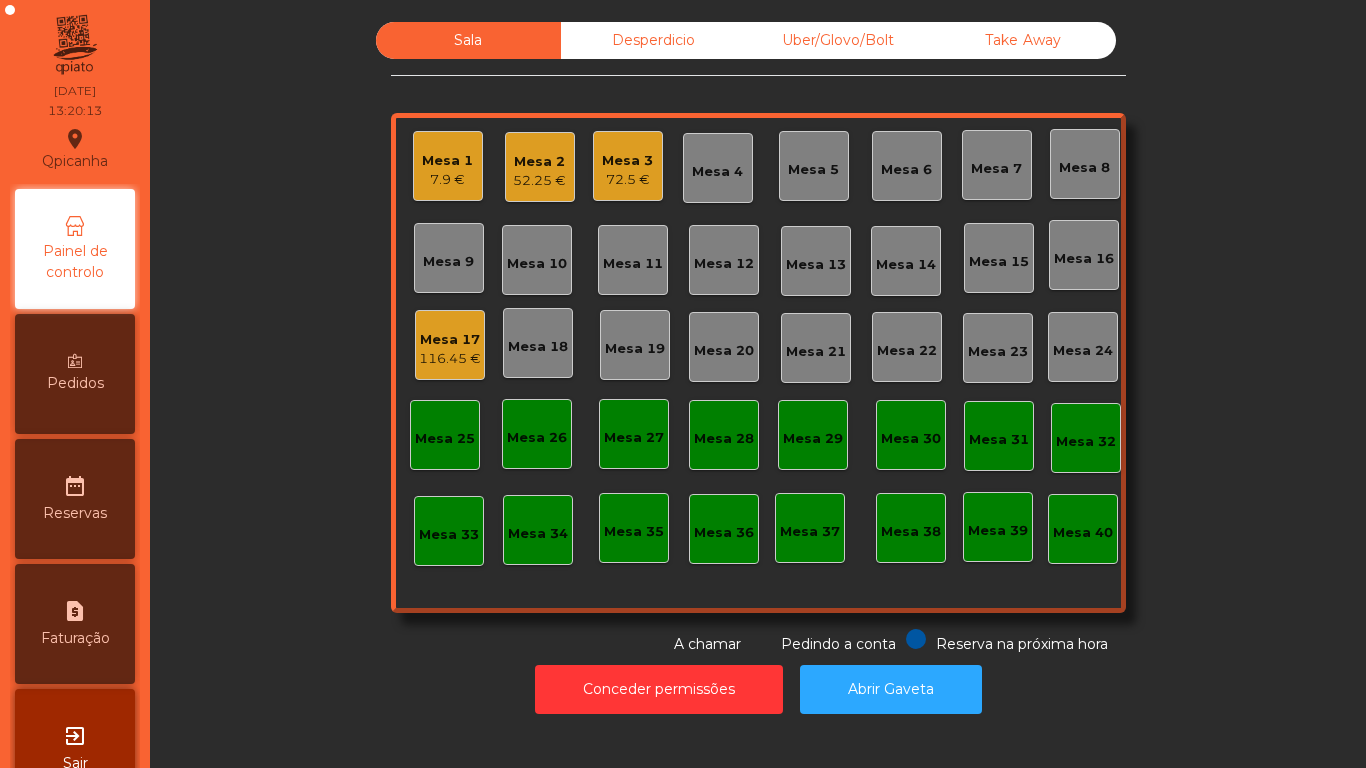 click on "7.9 €" 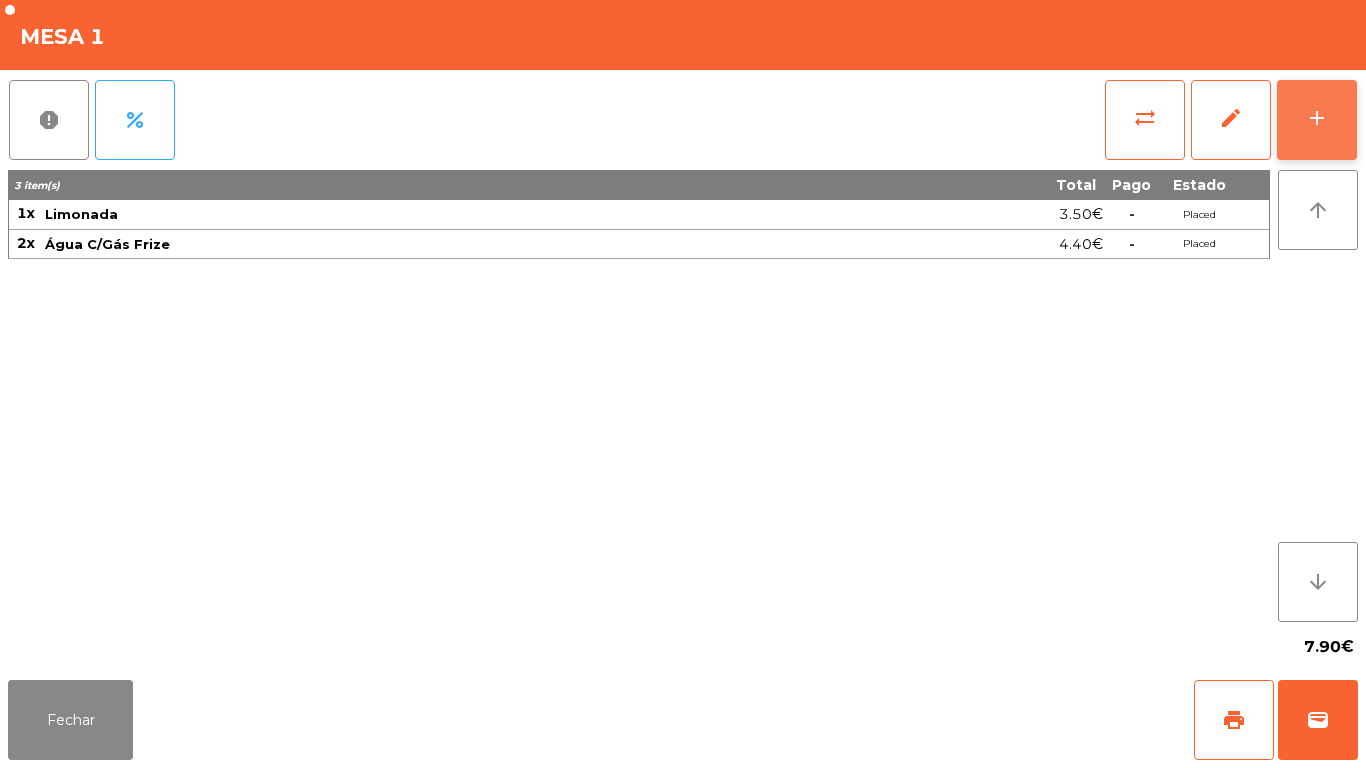 click on "add" 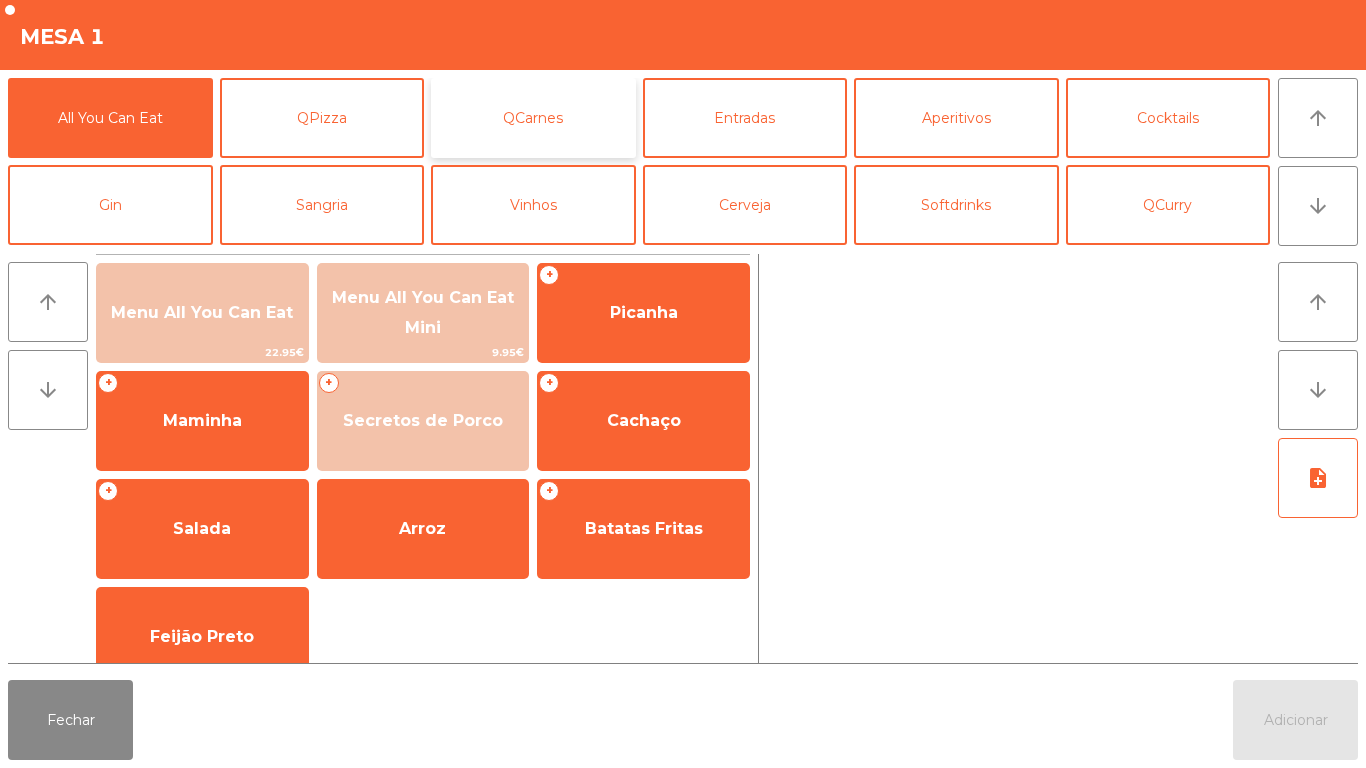 click on "QCarnes" 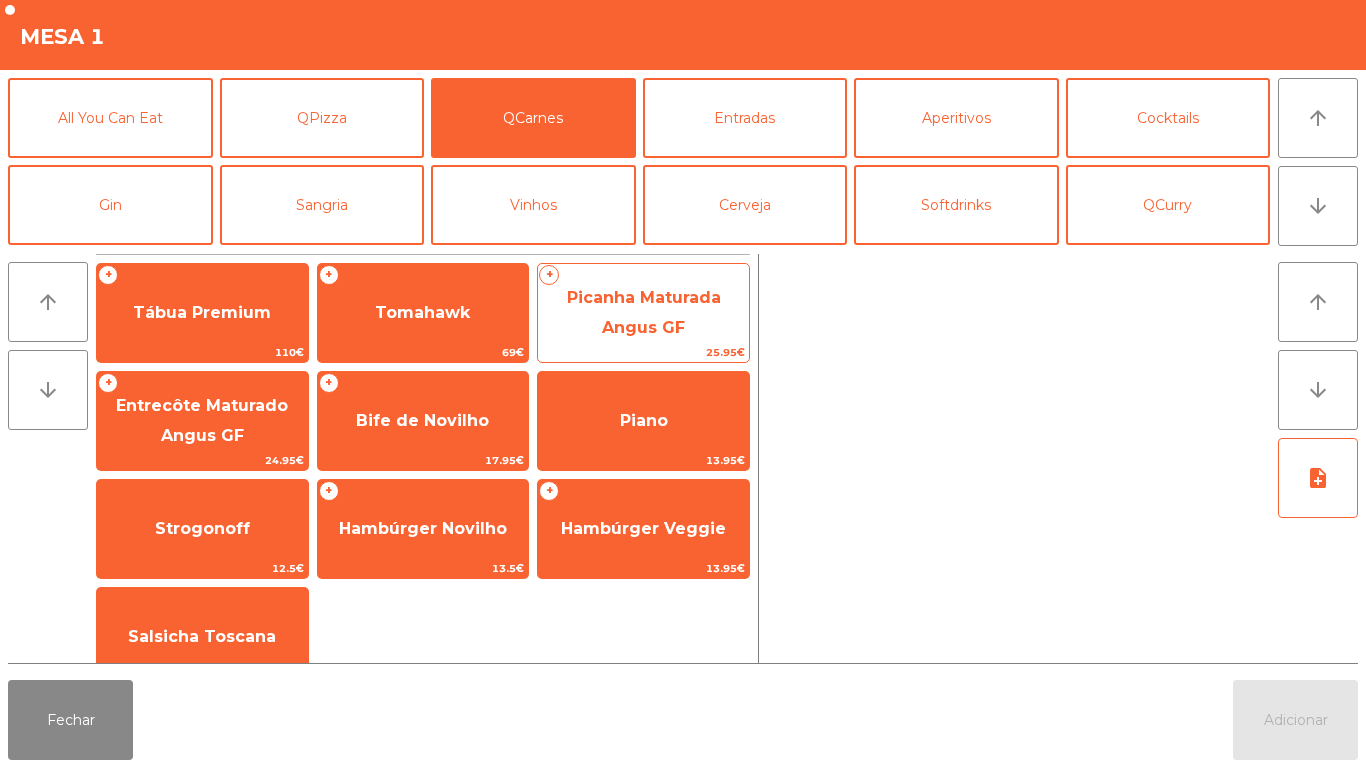 click on "Picanha Maturada Angus GF" 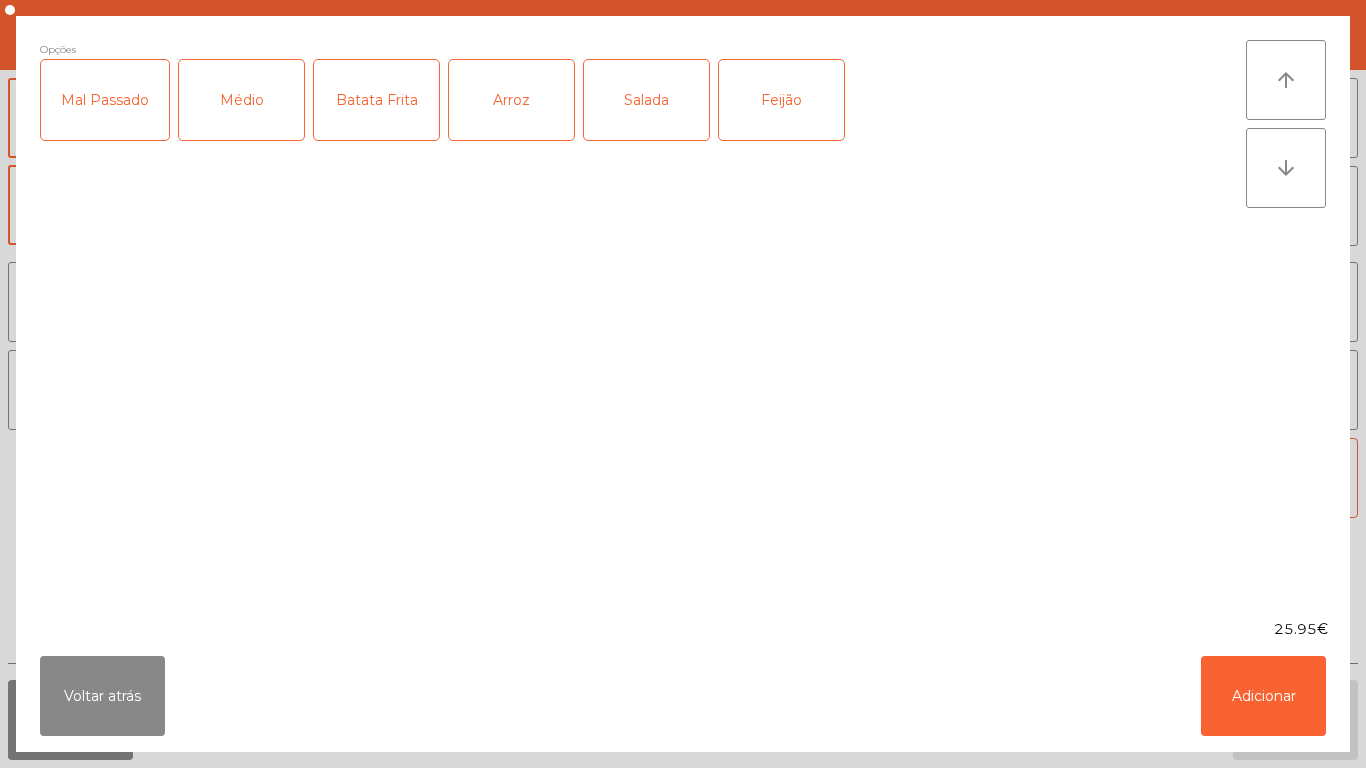 click on "Mal Passado" 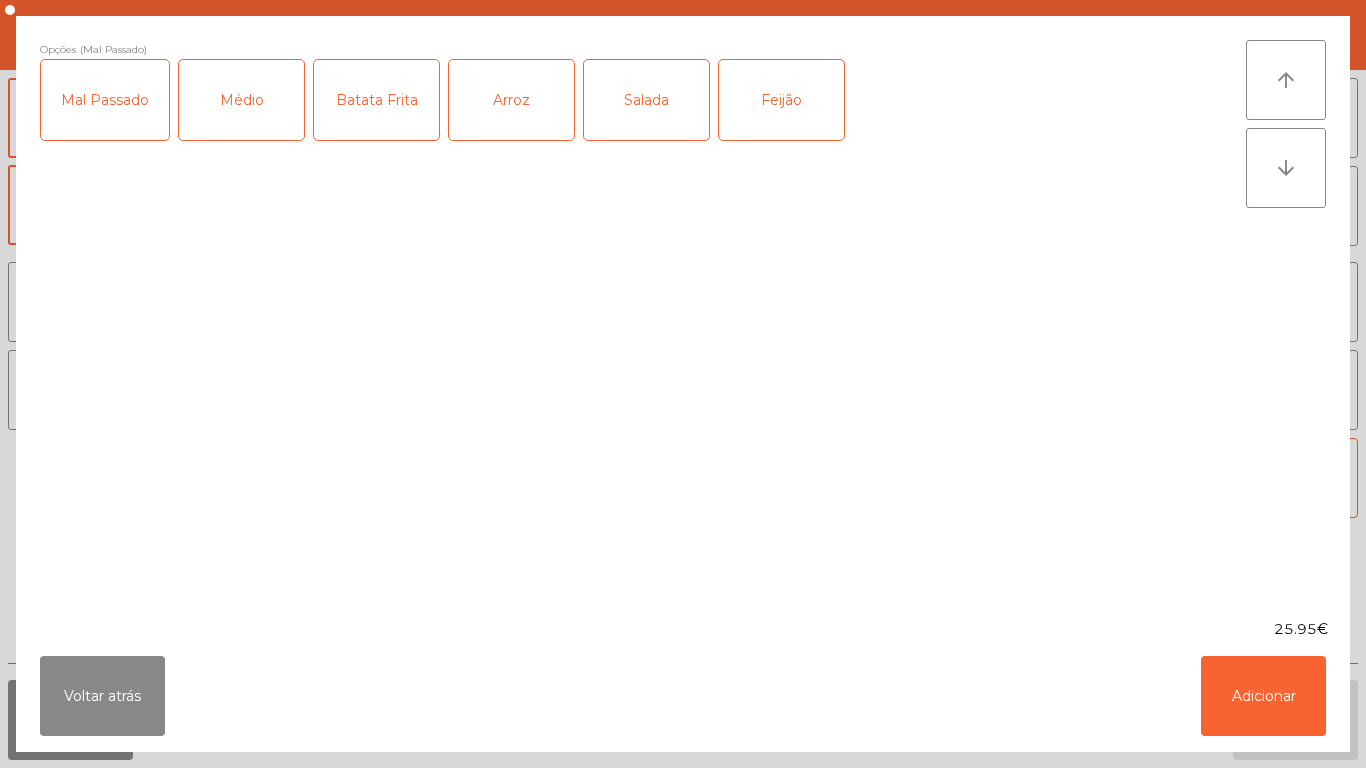 click on "Batata Frita" 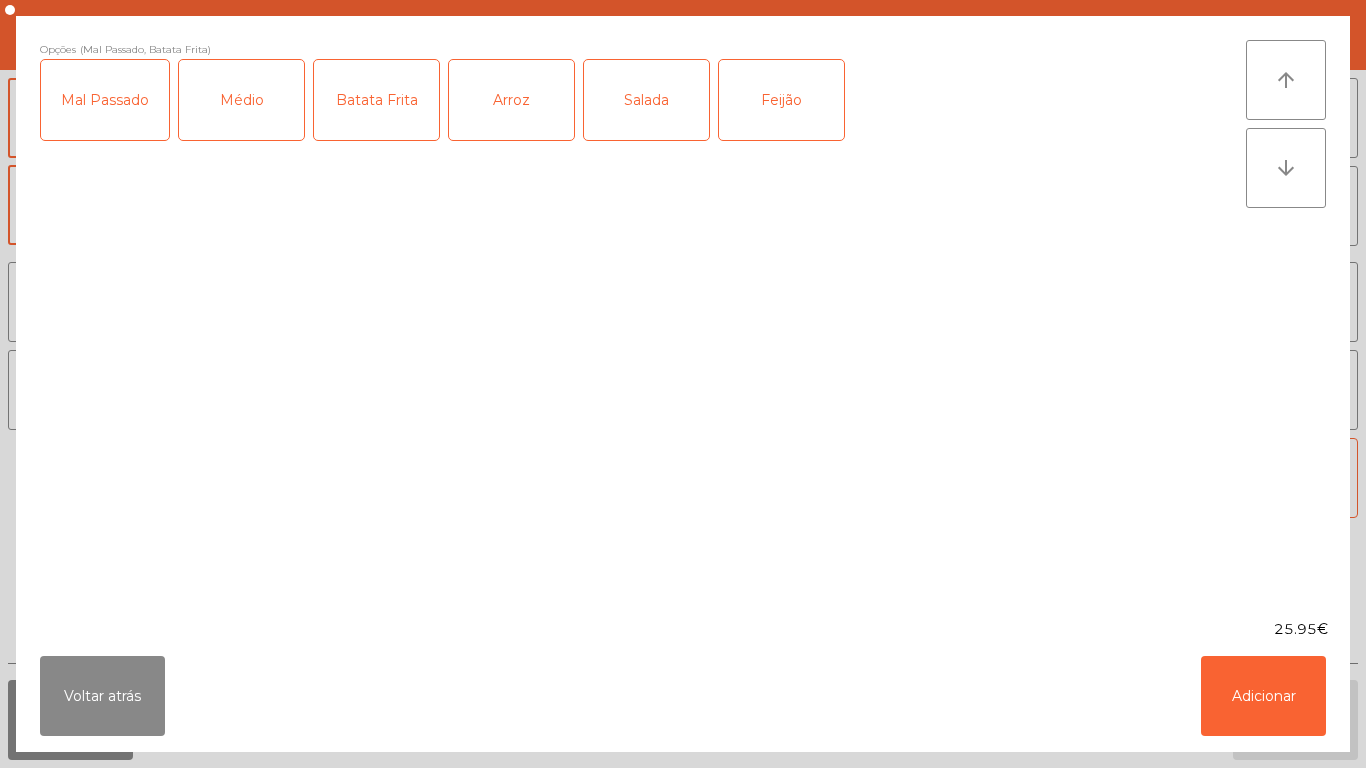 click on "Arroz" 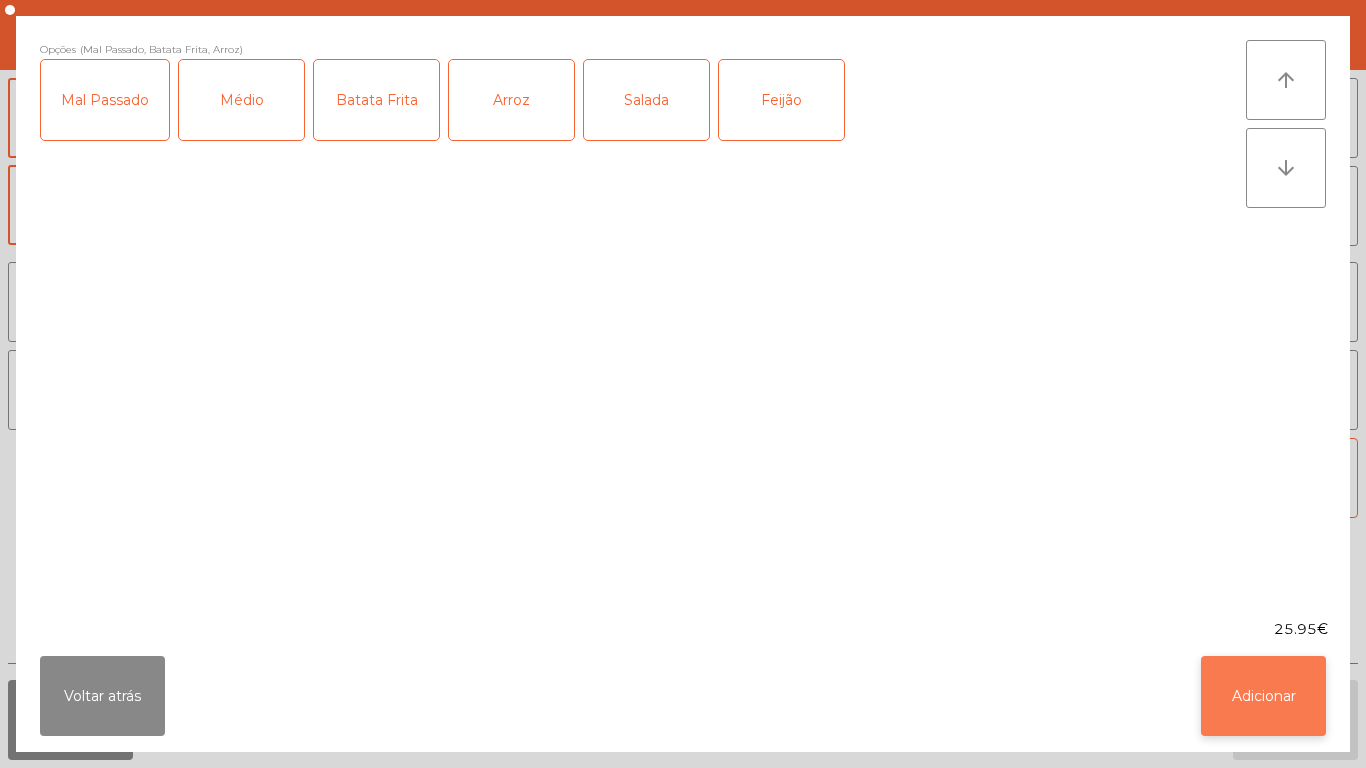 click on "Adicionar" 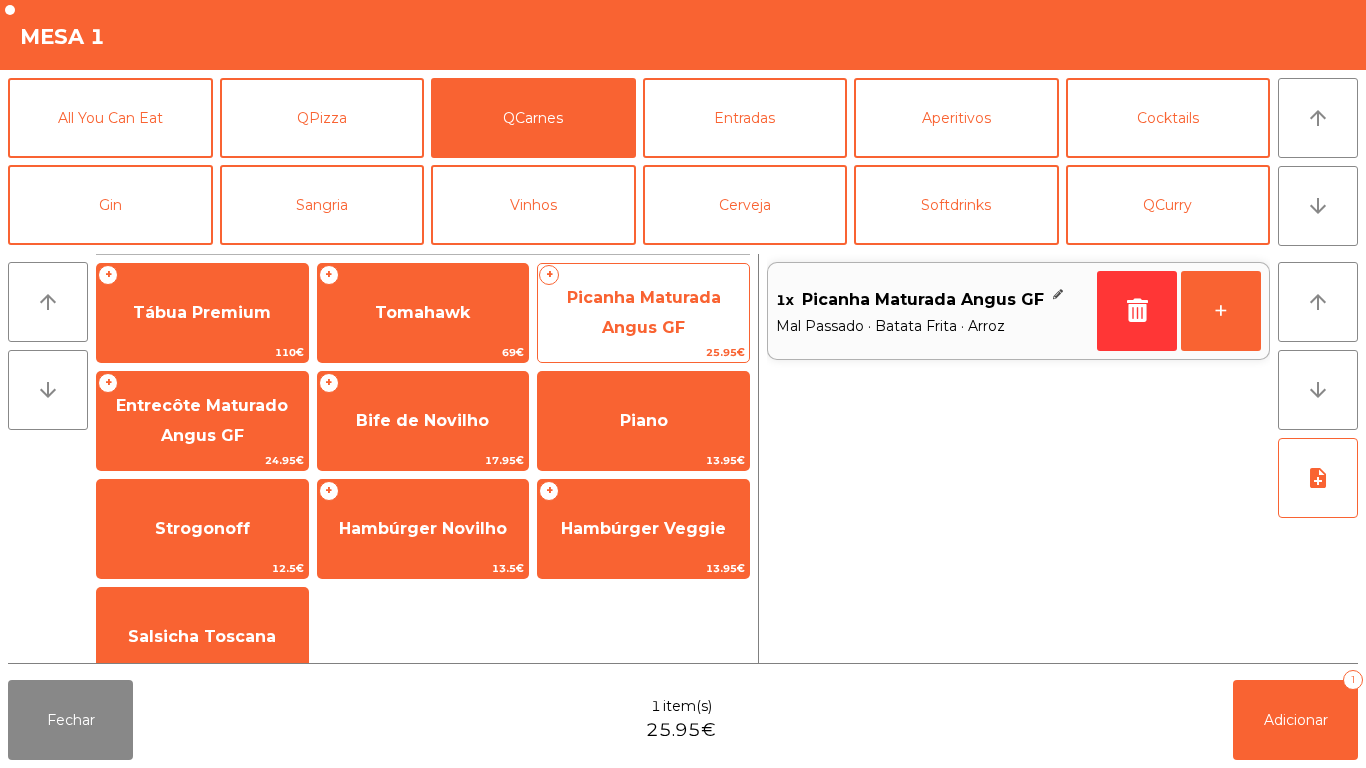 click on "Picanha Maturada Angus GF" 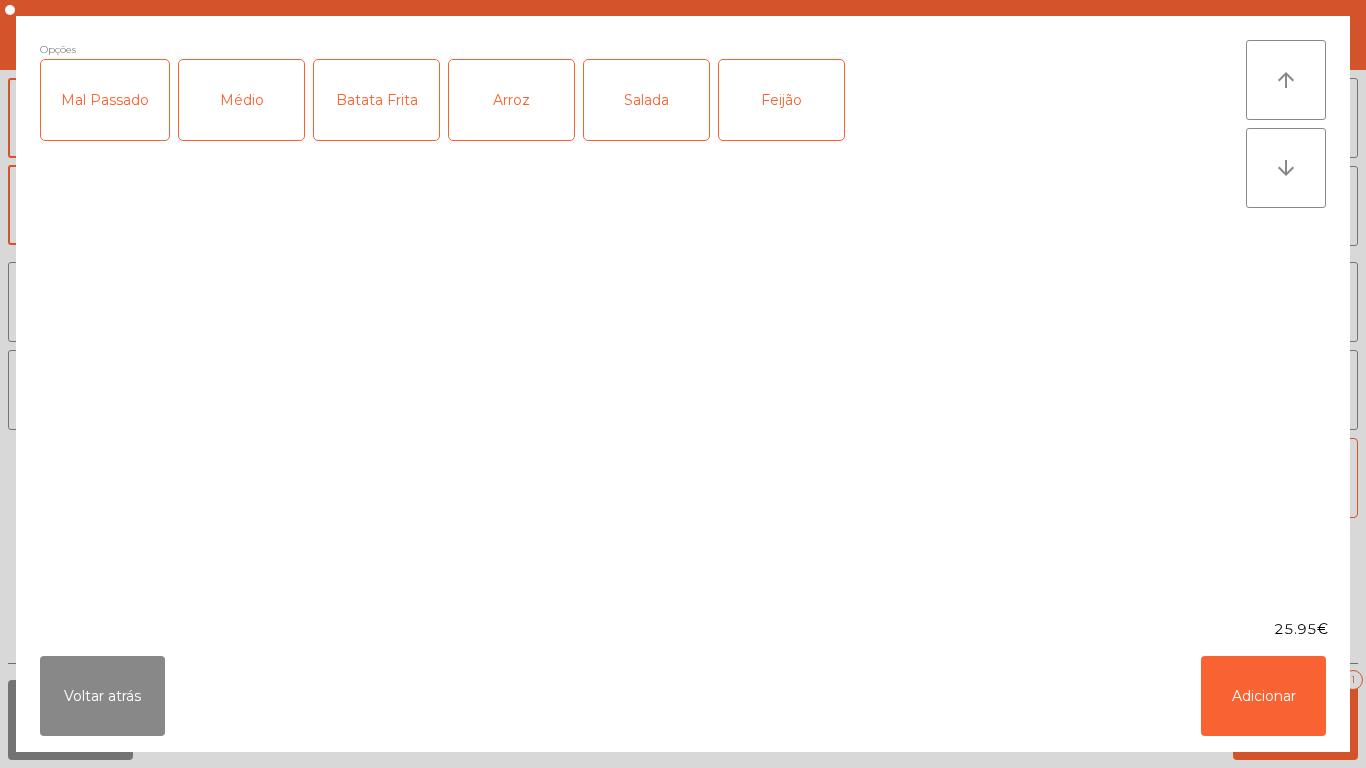 click on "Médio" 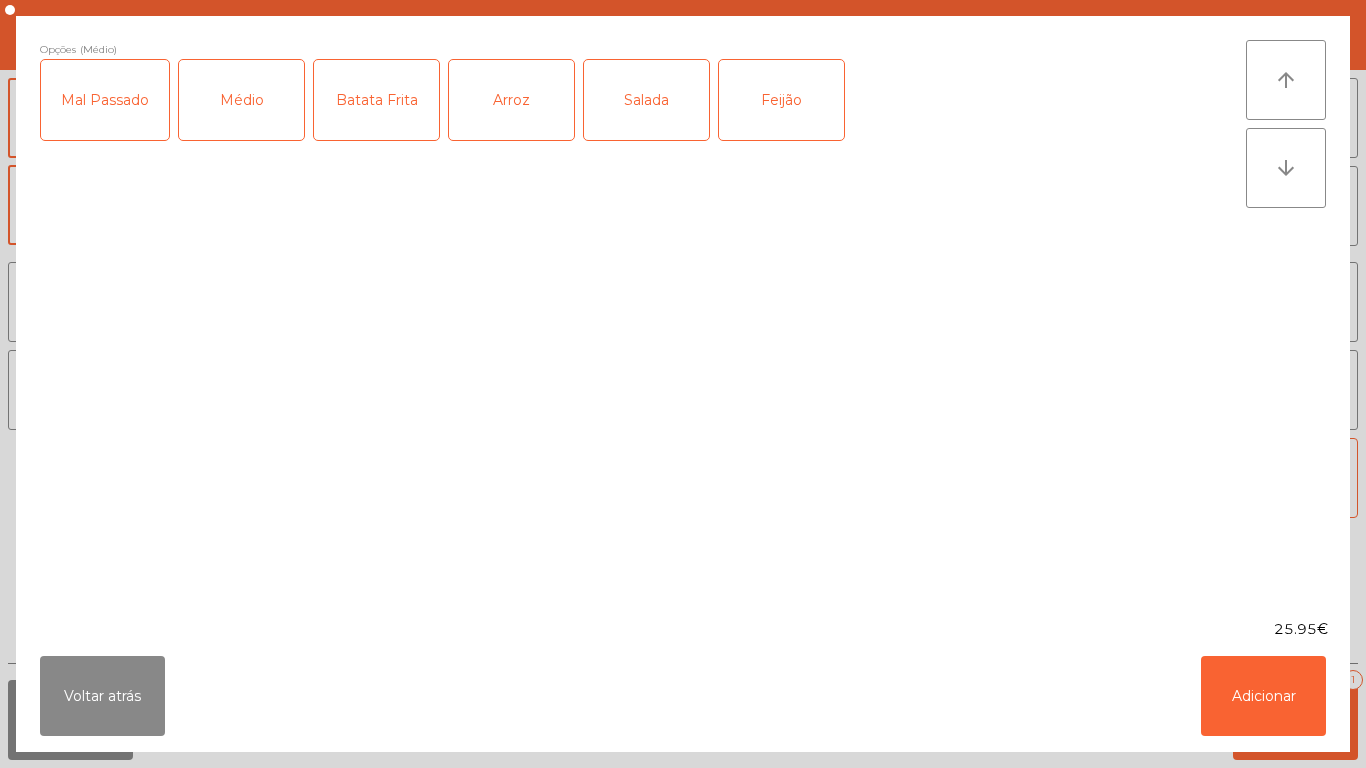 click on "Salada" 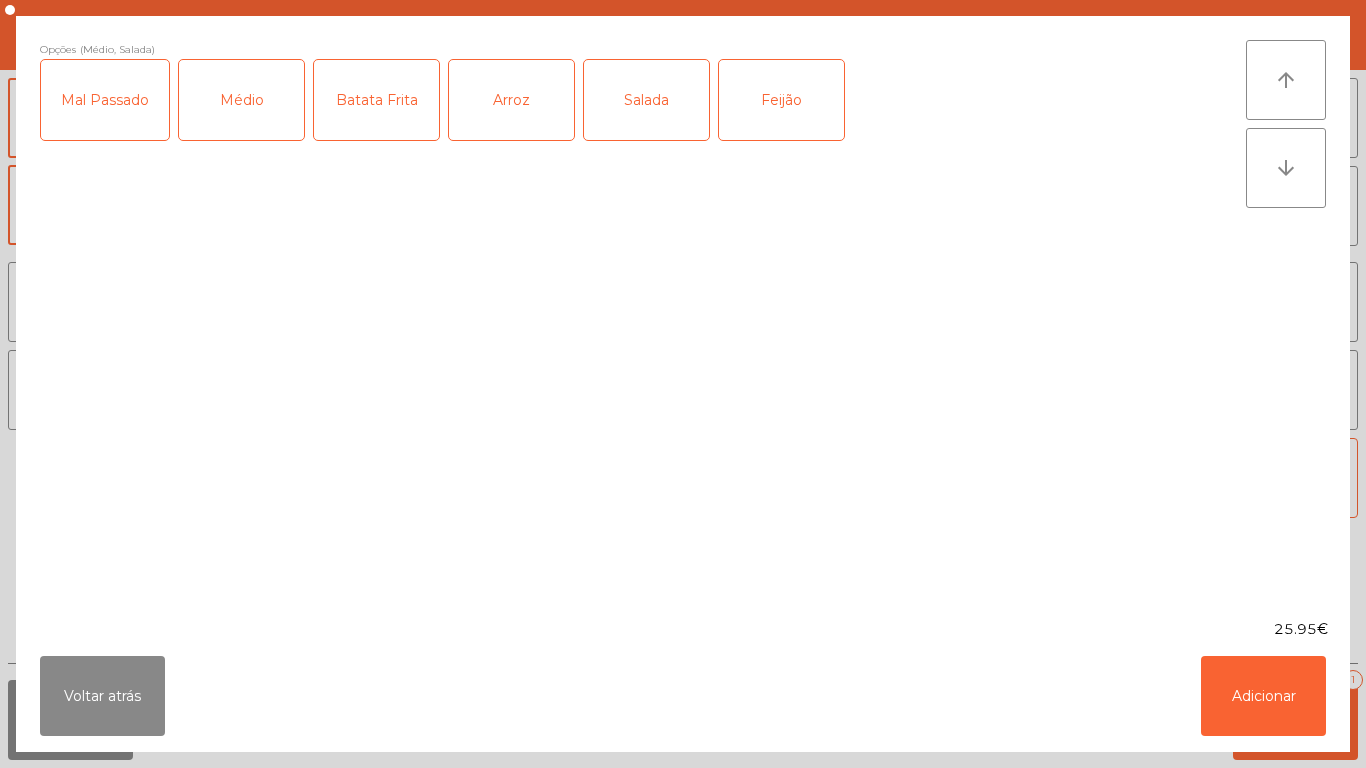 click on "Feijão" 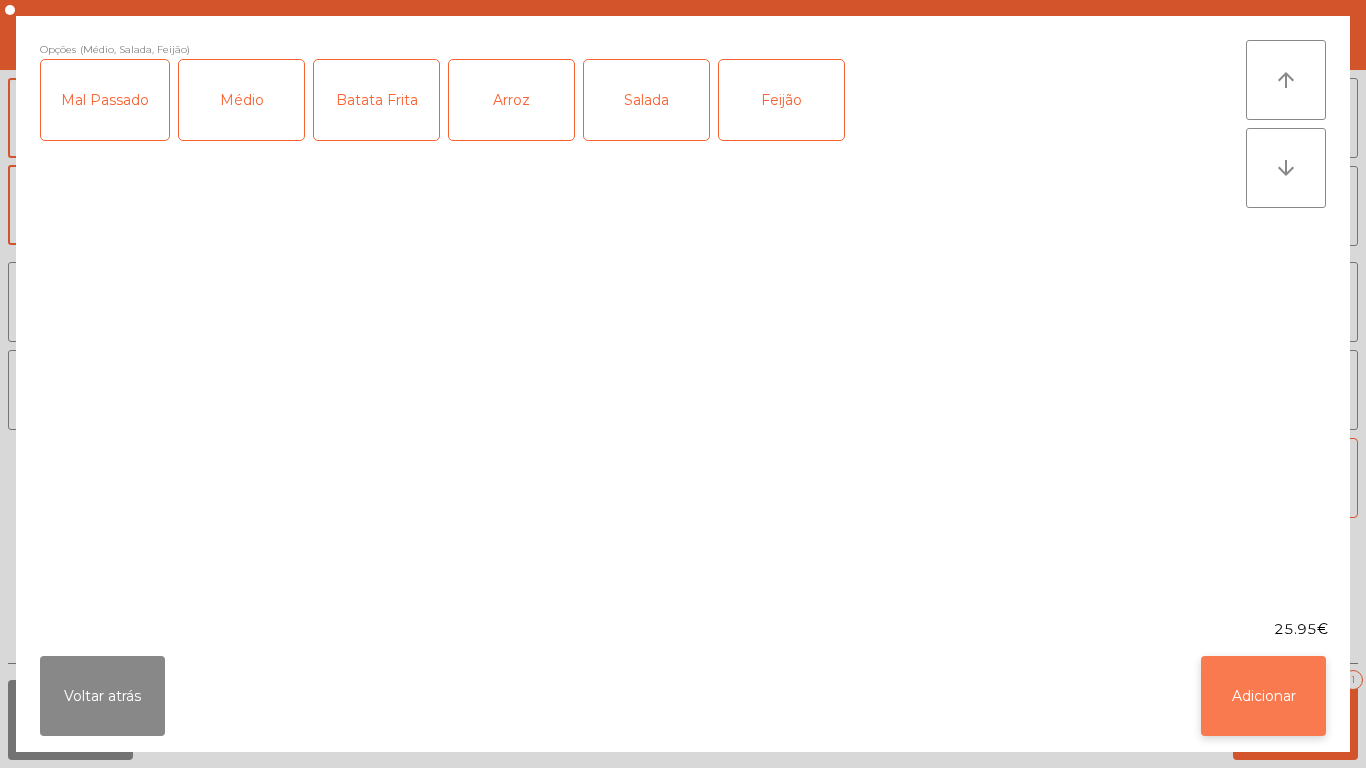 click on "Adicionar" 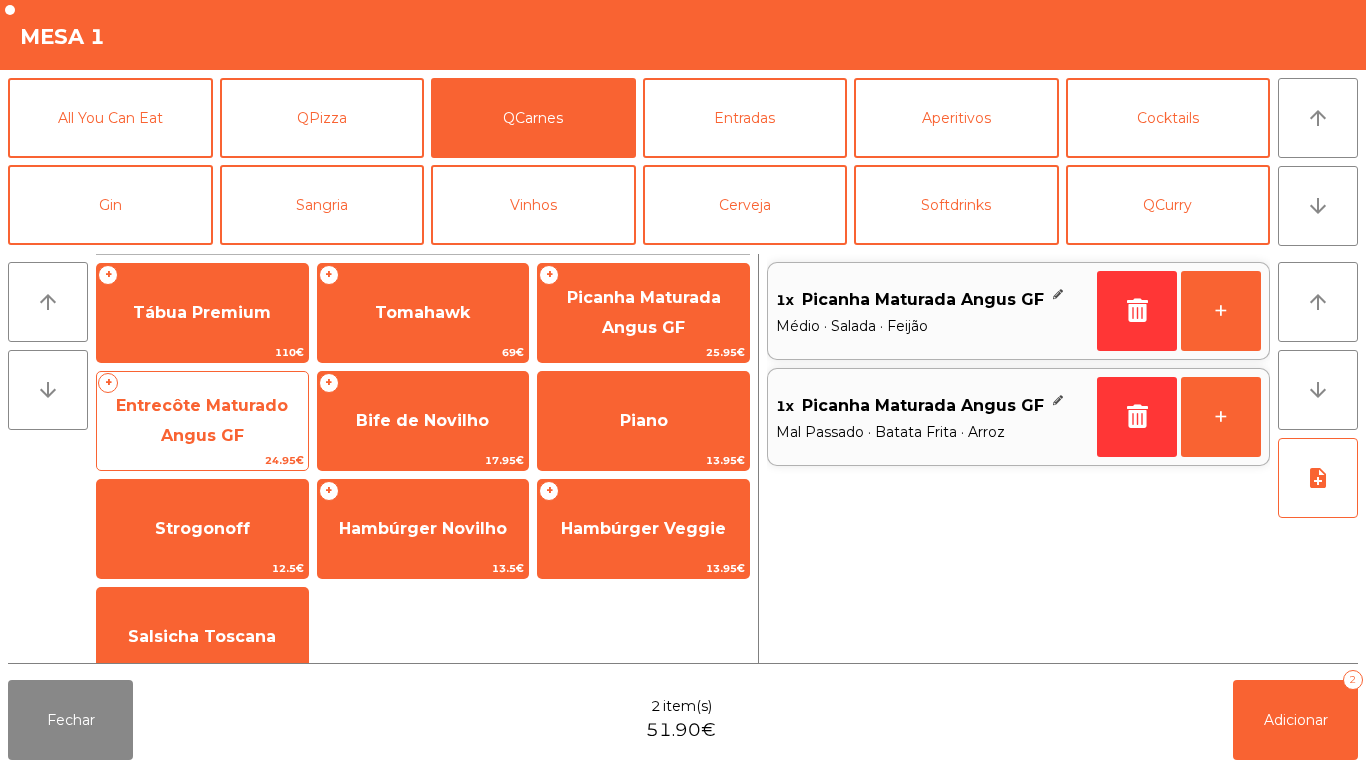 click on "Entrecôte Maturado Angus GF" 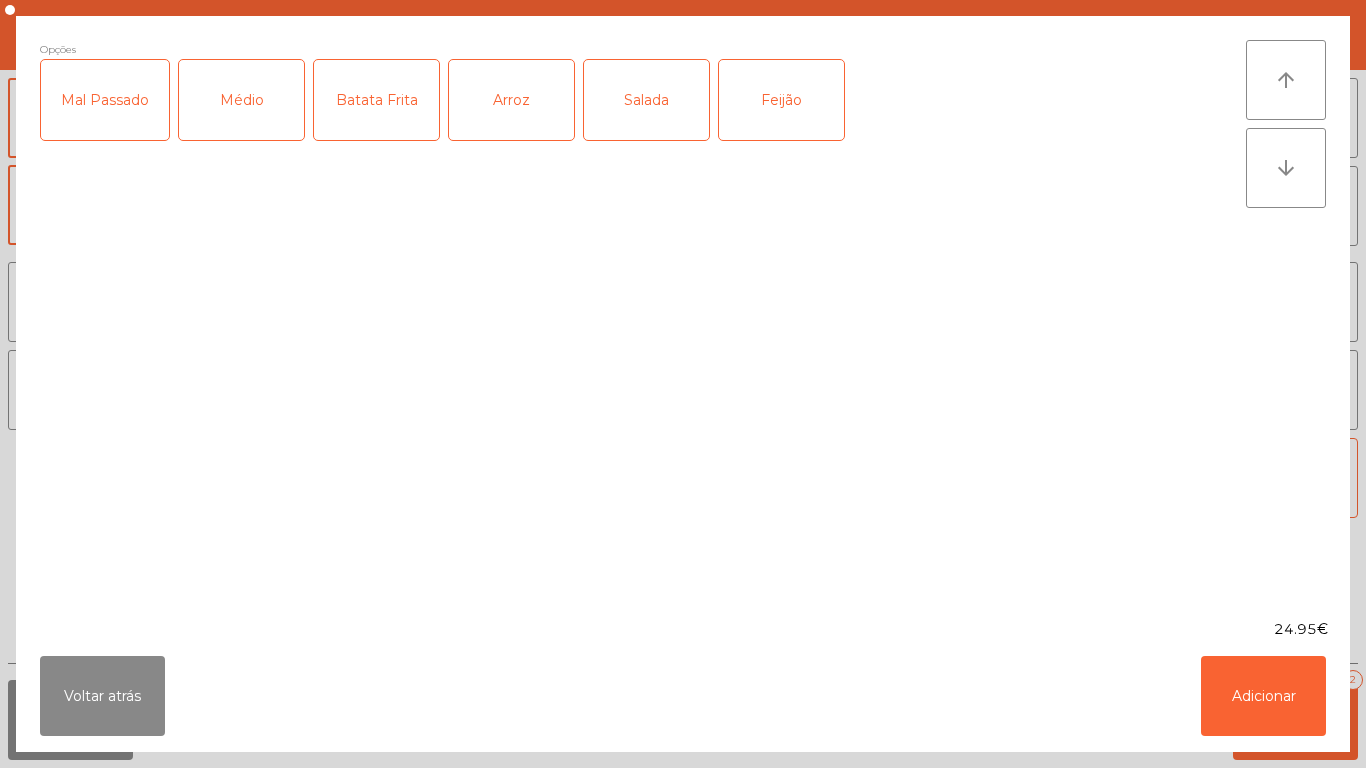 click on "Médio" 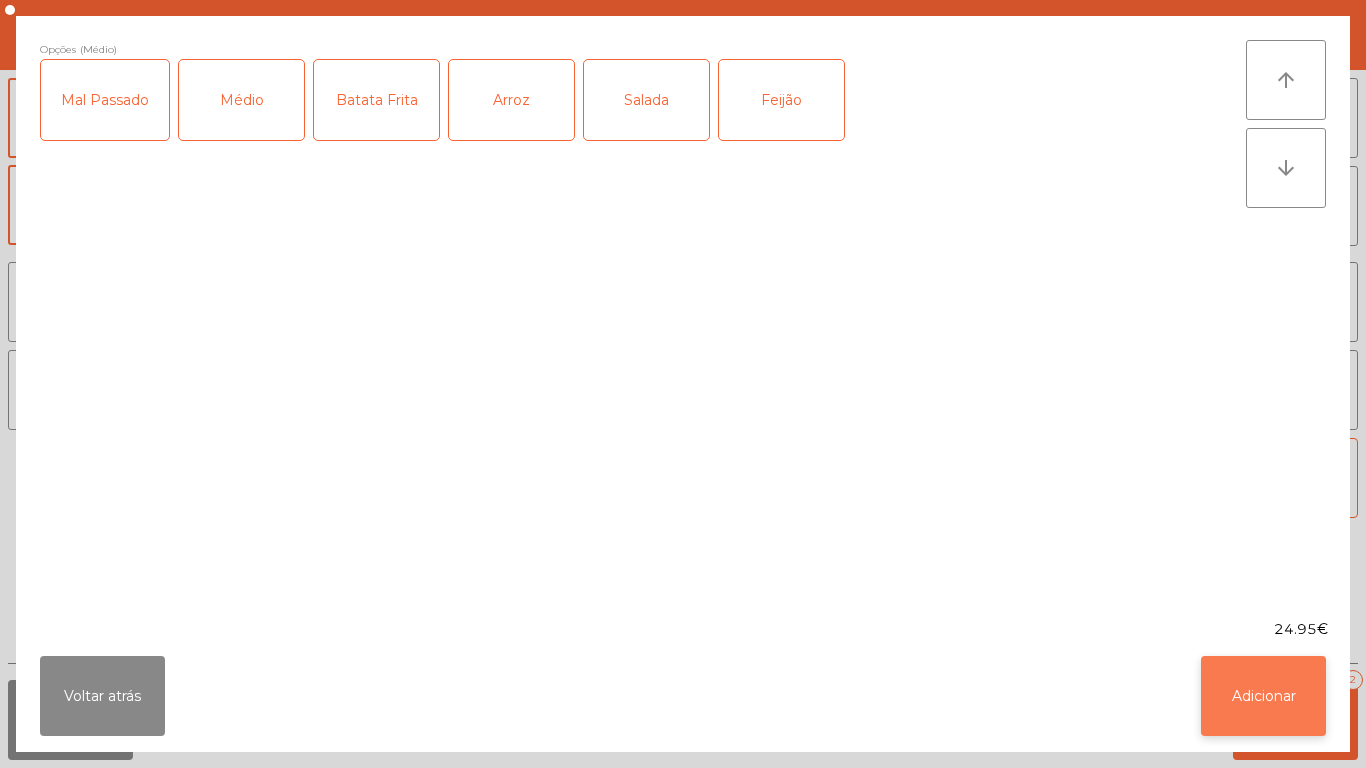click on "Adicionar" 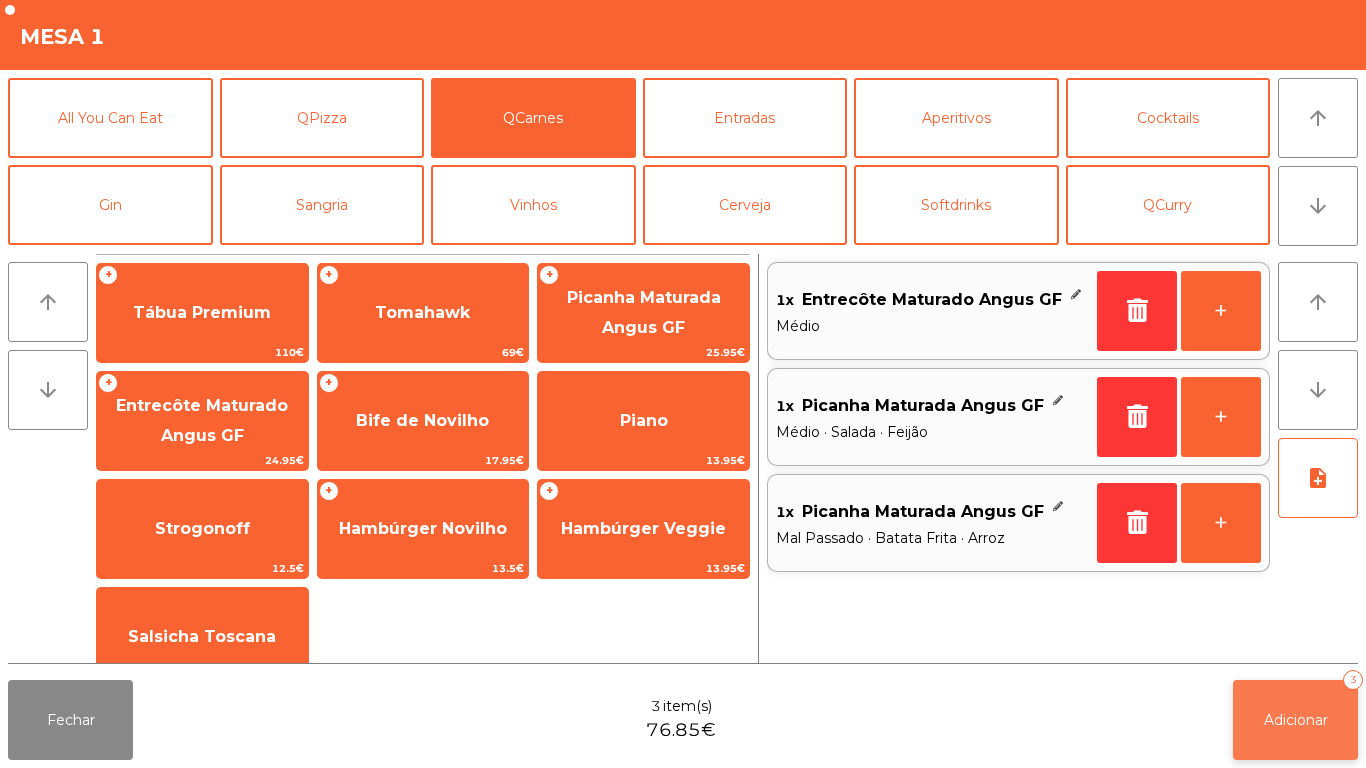click on "Adicionar" 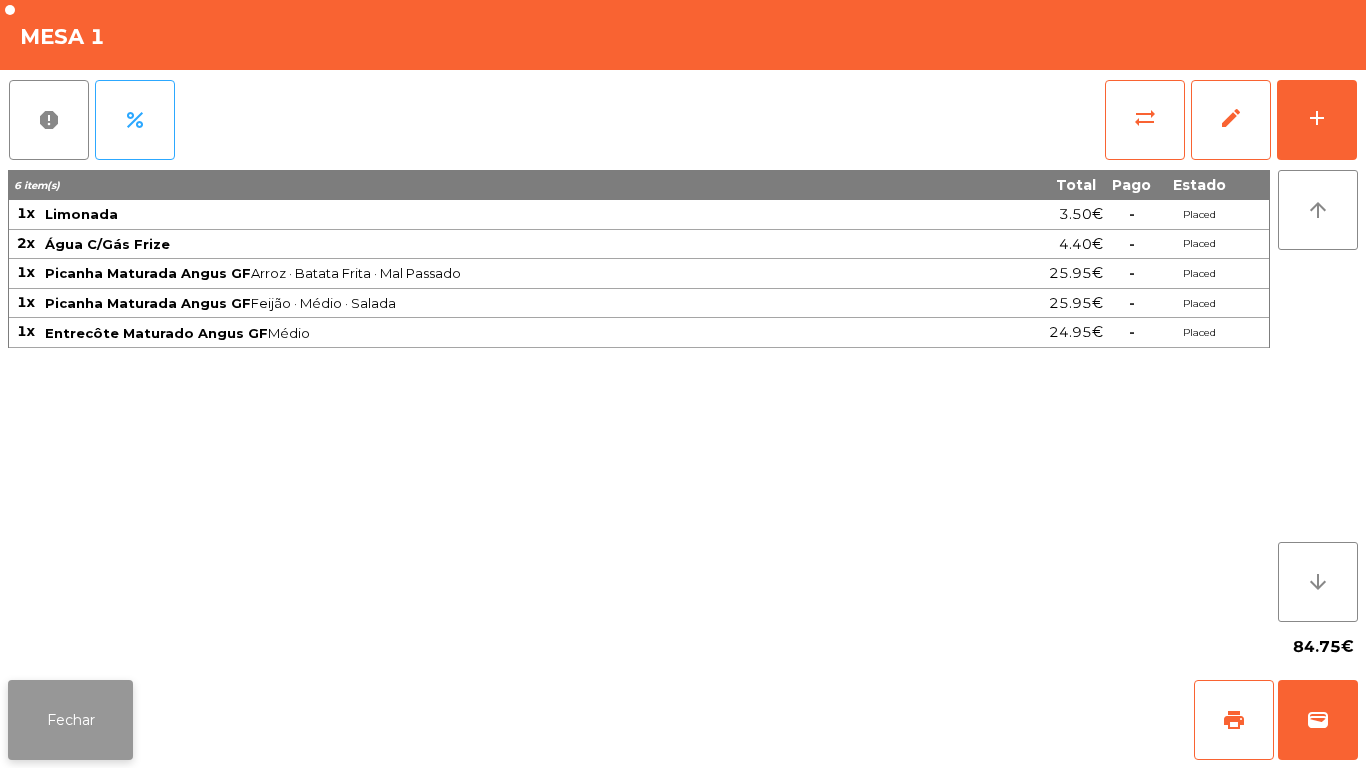 click on "Fechar" 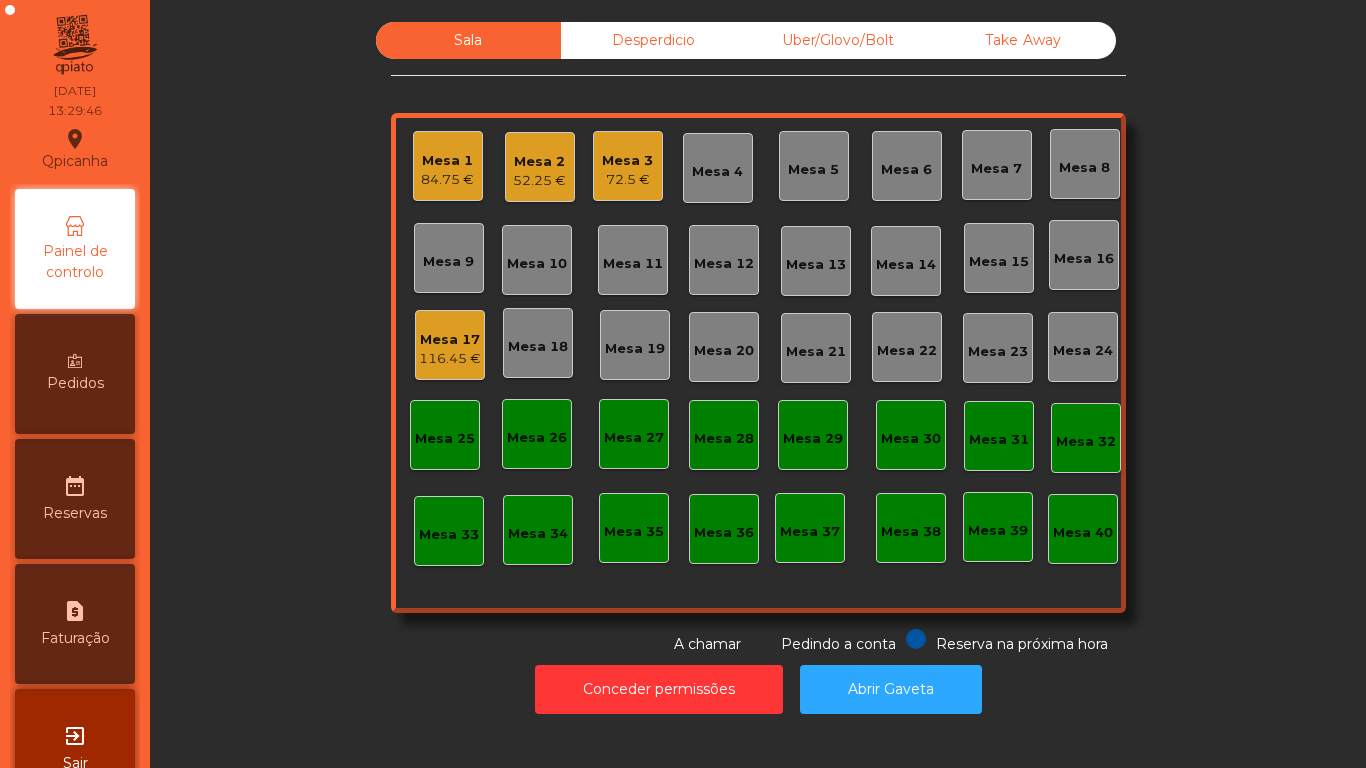 click on "Pedidos" at bounding box center [75, 383] 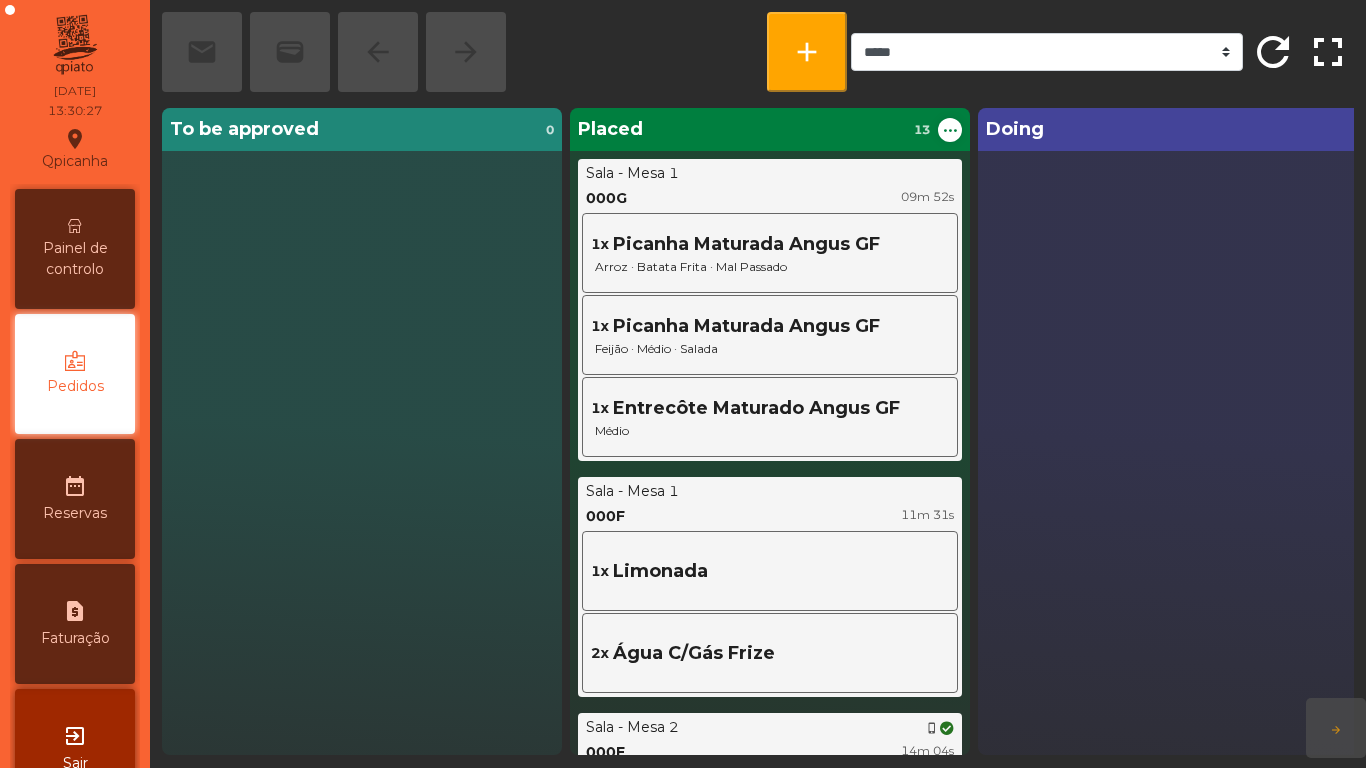 click on "Painel de controlo" at bounding box center [75, 249] 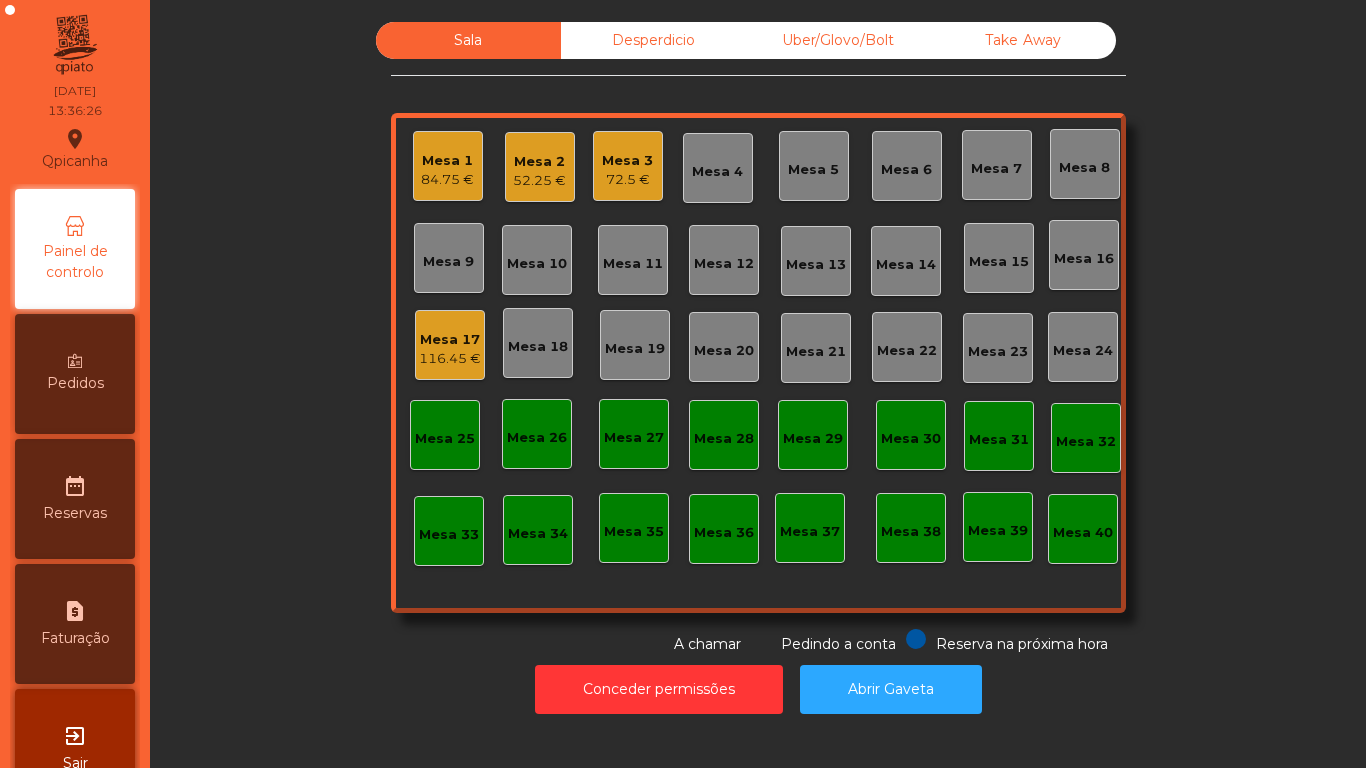 click on "Mesa 5" 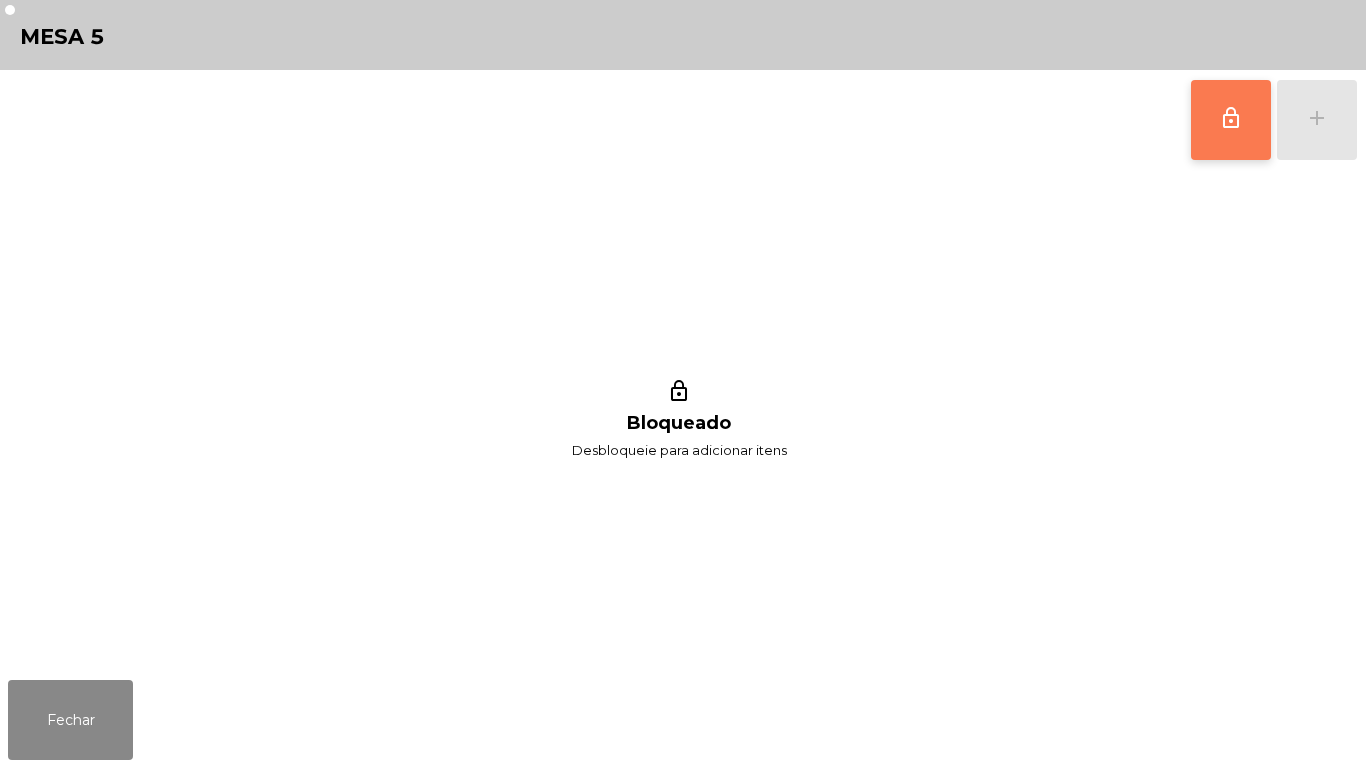click on "lock_outline" 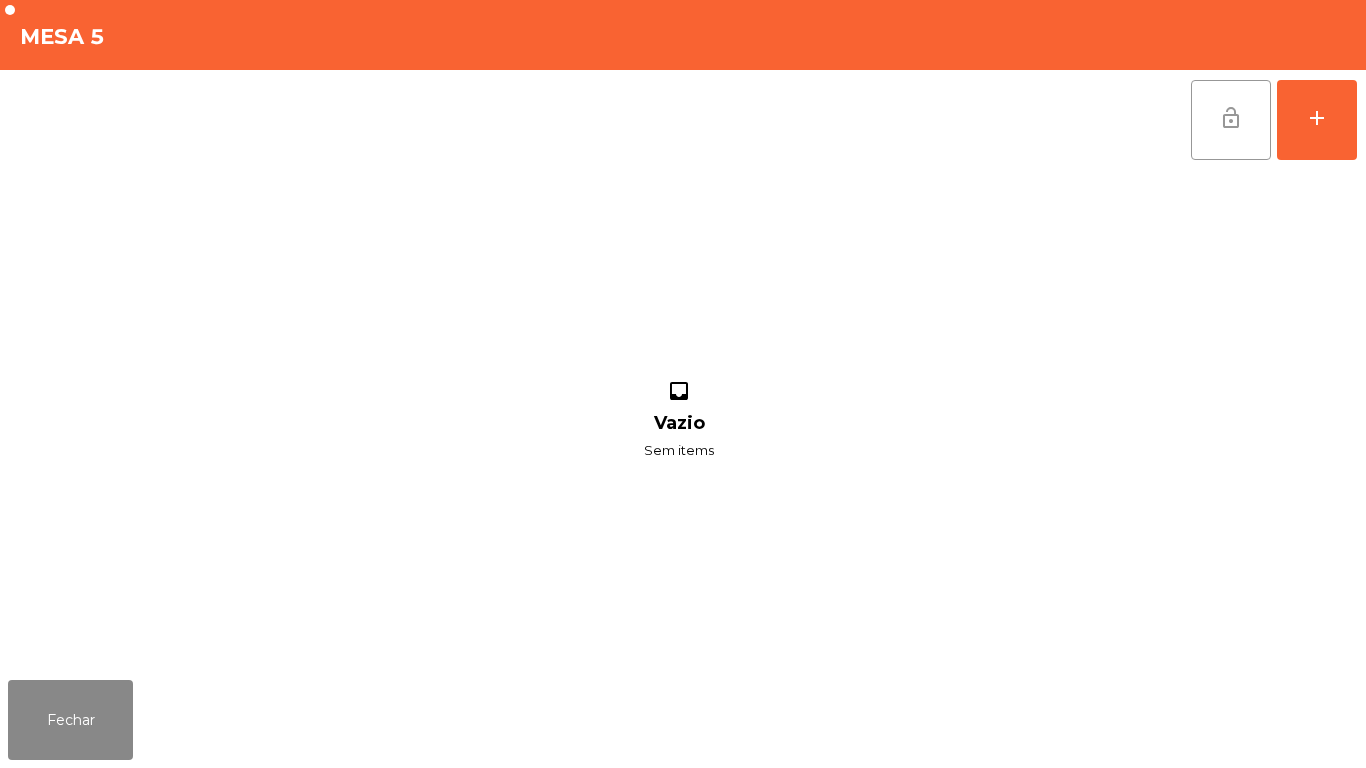 click on "lock_open" 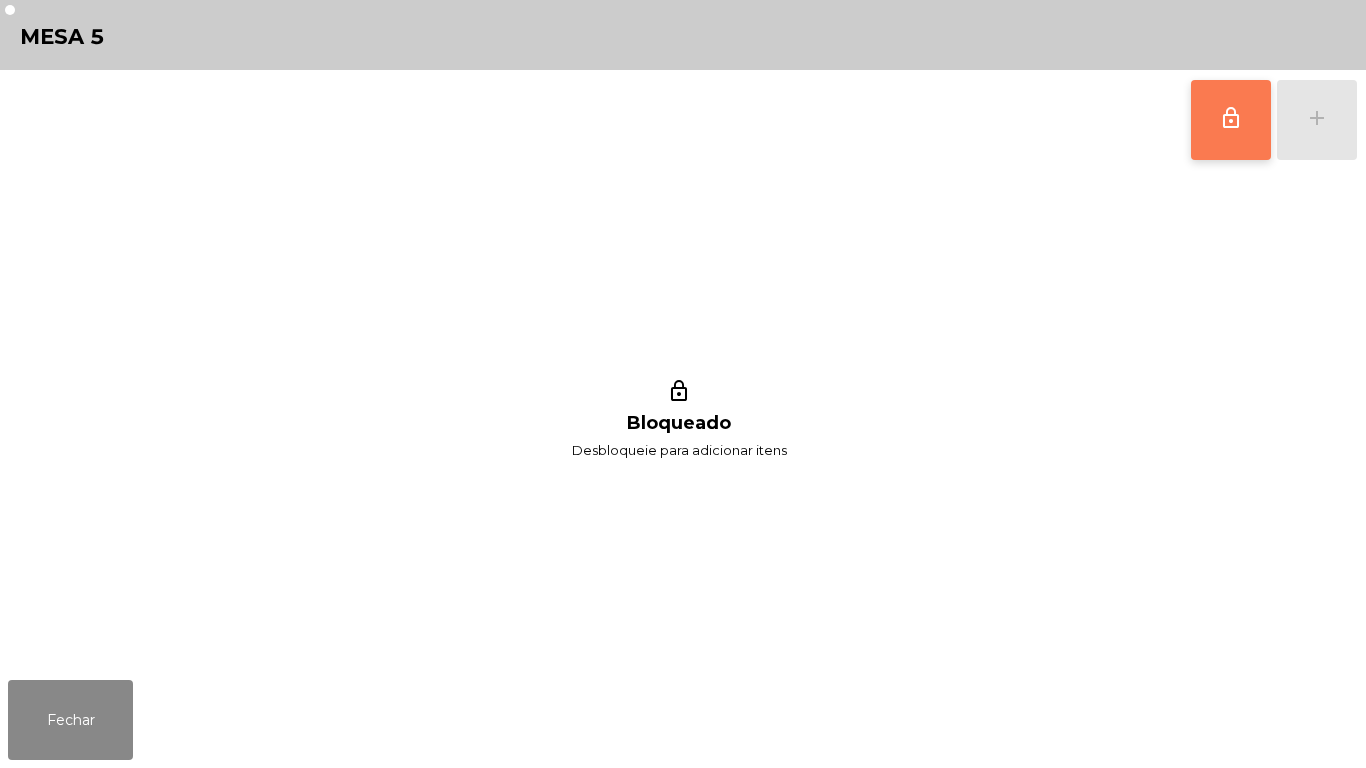click on "lock_outline" 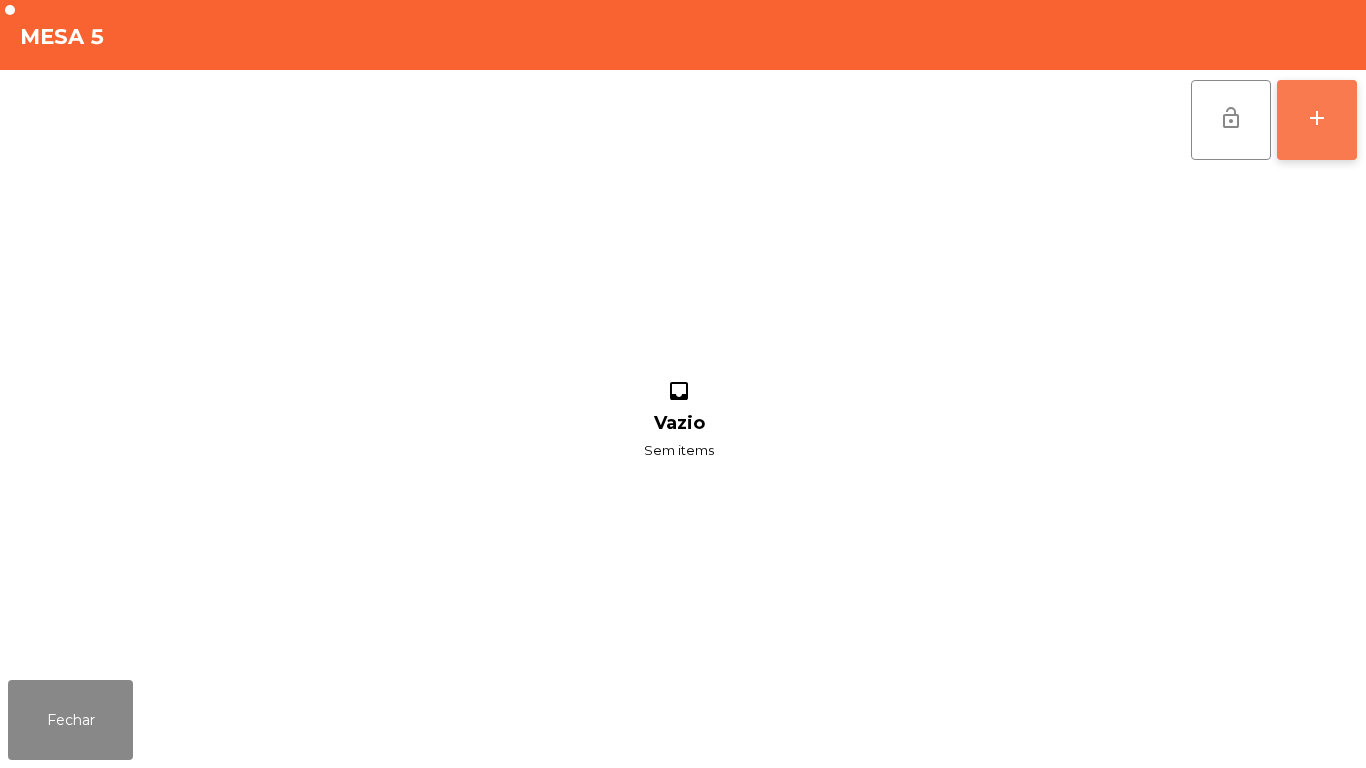 click on "add" 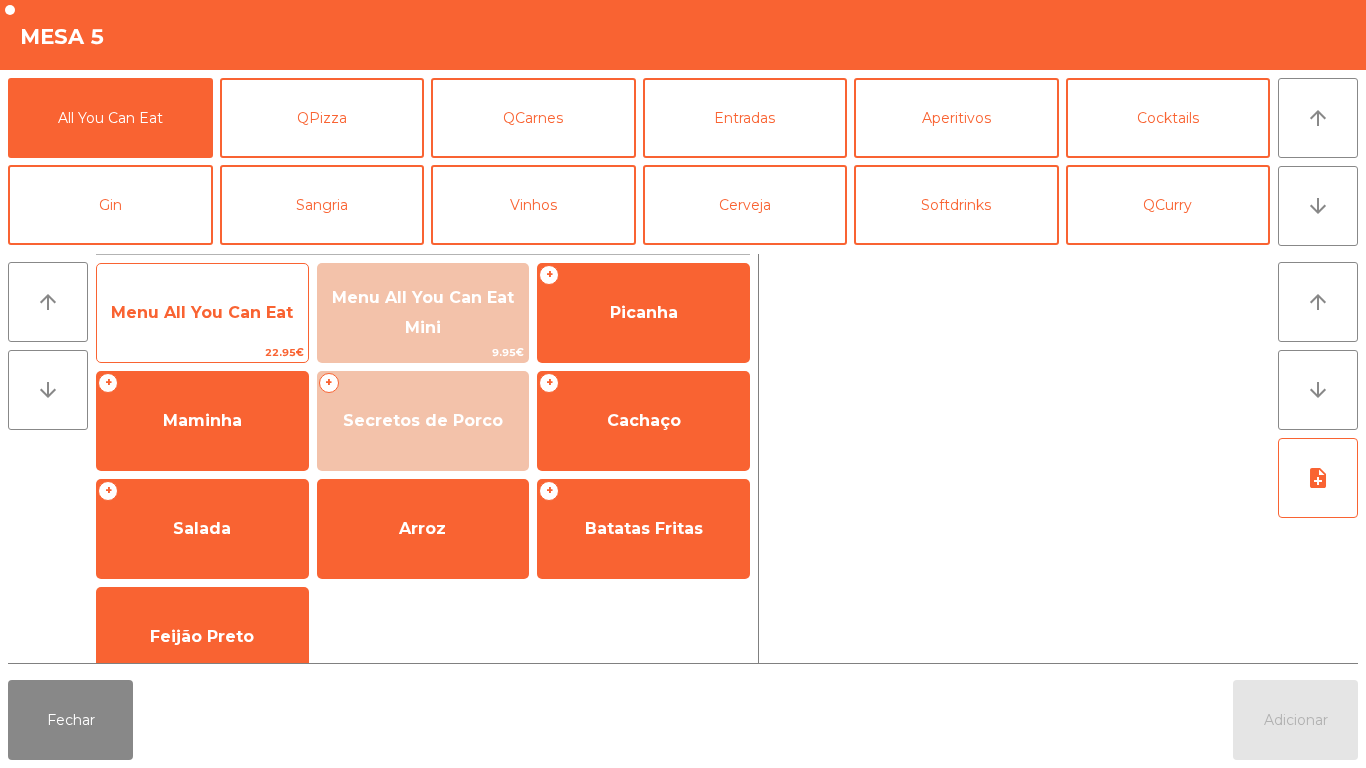 click on "Menu All You Can Eat" 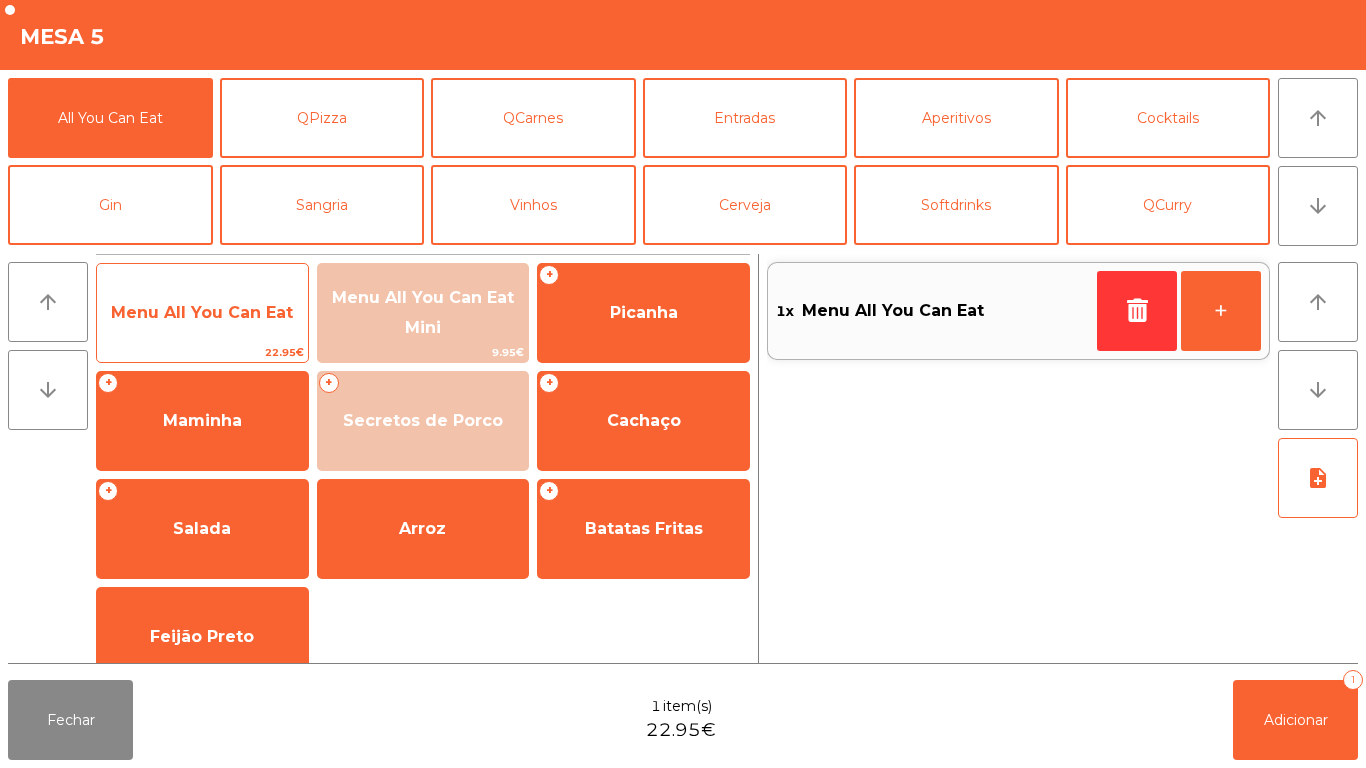 click on "Menu All You Can Eat" 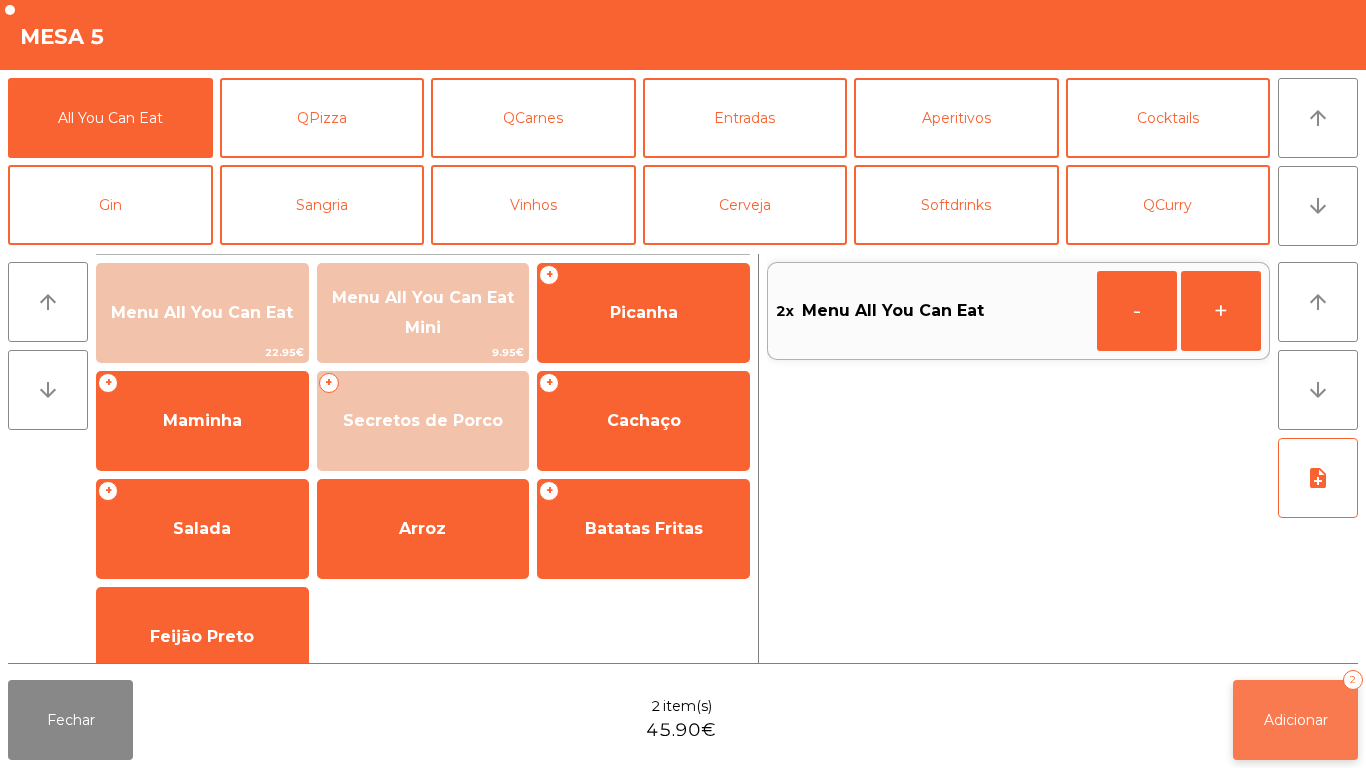 click on "Adicionar   2" 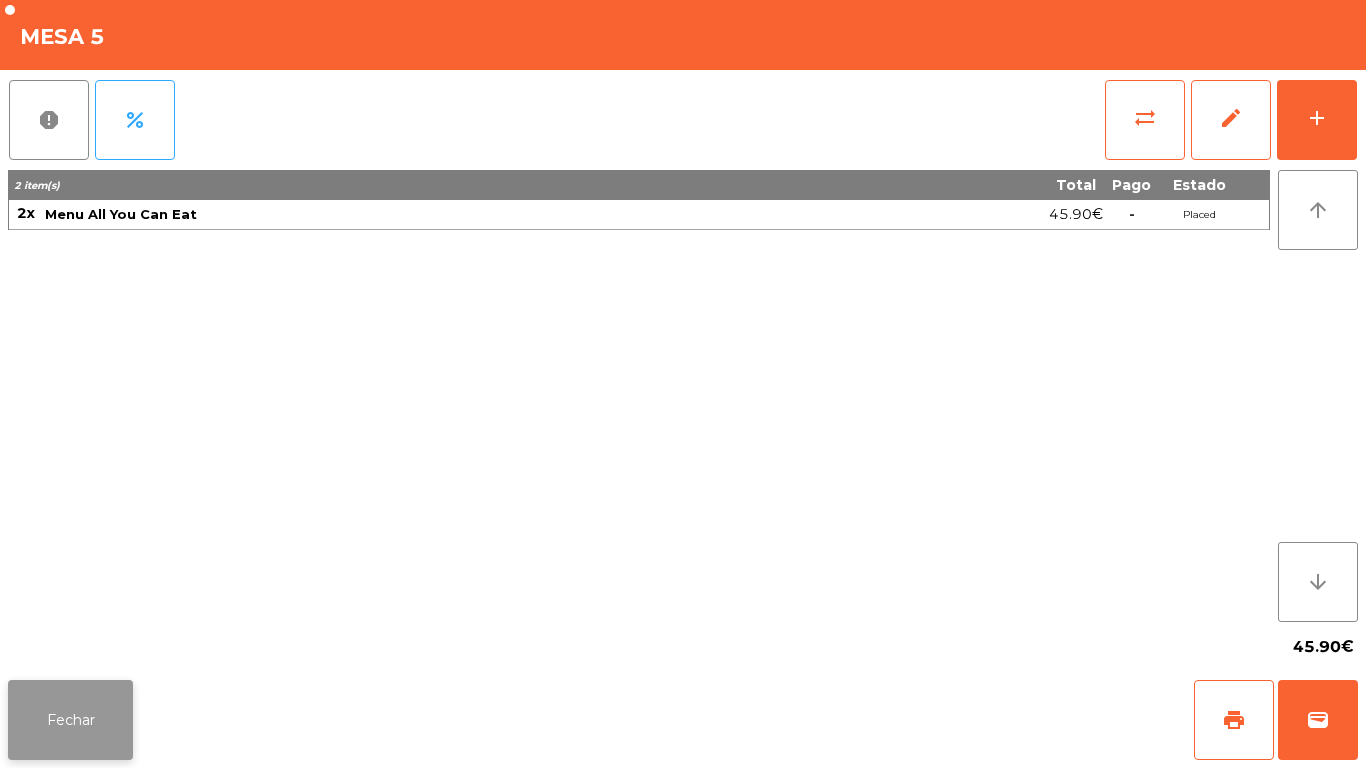 click on "Fechar" 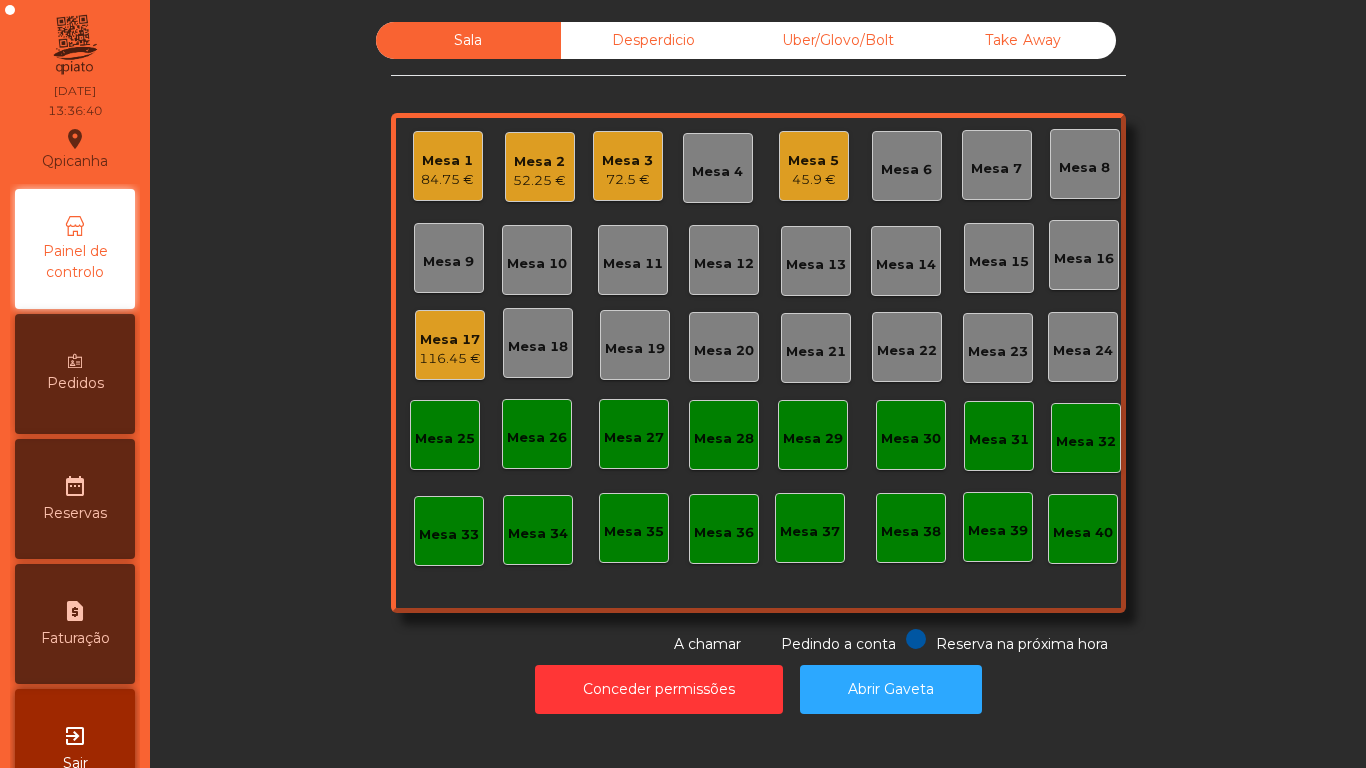 click on "84.75 €" 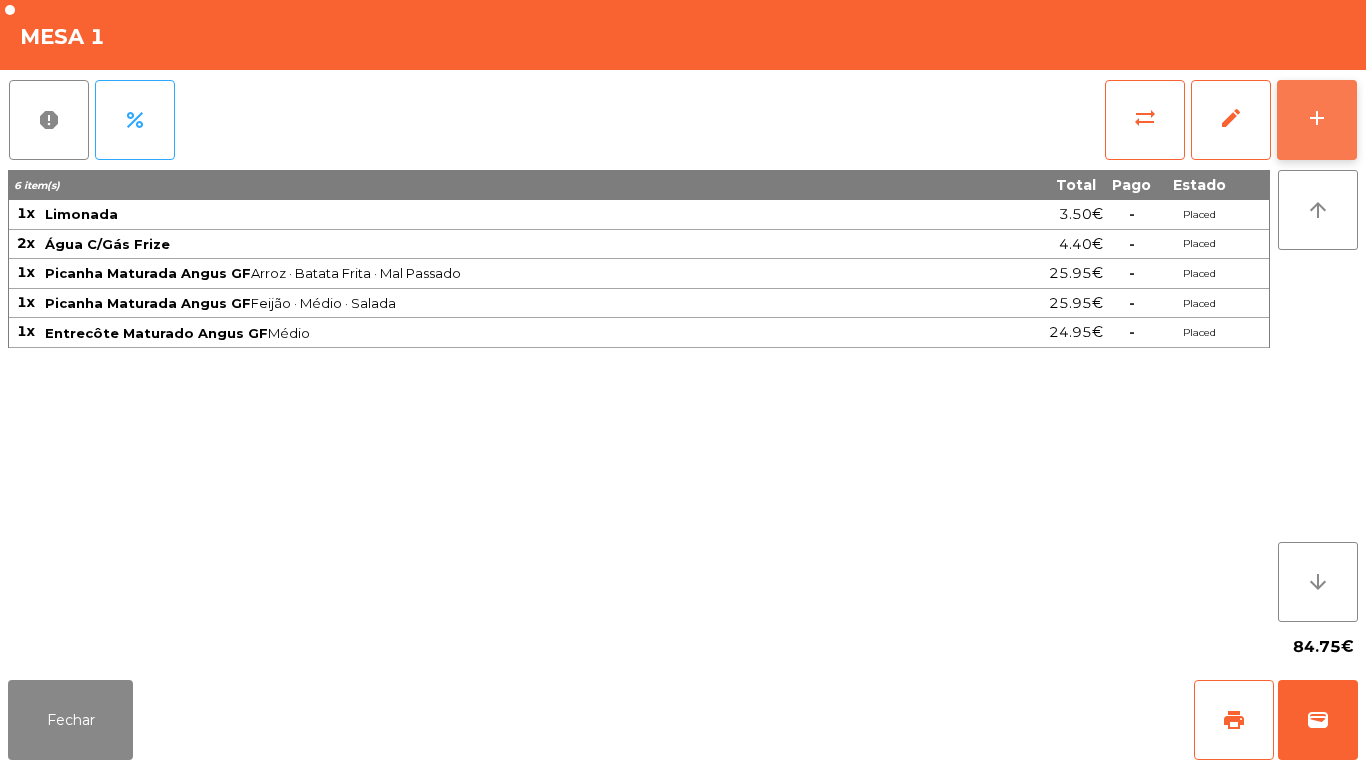 click on "add" 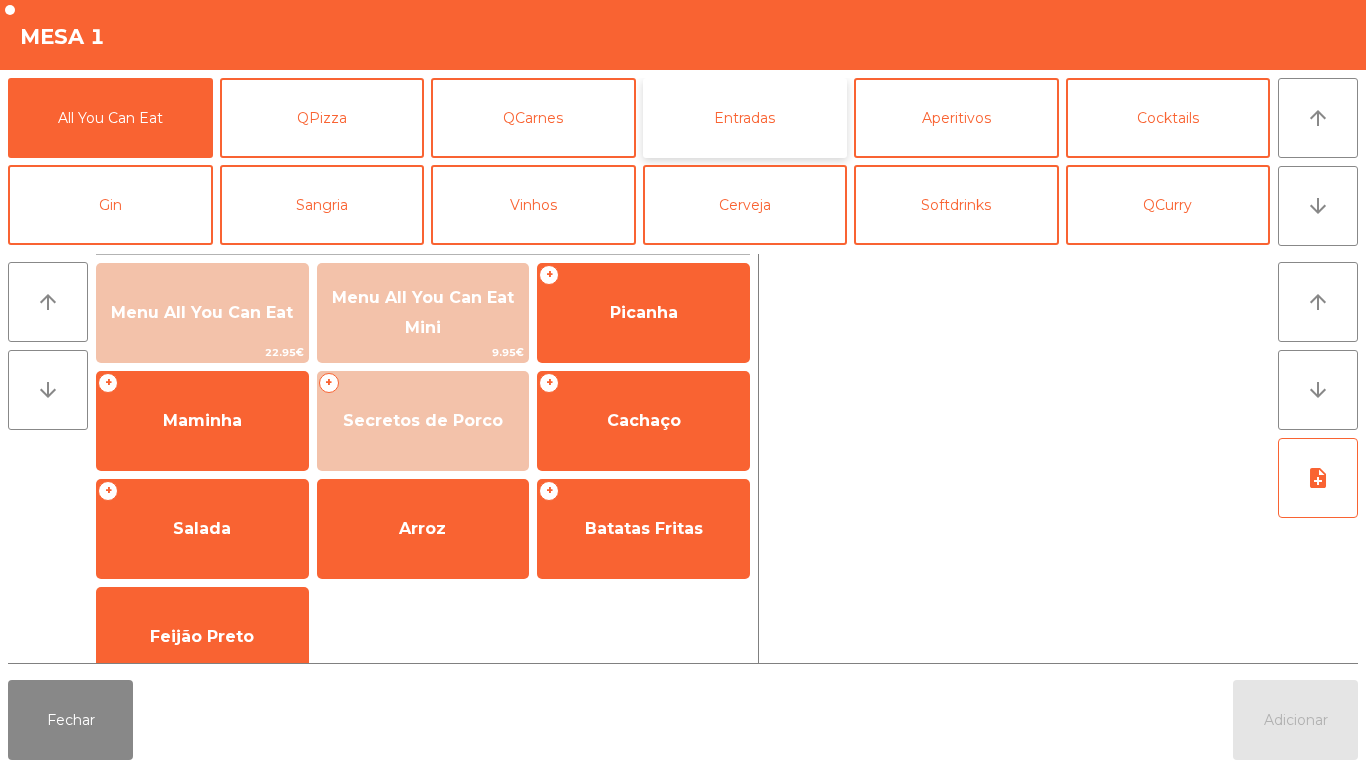 click on "Entradas" 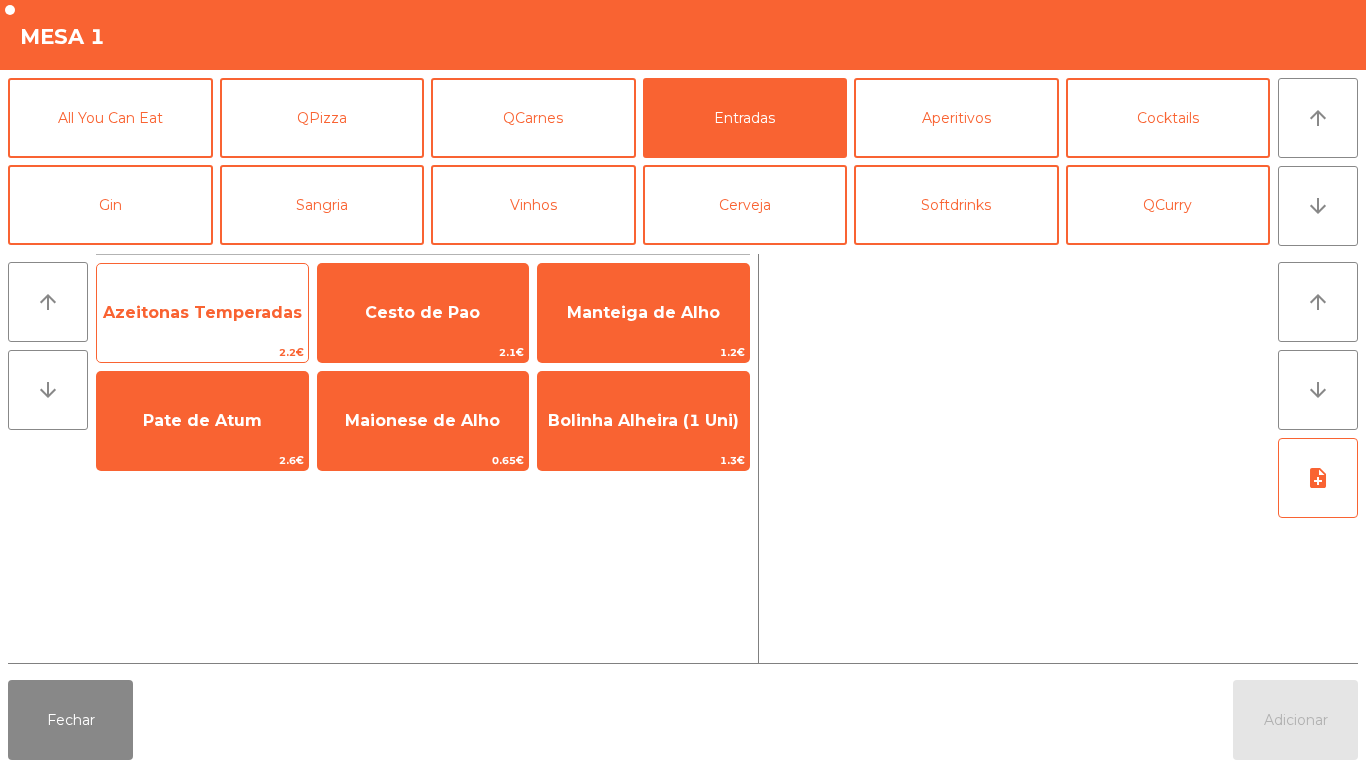 click on "Azeitonas Temperadas" 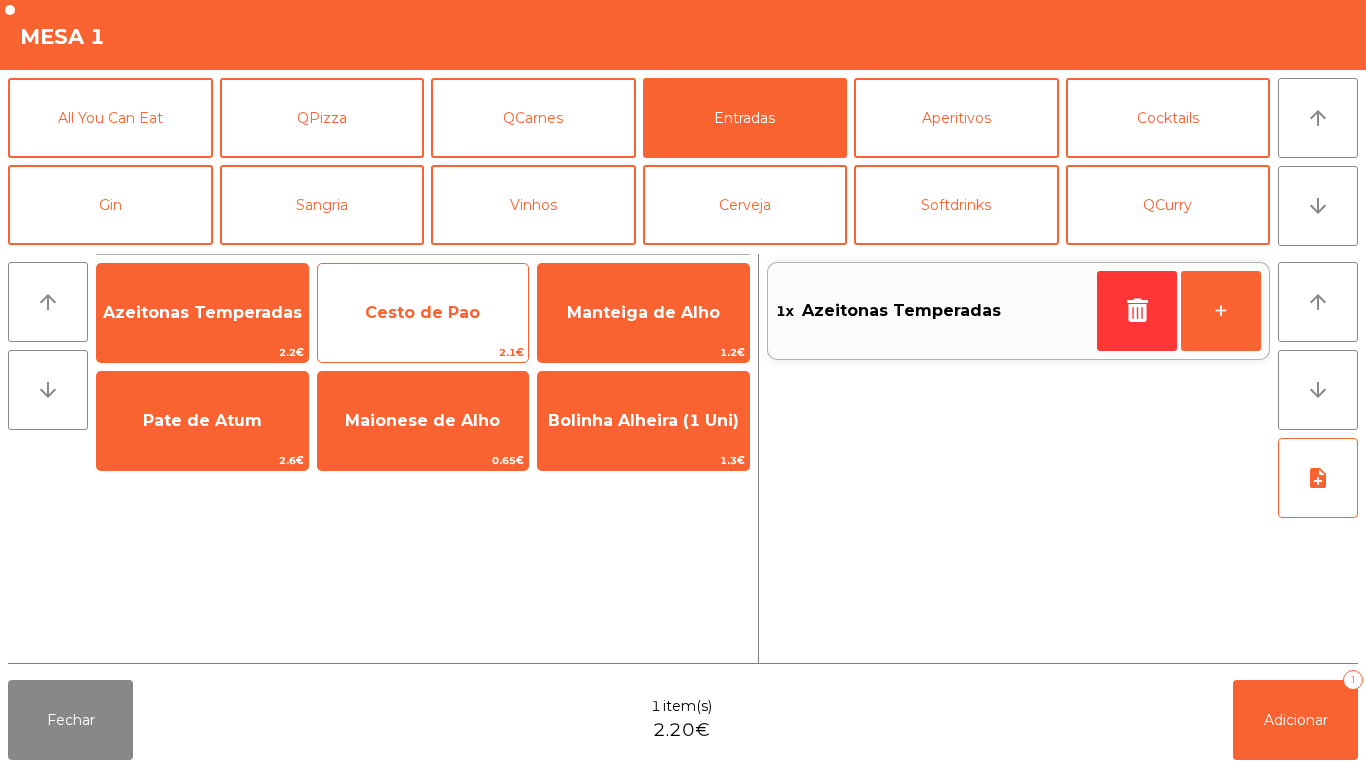 click on "Cesto de Pao" 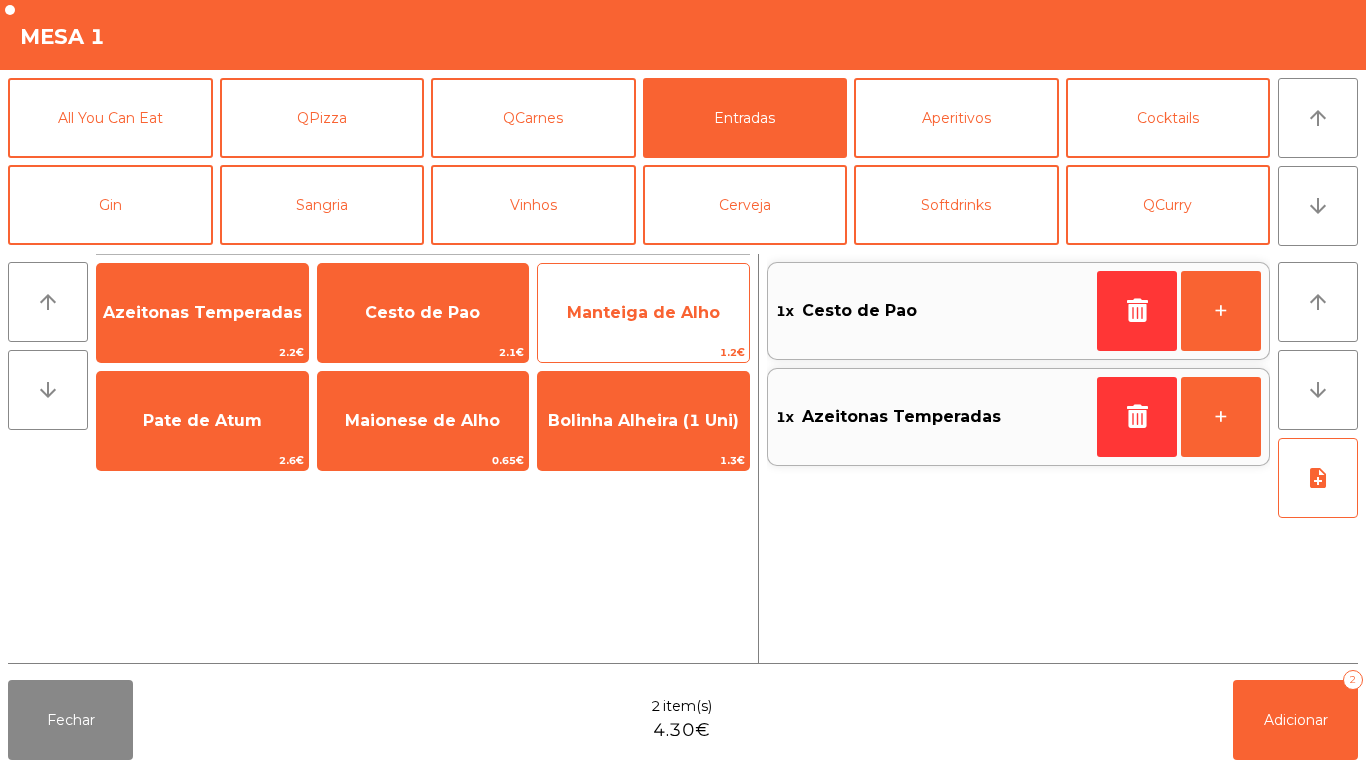 click on "Manteiga de Alho" 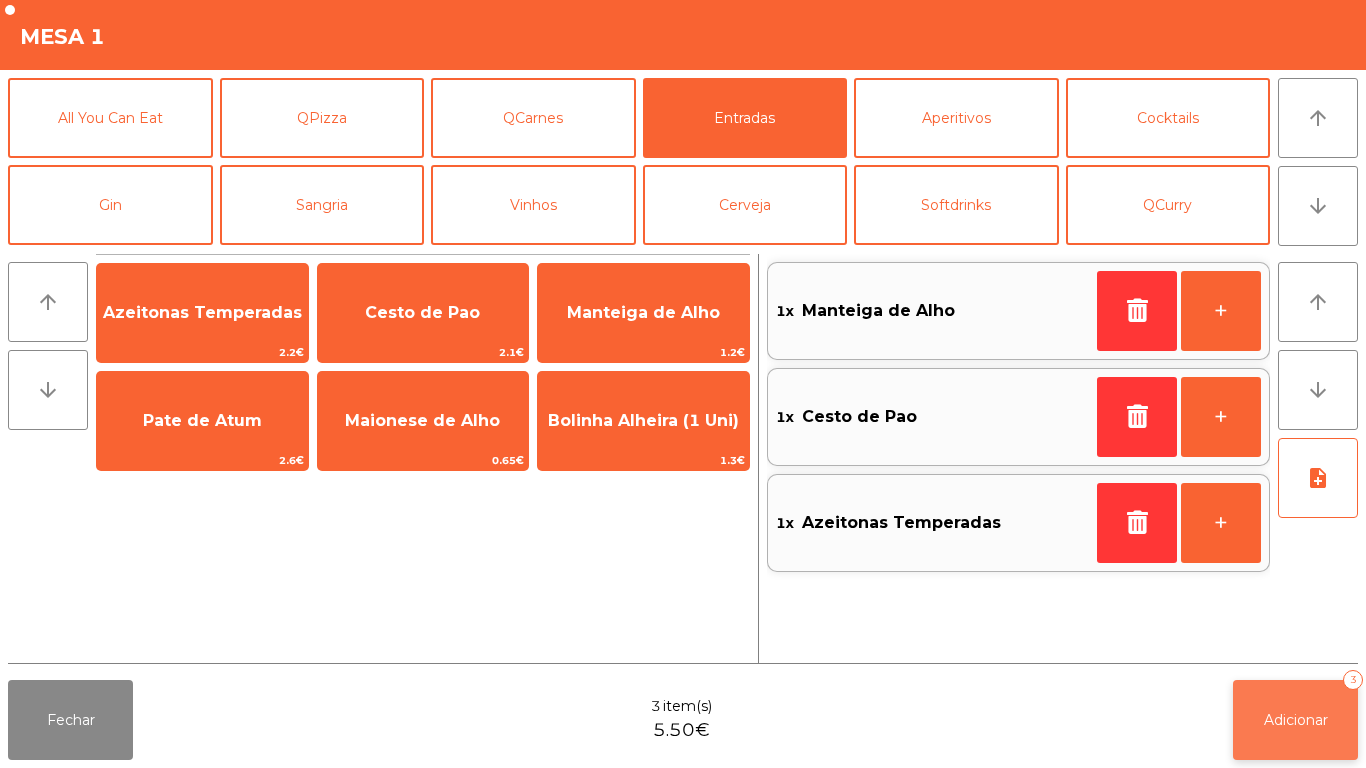 click on "Adicionar   3" 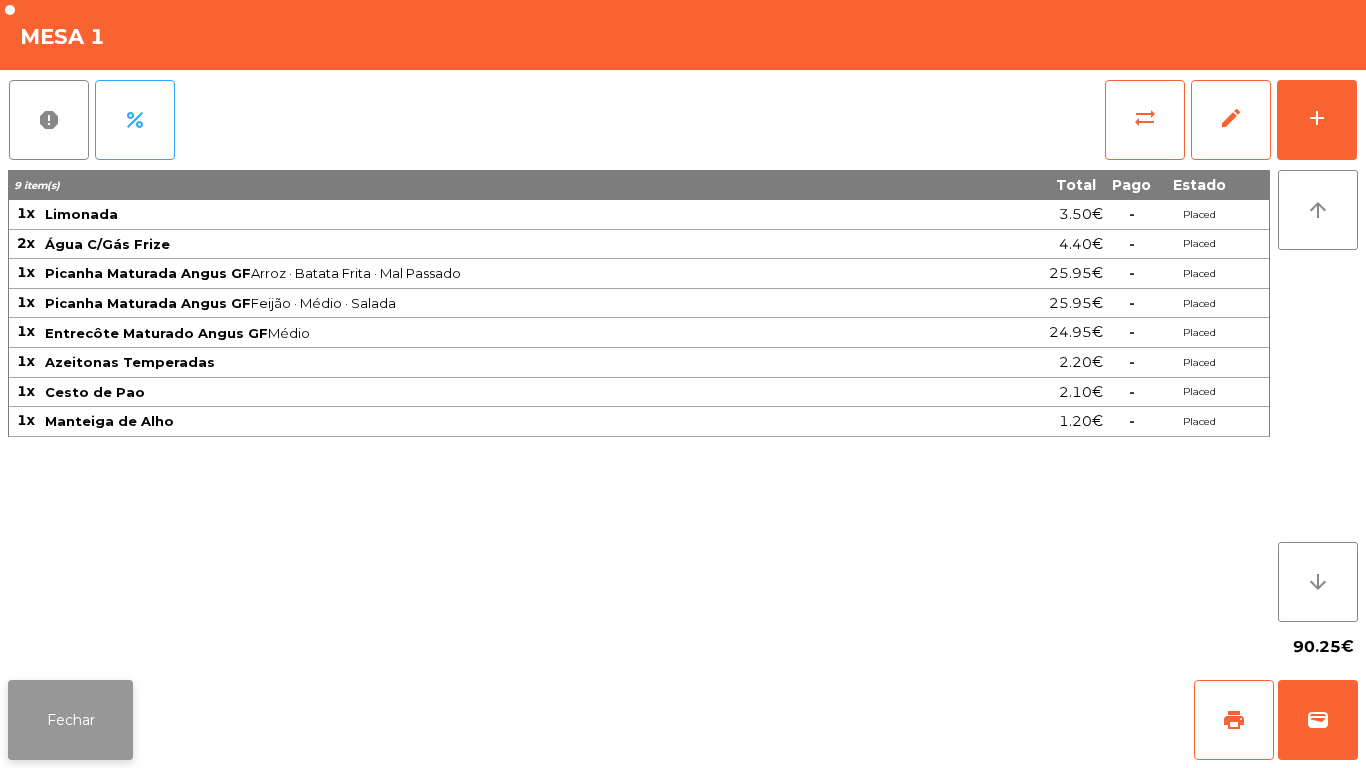 click on "Fechar" 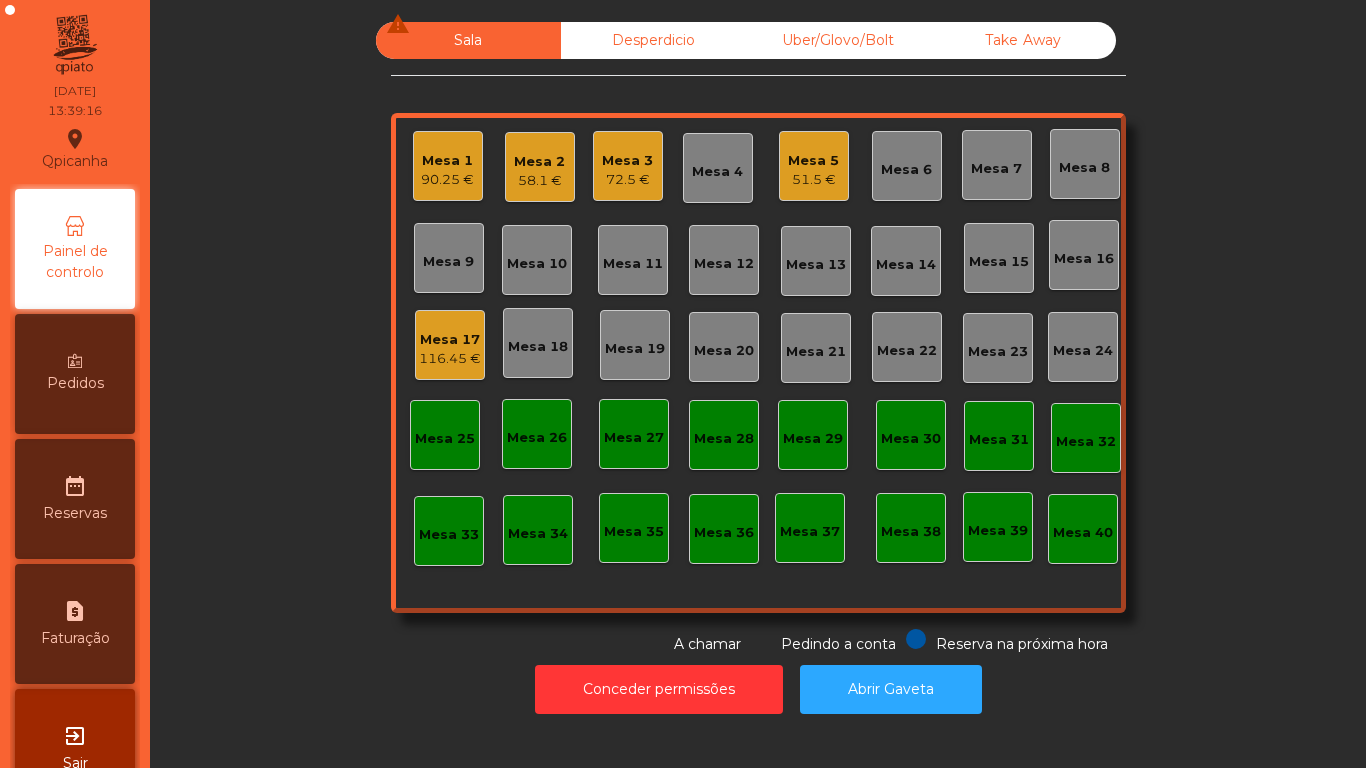 click on "Mesa 17" 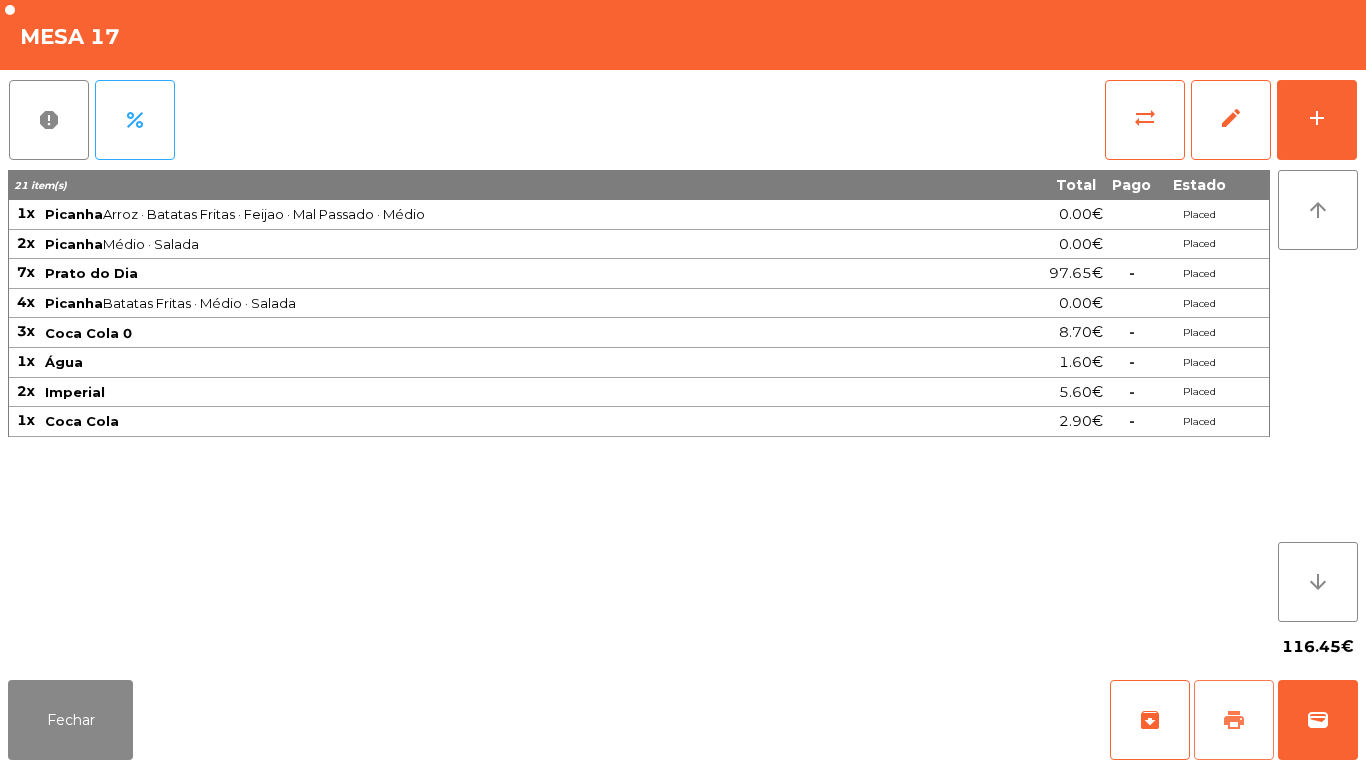 click on "print" 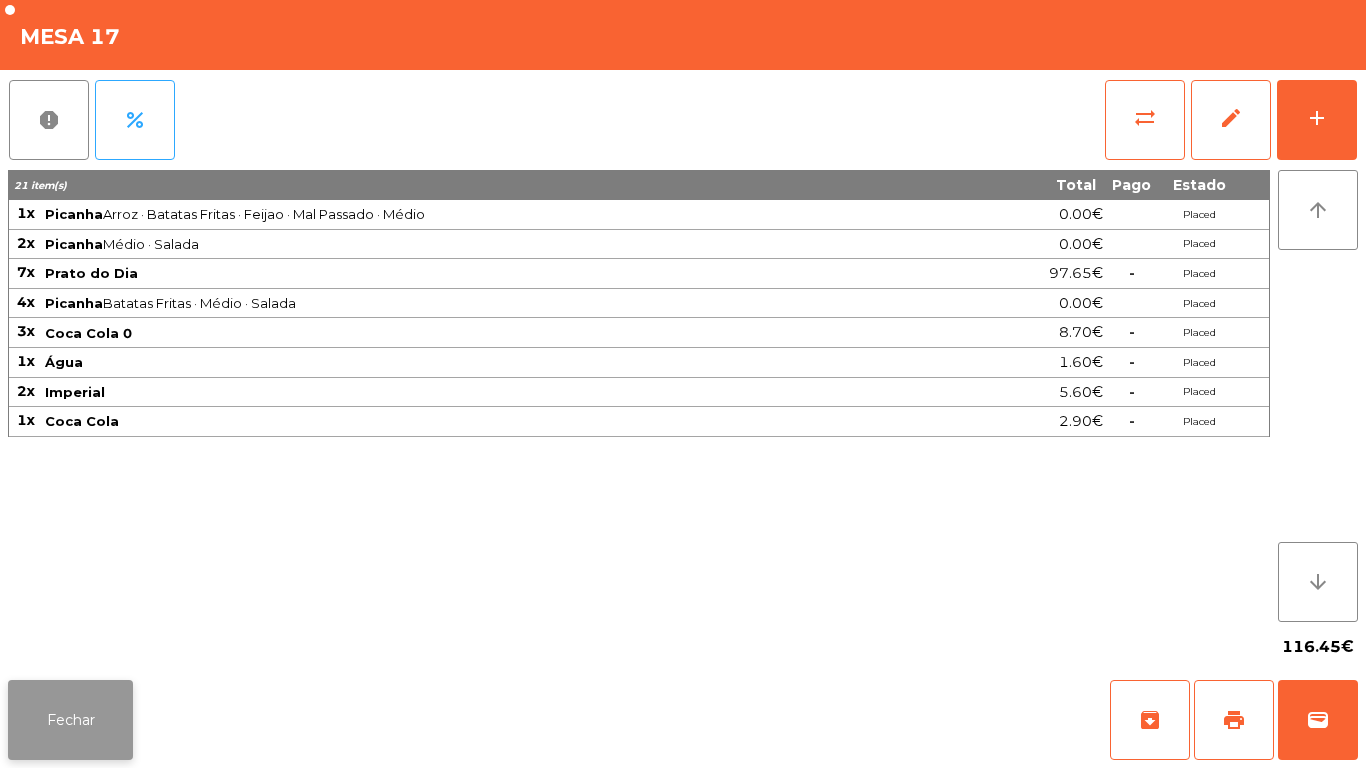 click on "Fechar" 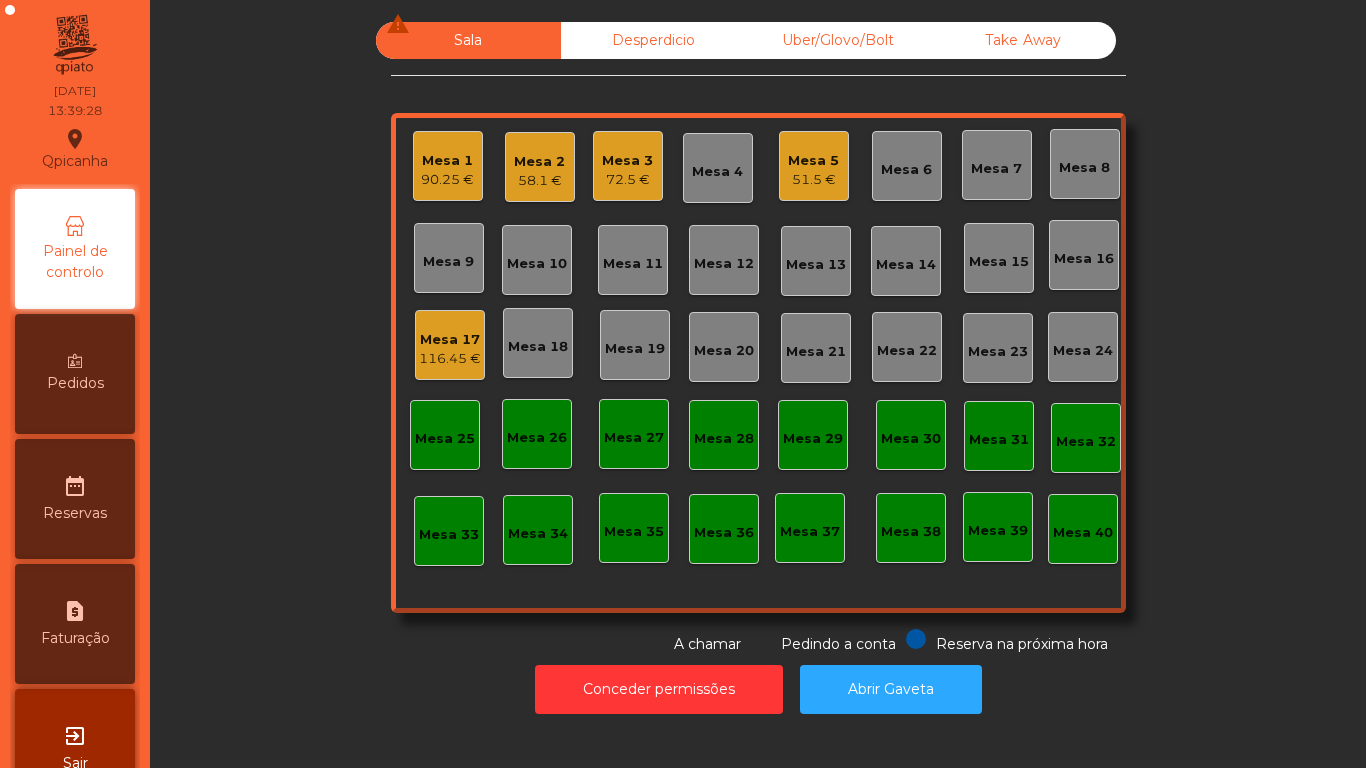 click on "Mesa 2" 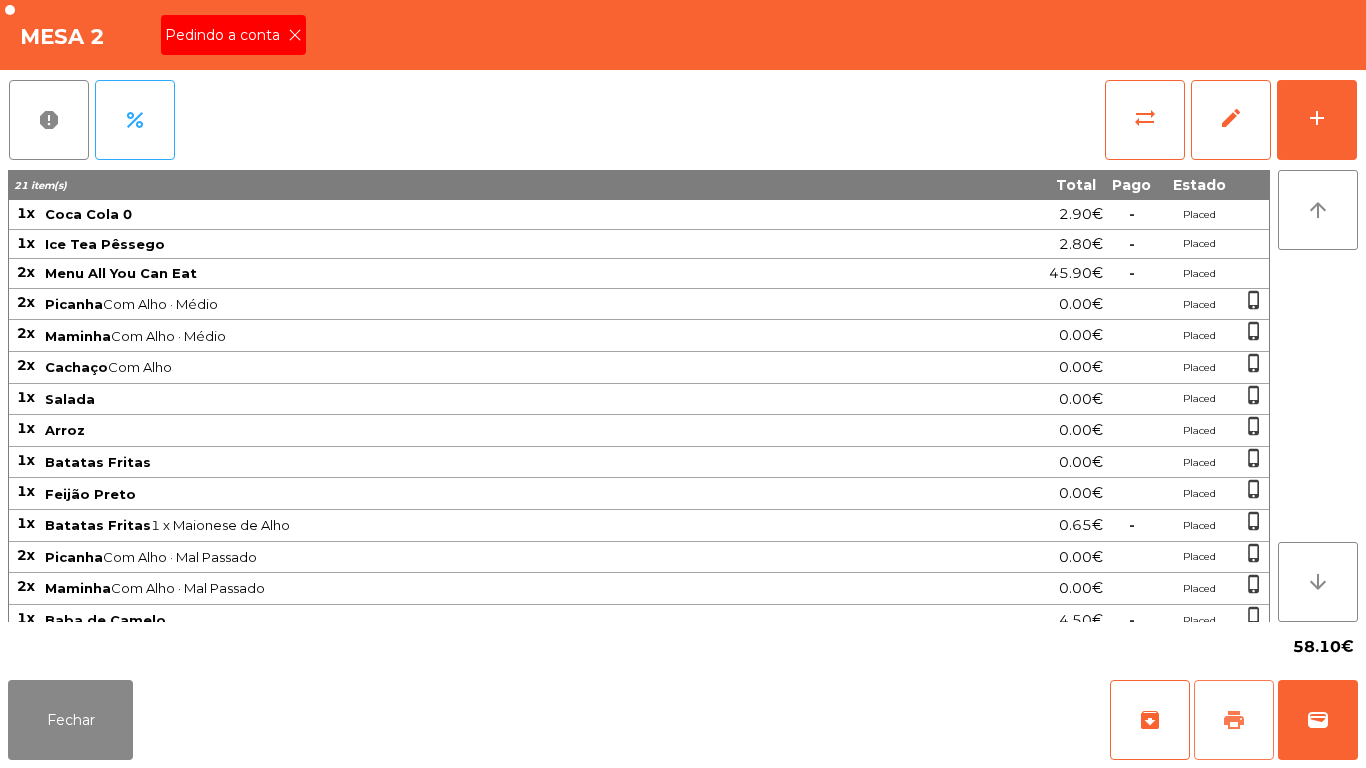 click on "print" 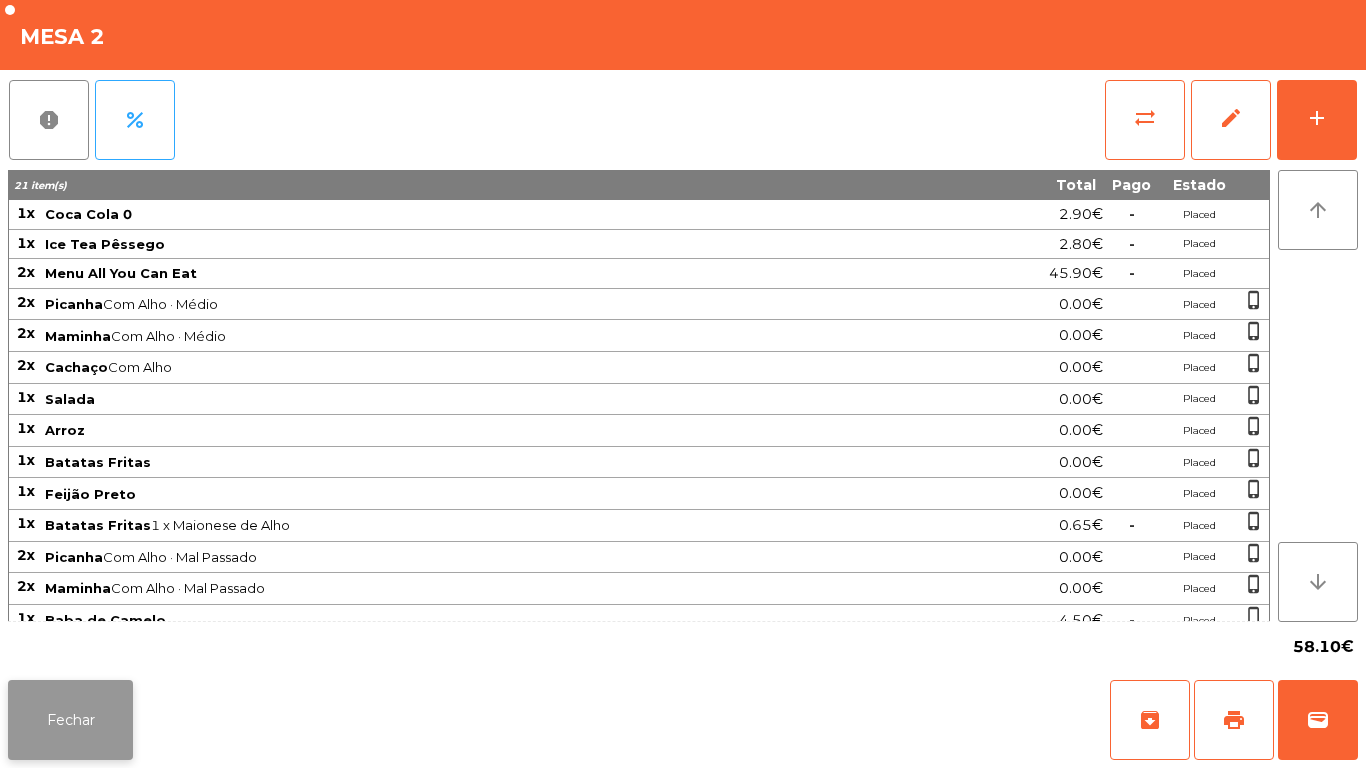 click on "Fechar" 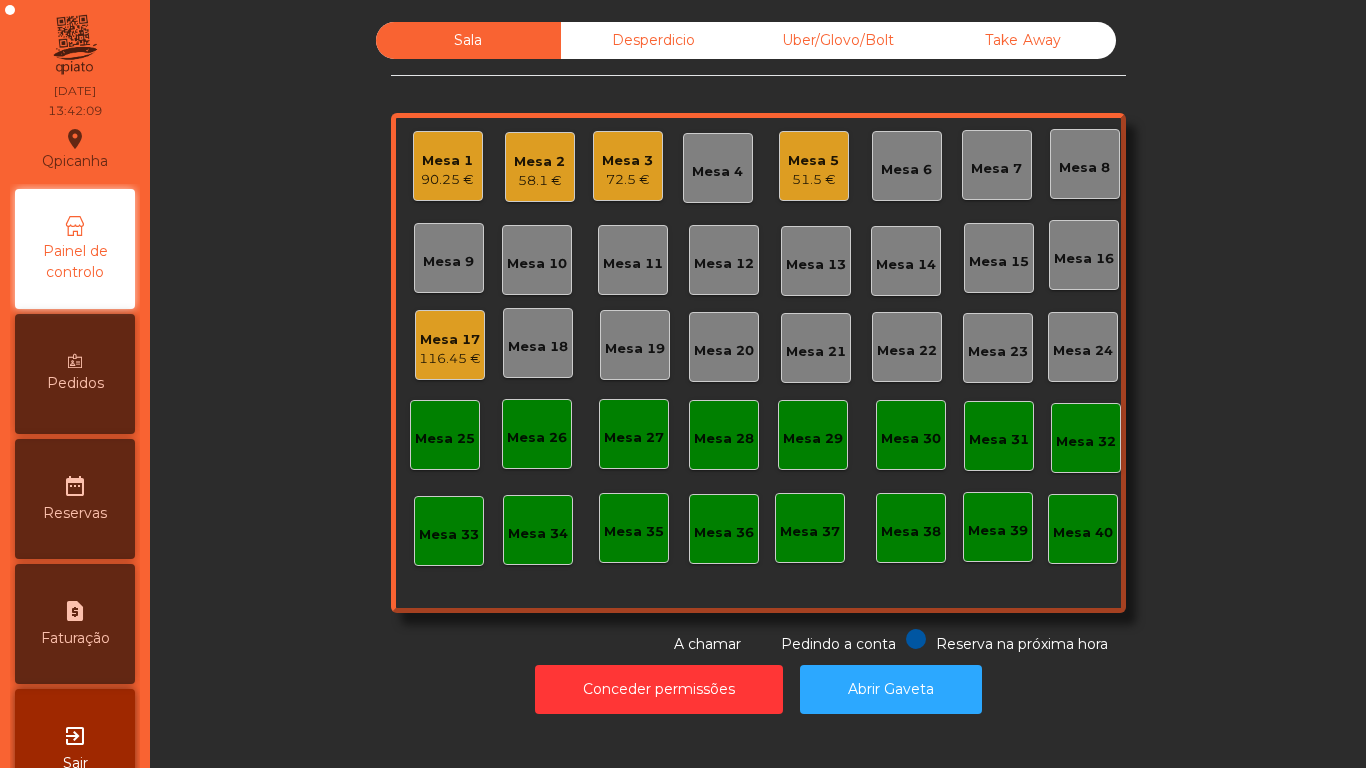 click on "Mesa 1   90.25 €" 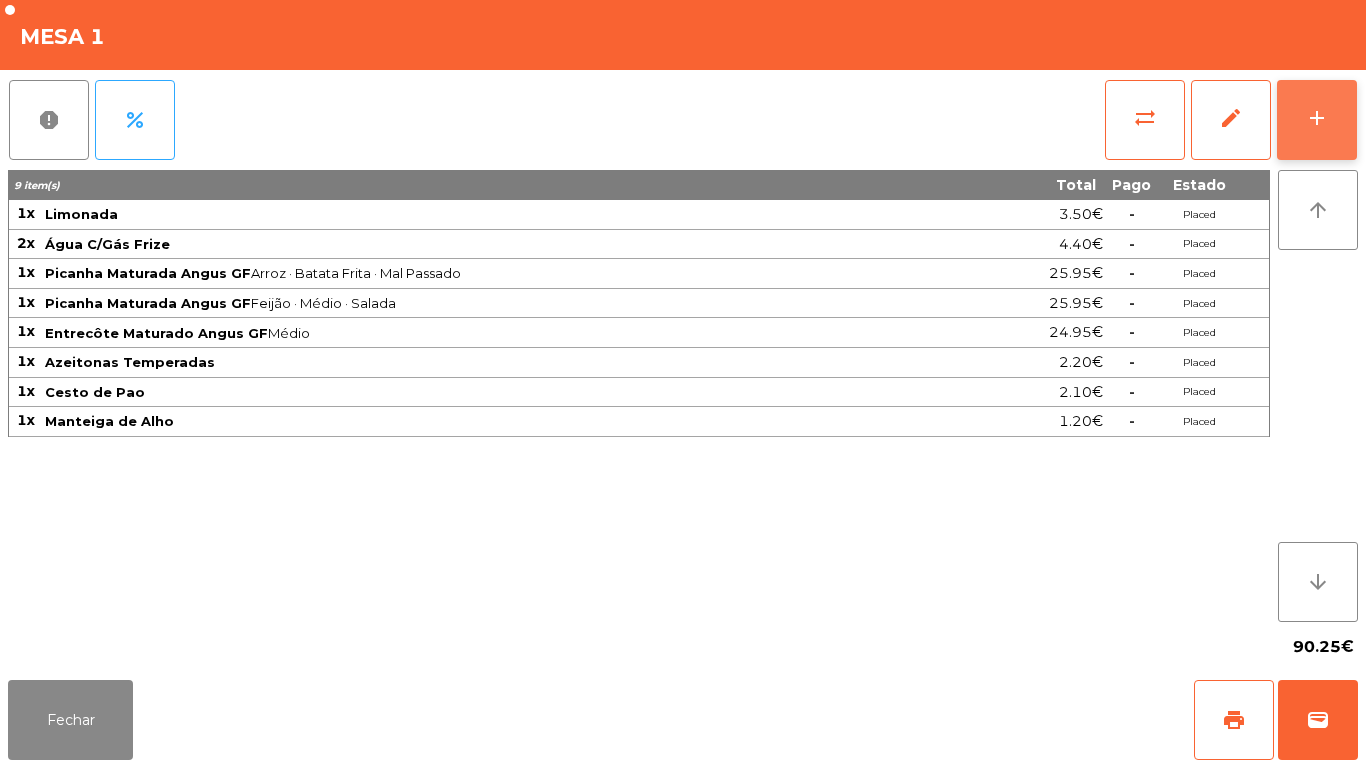 click on "add" 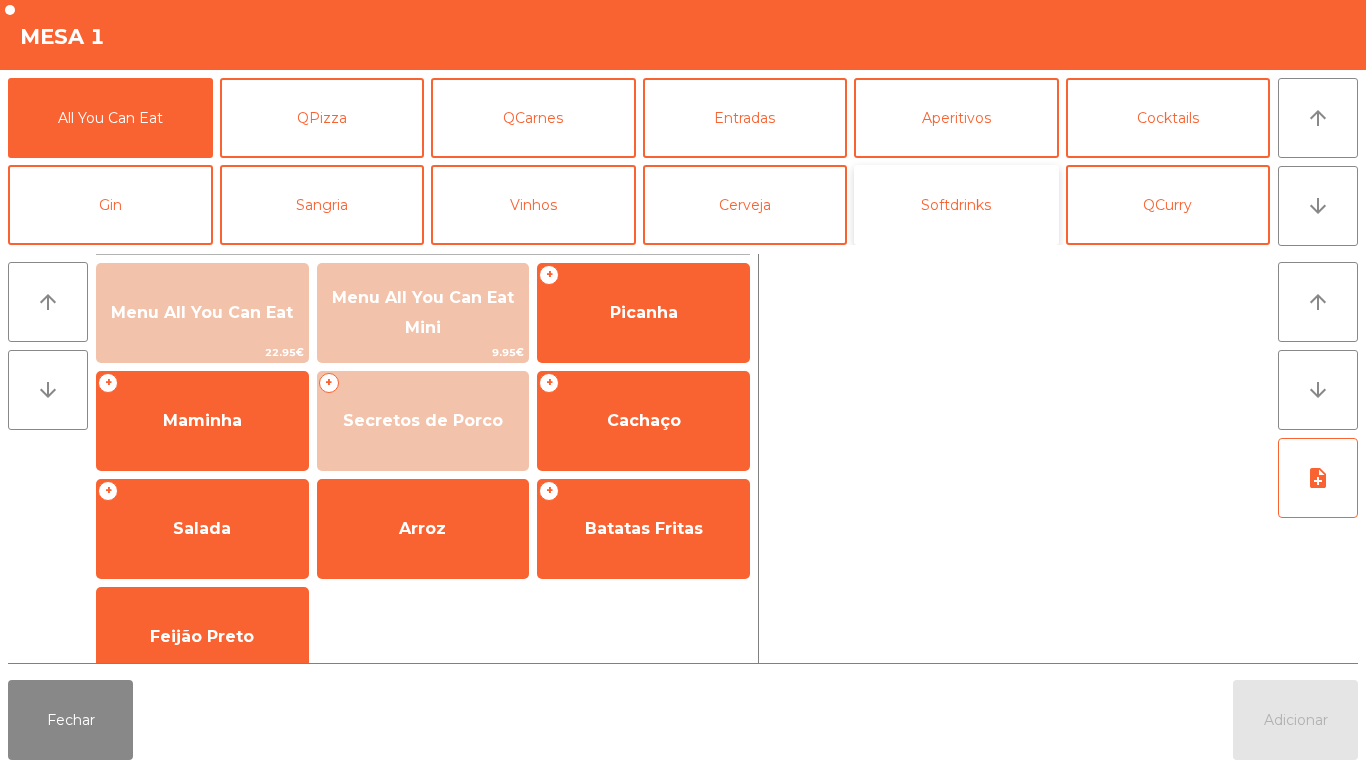 click on "Softdrinks" 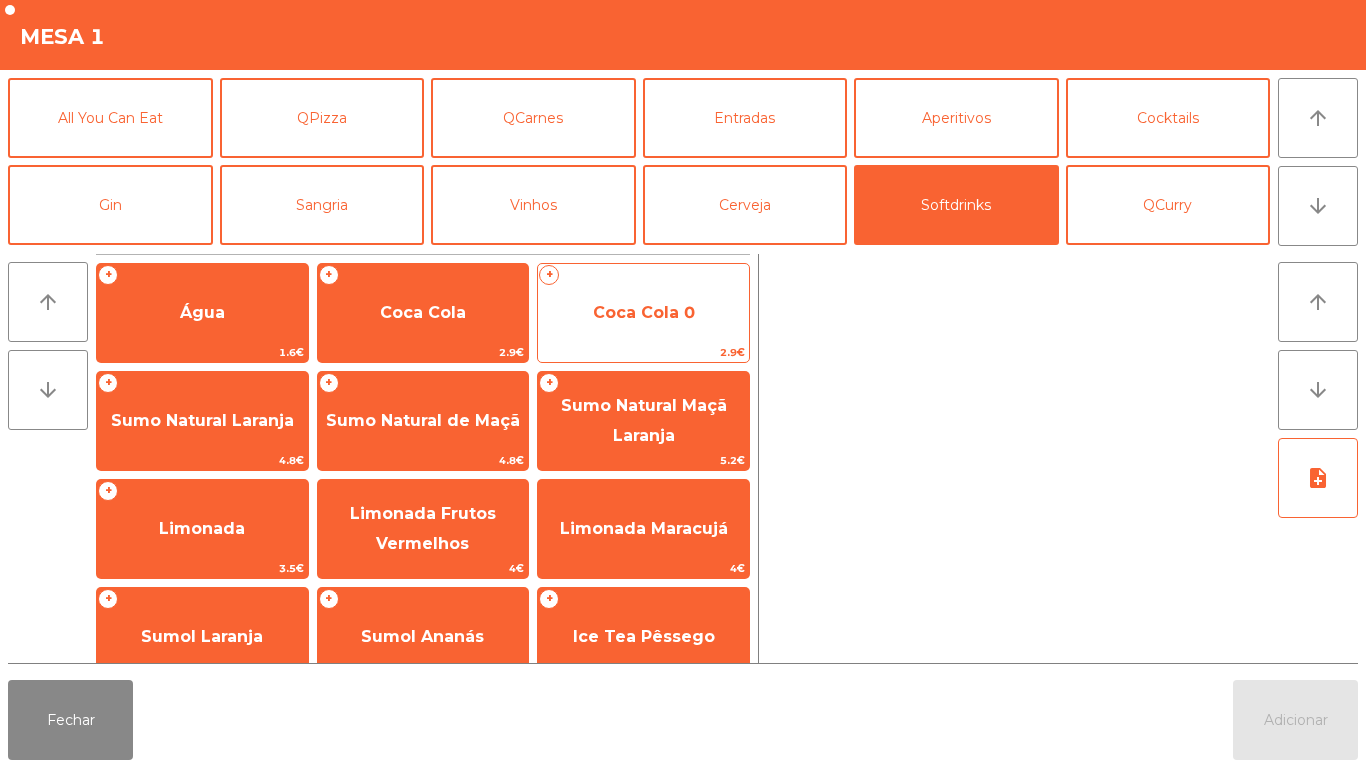 click on "Coca Cola 0" 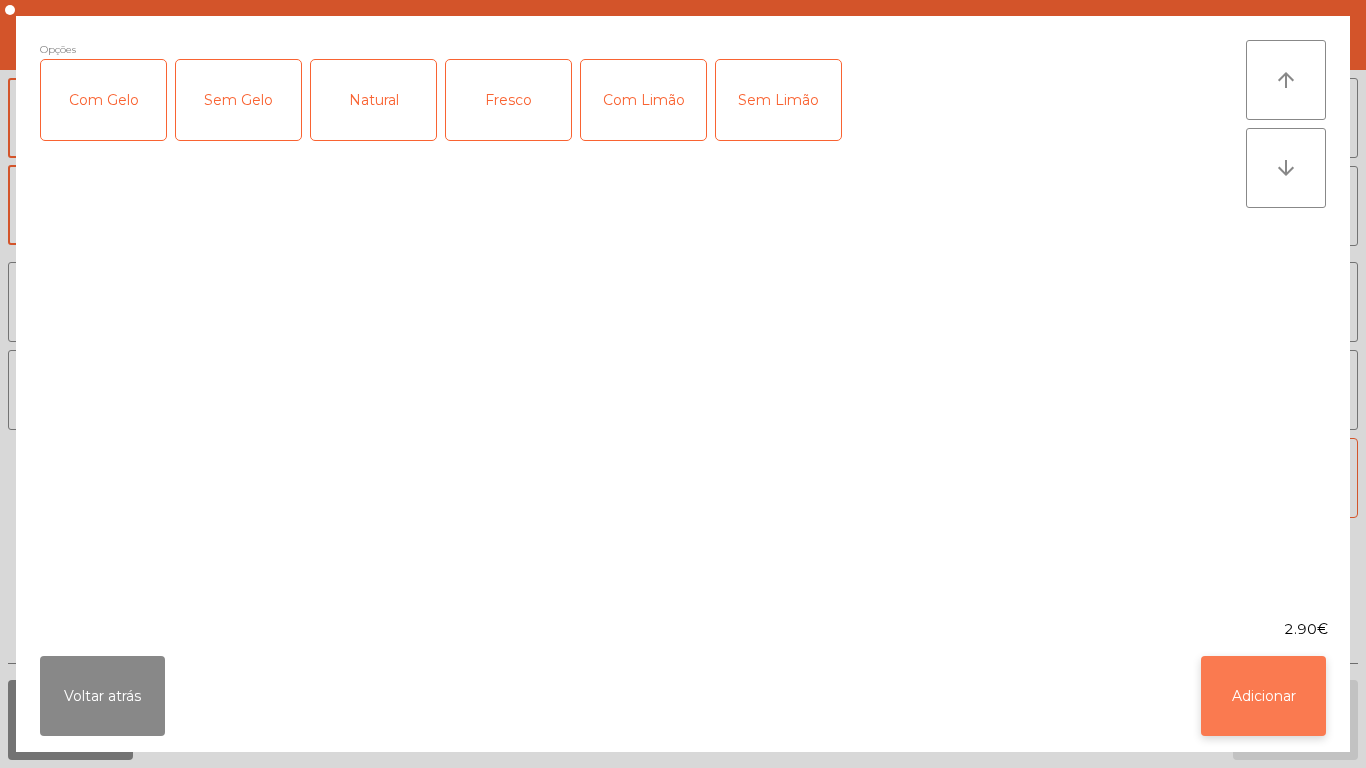 click on "Adicionar" 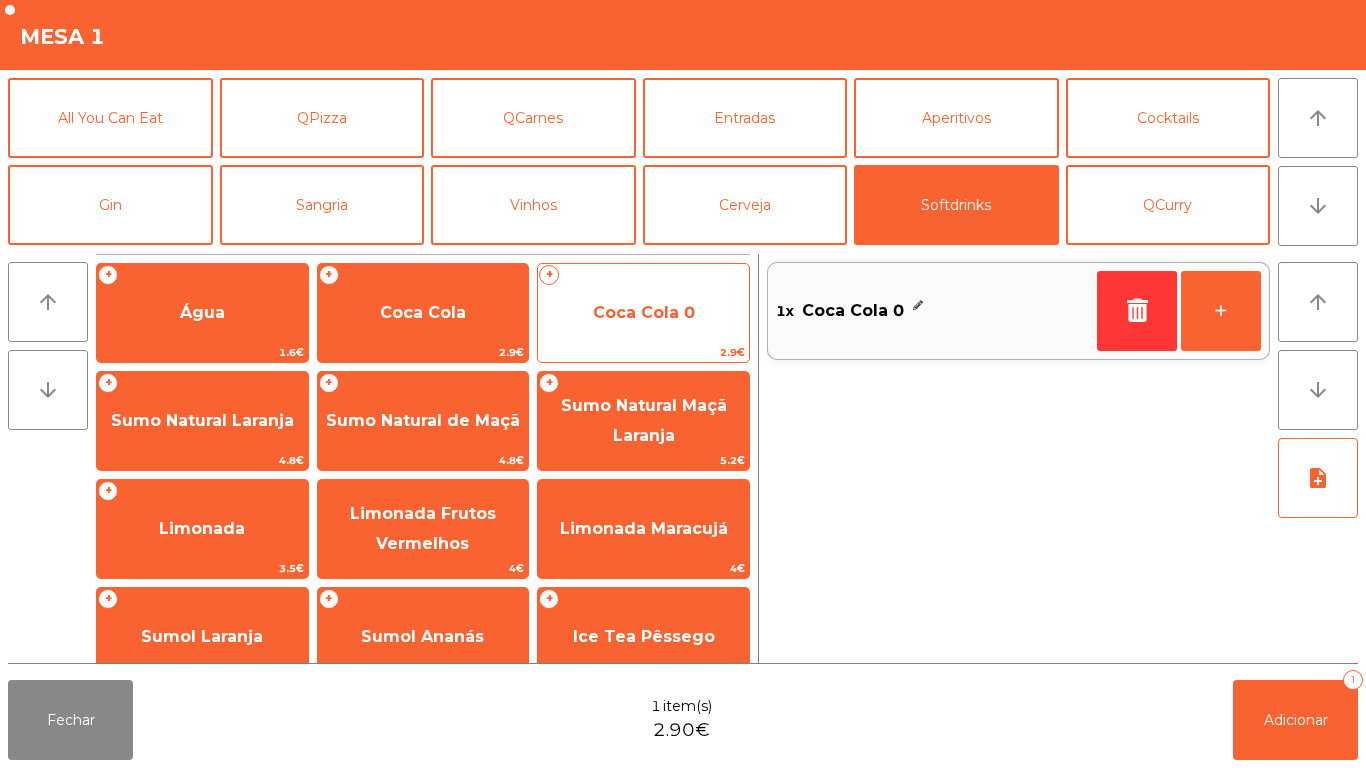 click on "Coca Cola 0" 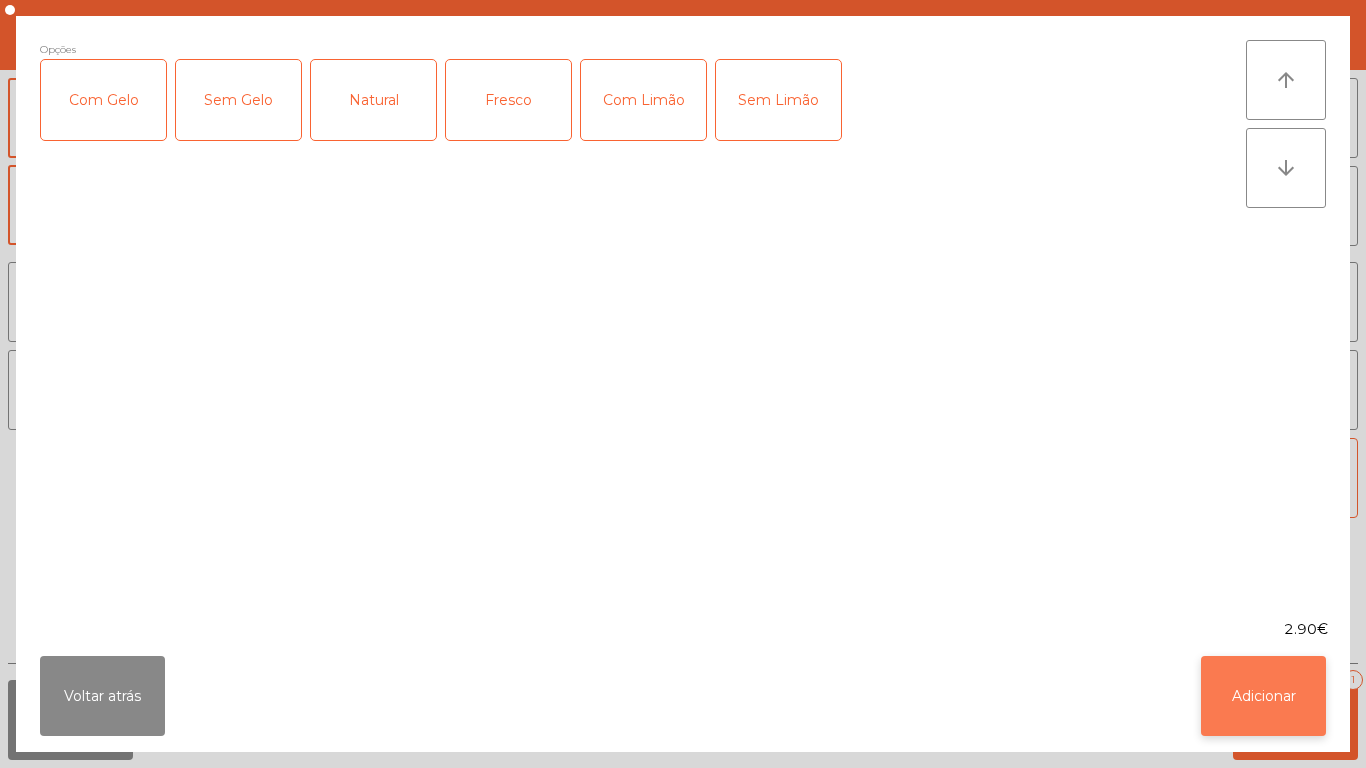 click on "Adicionar" 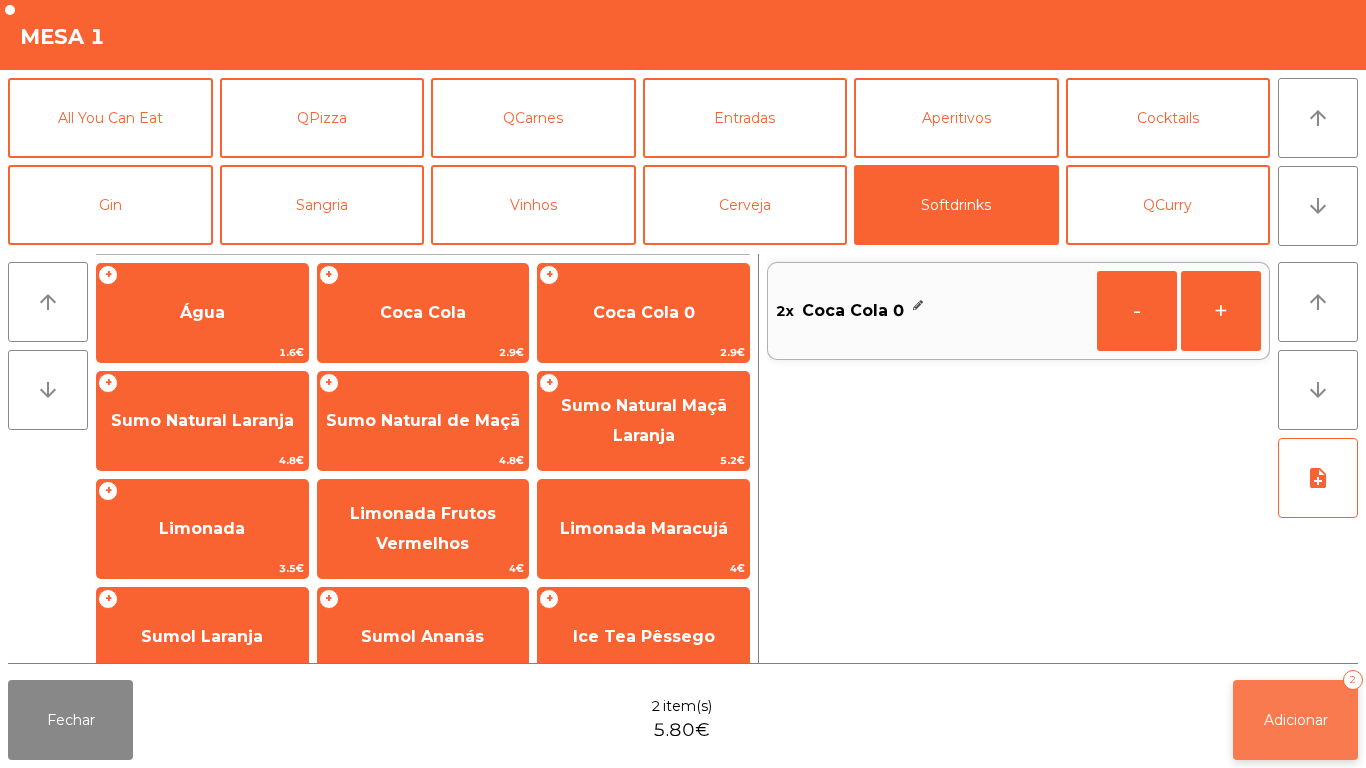 click on "Adicionar   2" 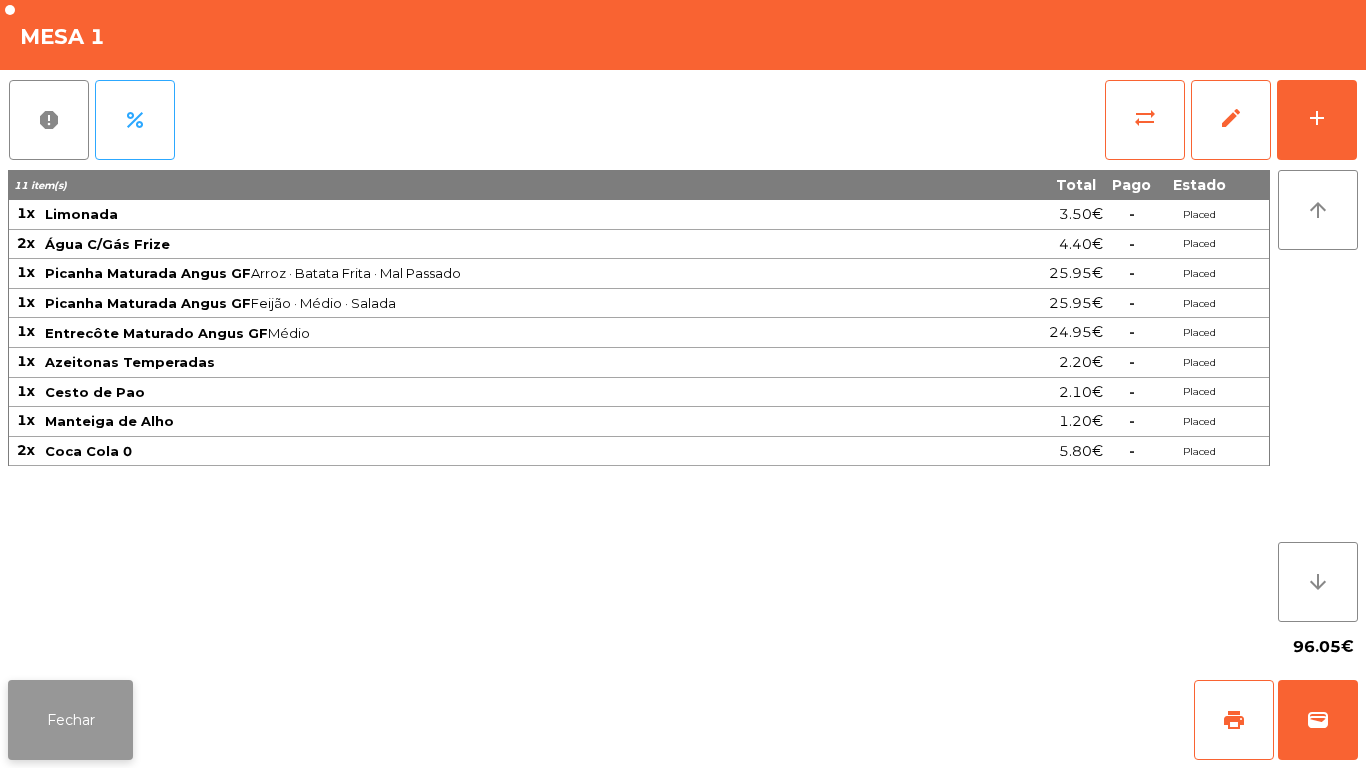 click on "Fechar" 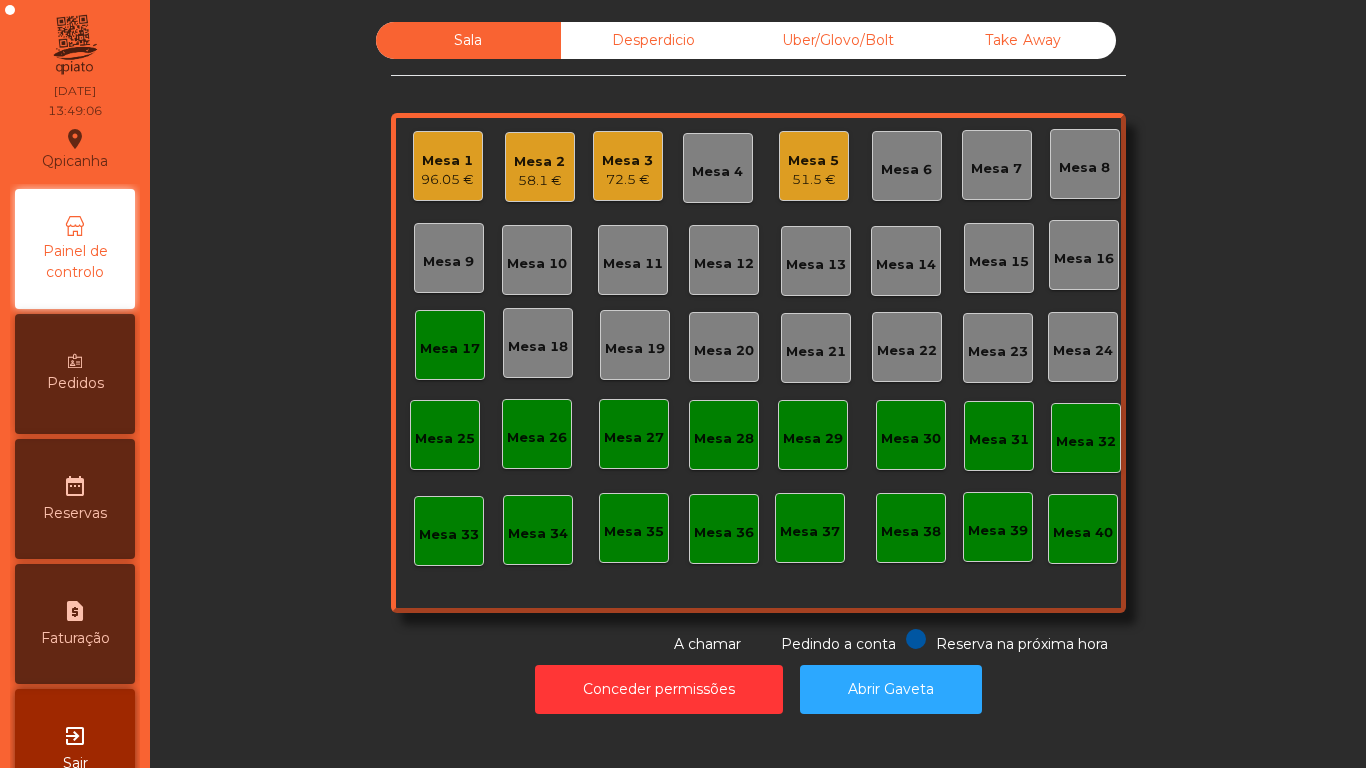 click on "Mesa 3" 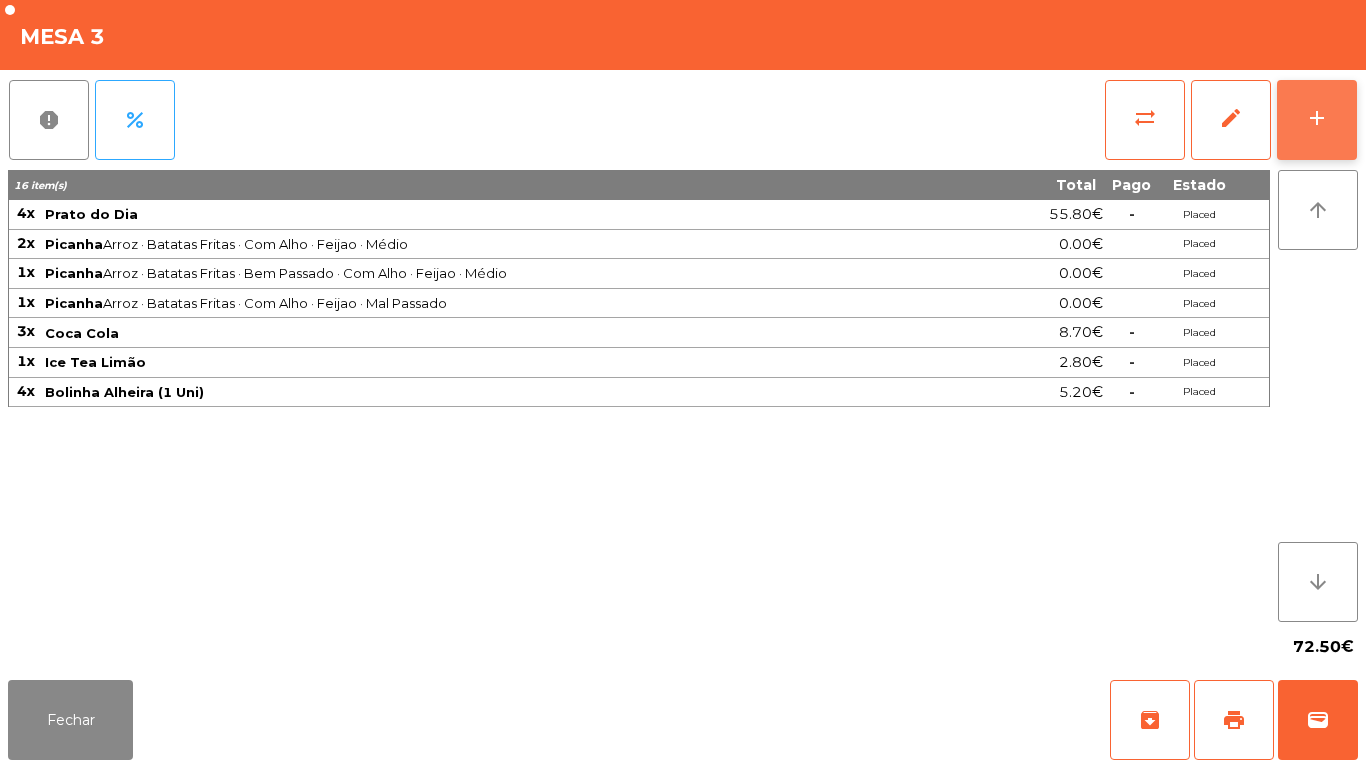 click on "add" 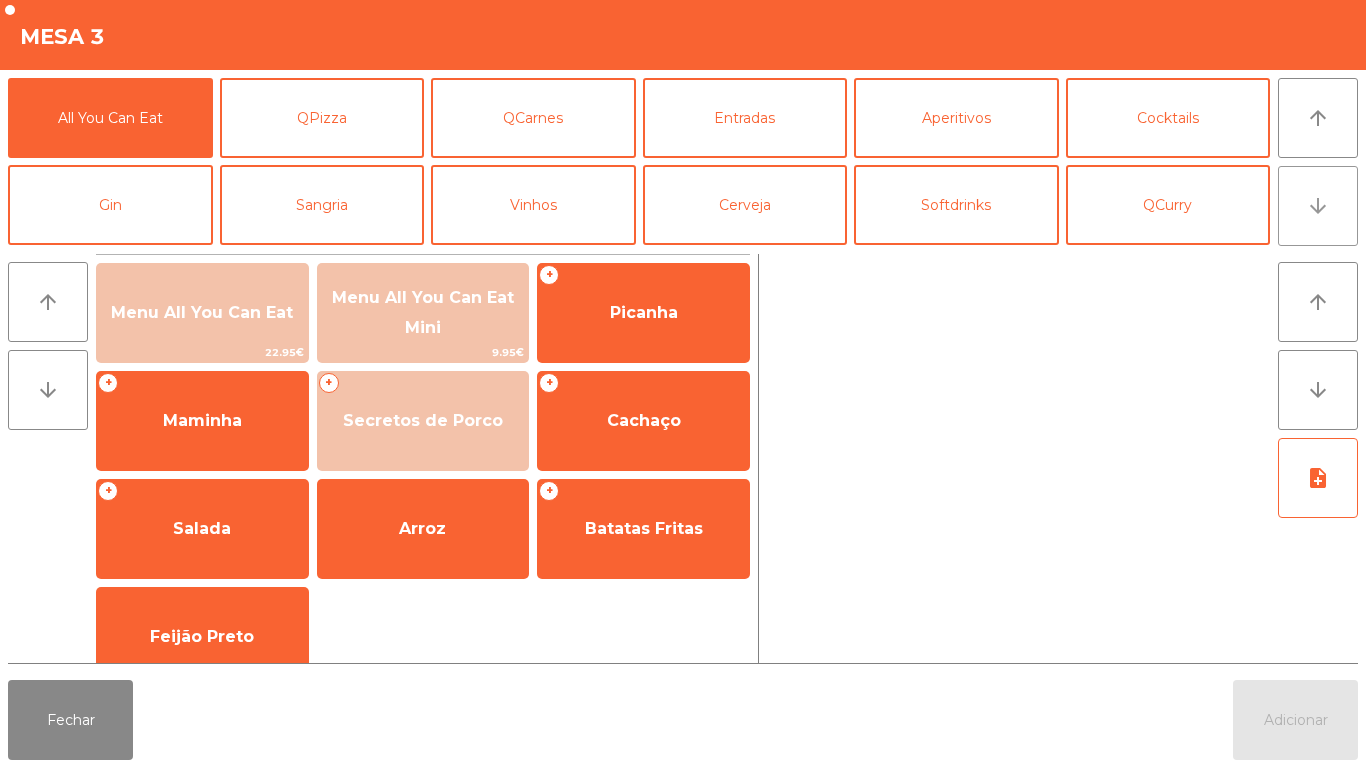 click on "arrow_downward" 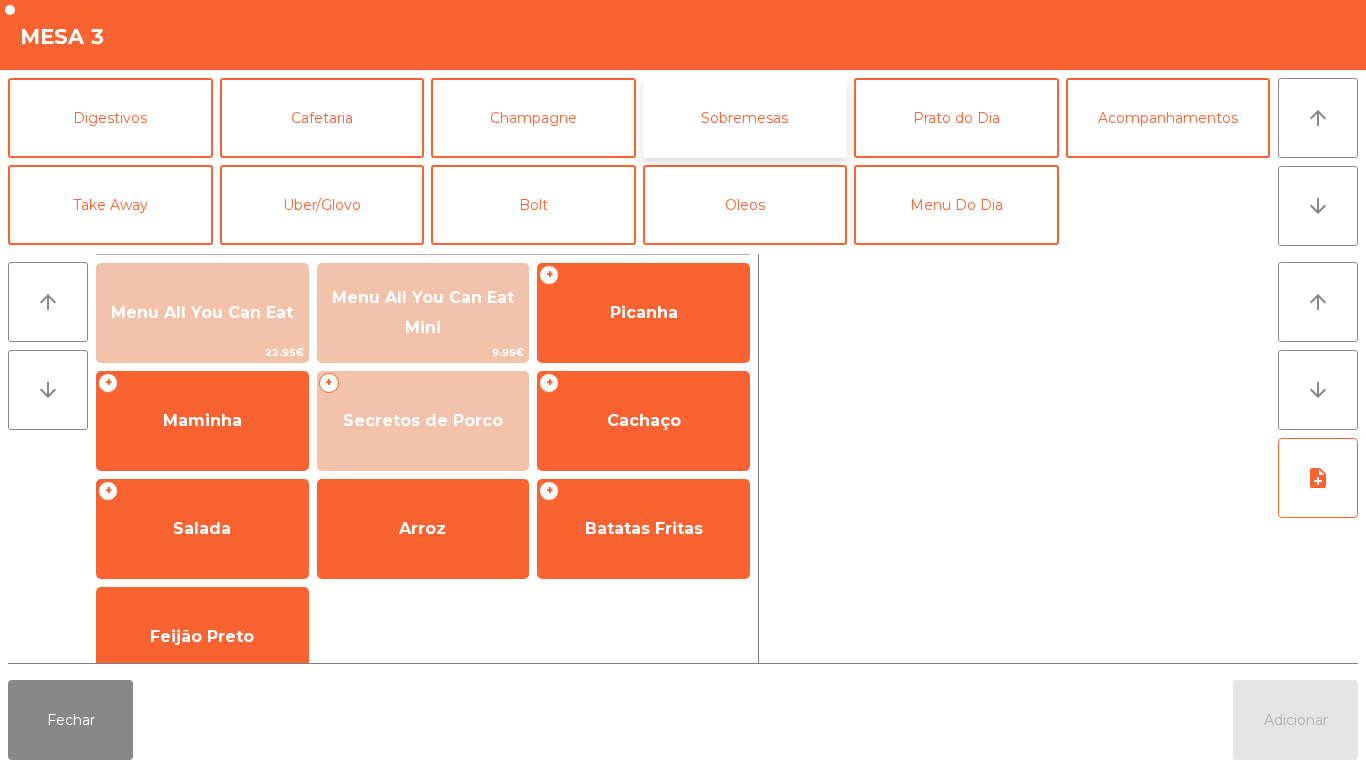 click on "Sobremesas" 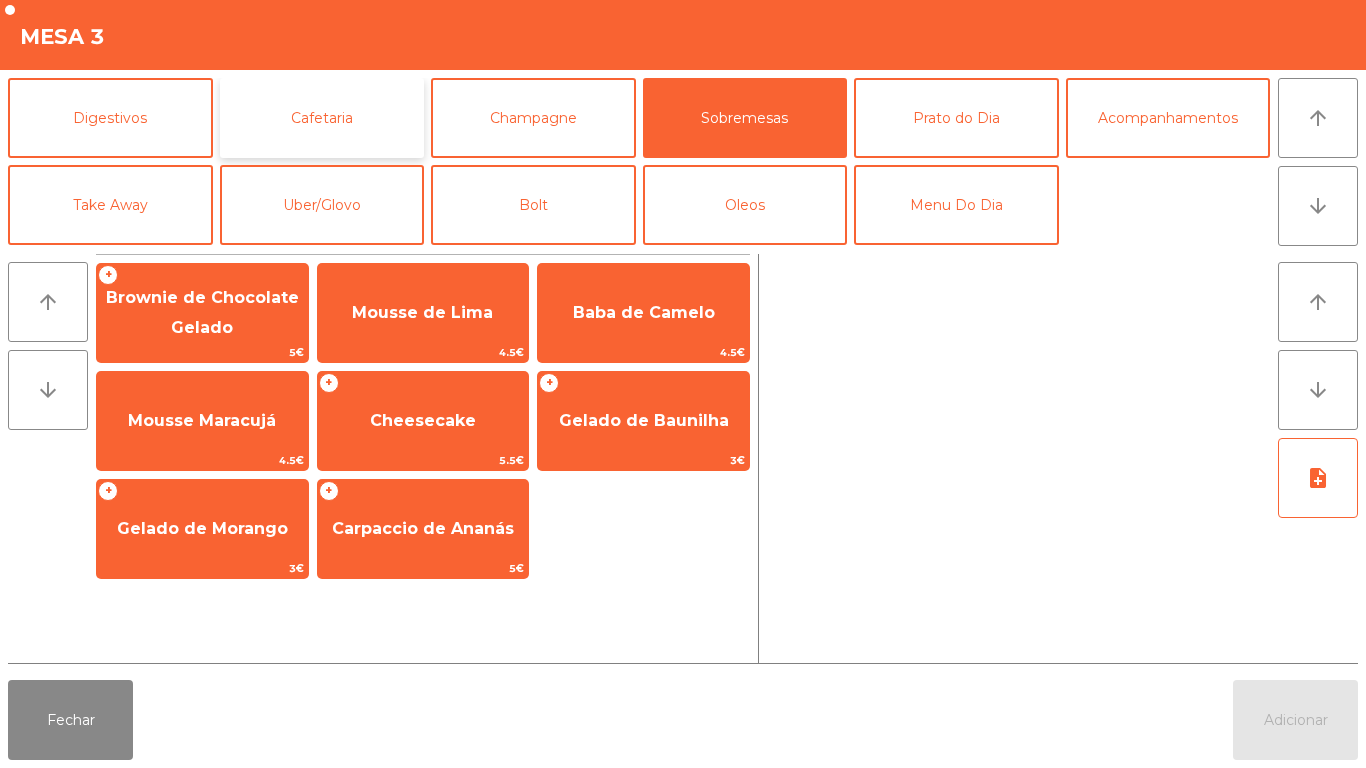 click on "Cafetaria" 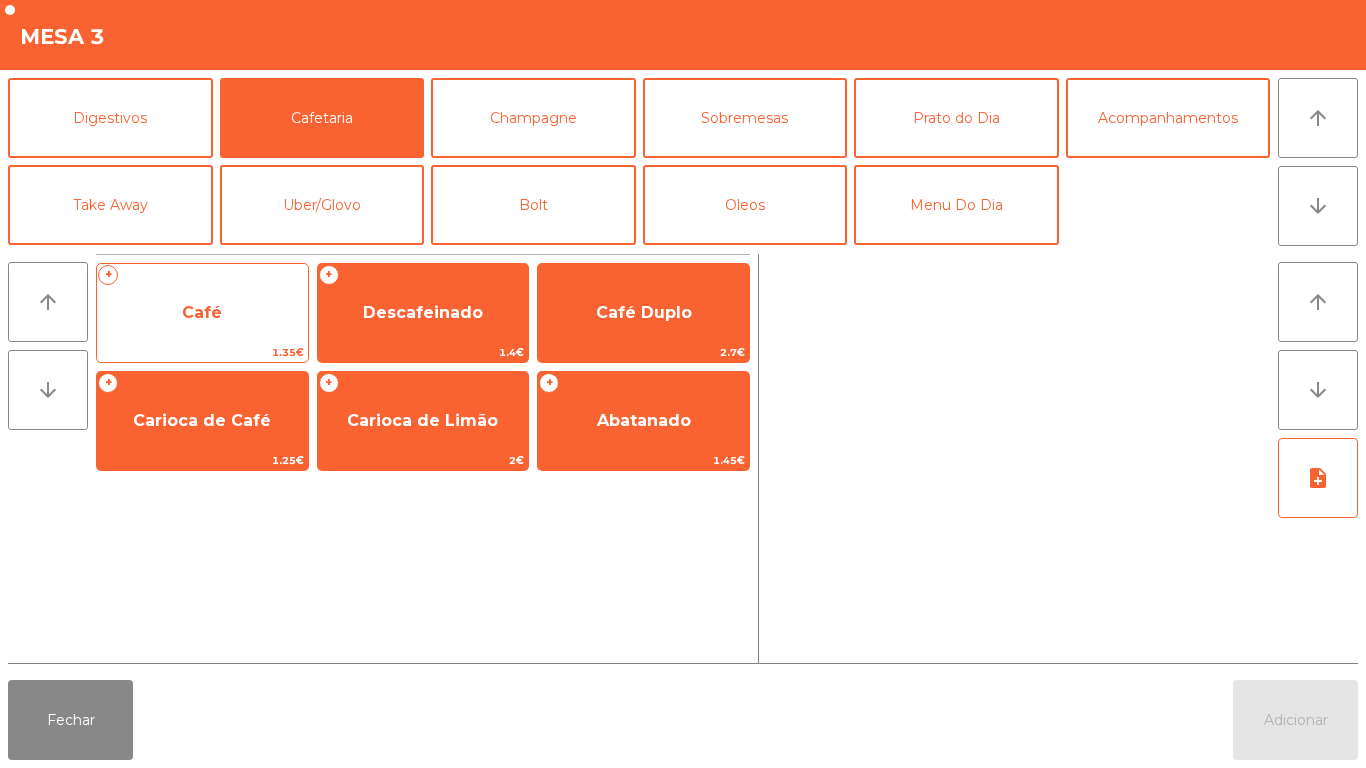 click on "Café" 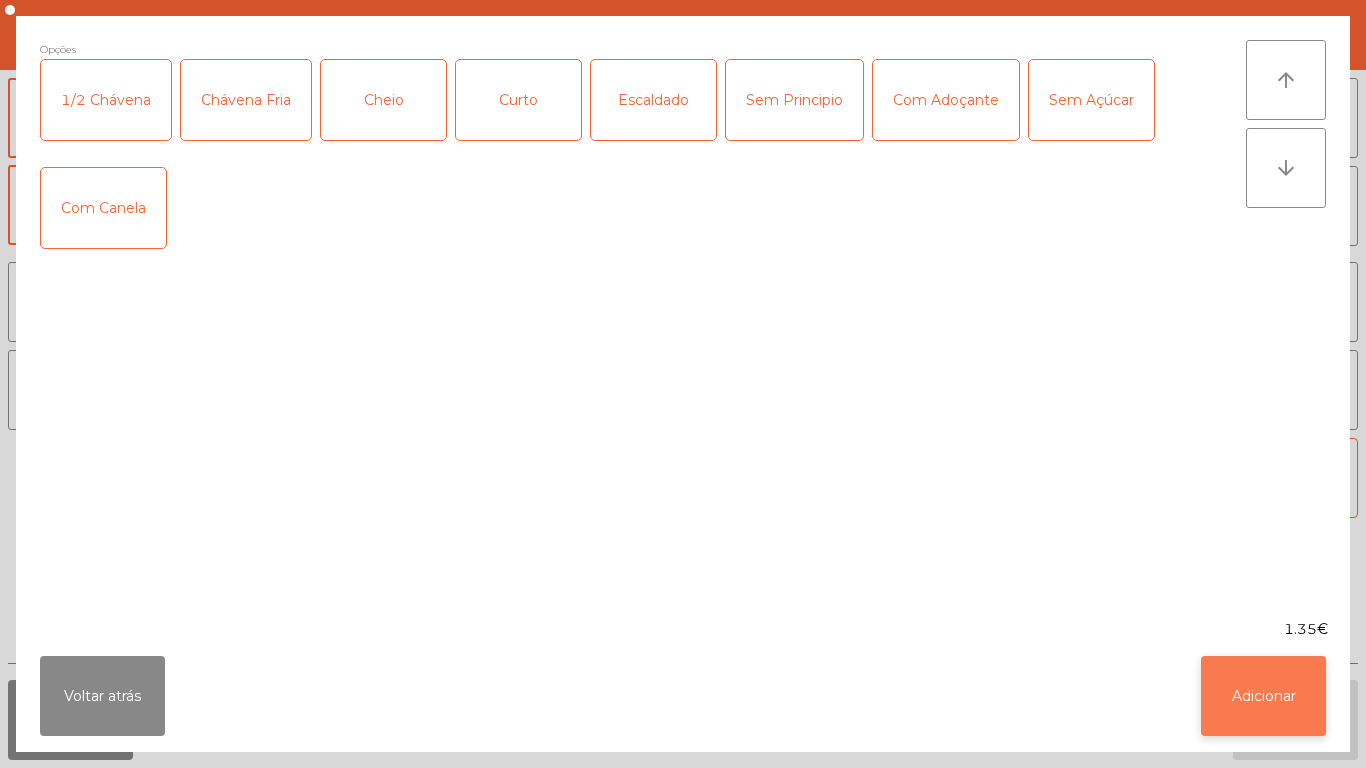 click on "Adicionar" 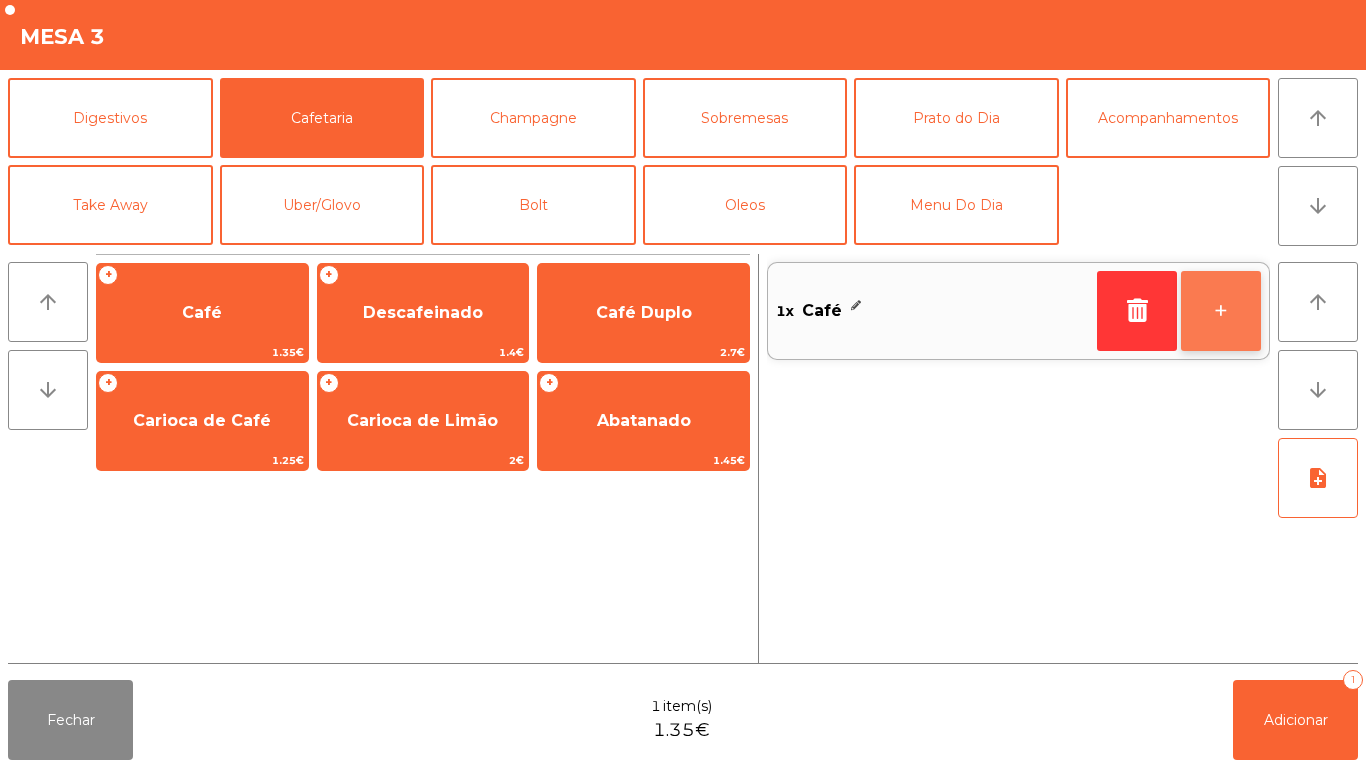 click on "+" 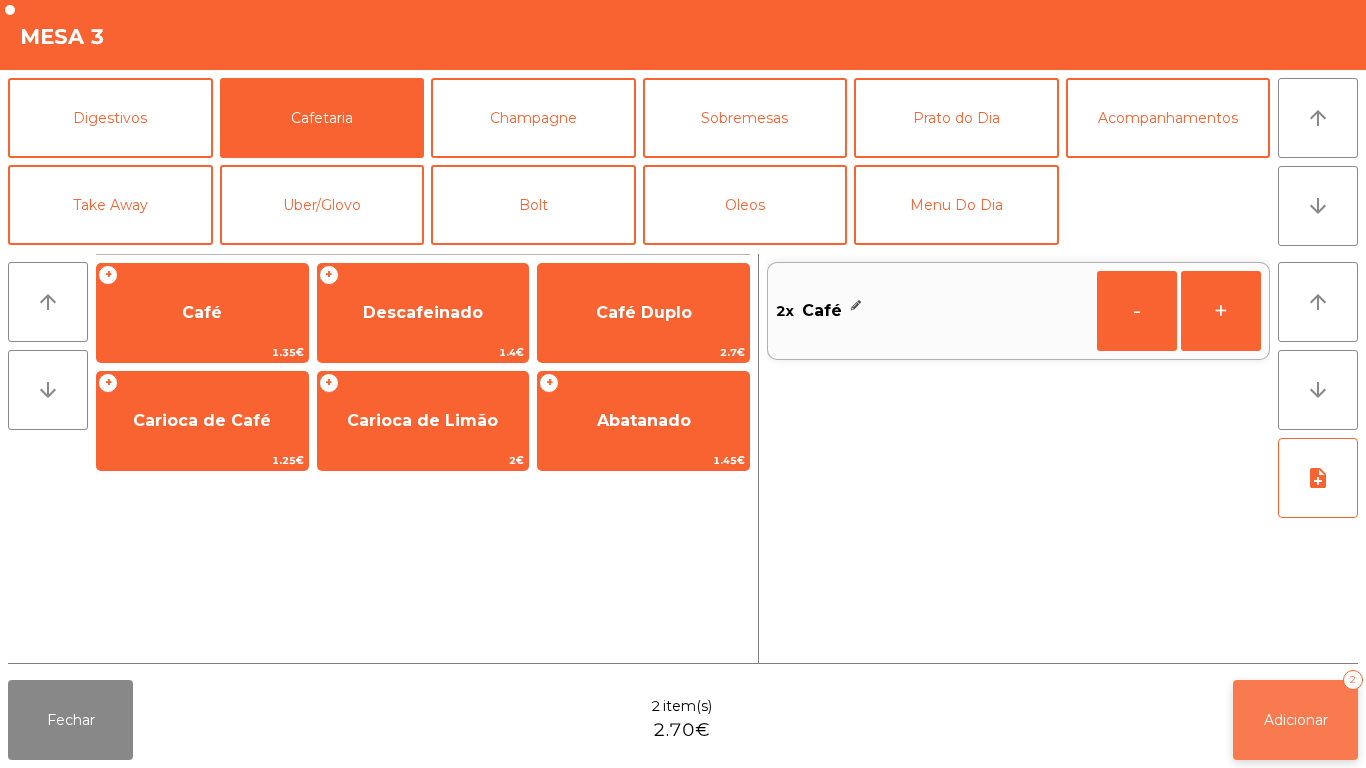 click on "Adicionar   2" 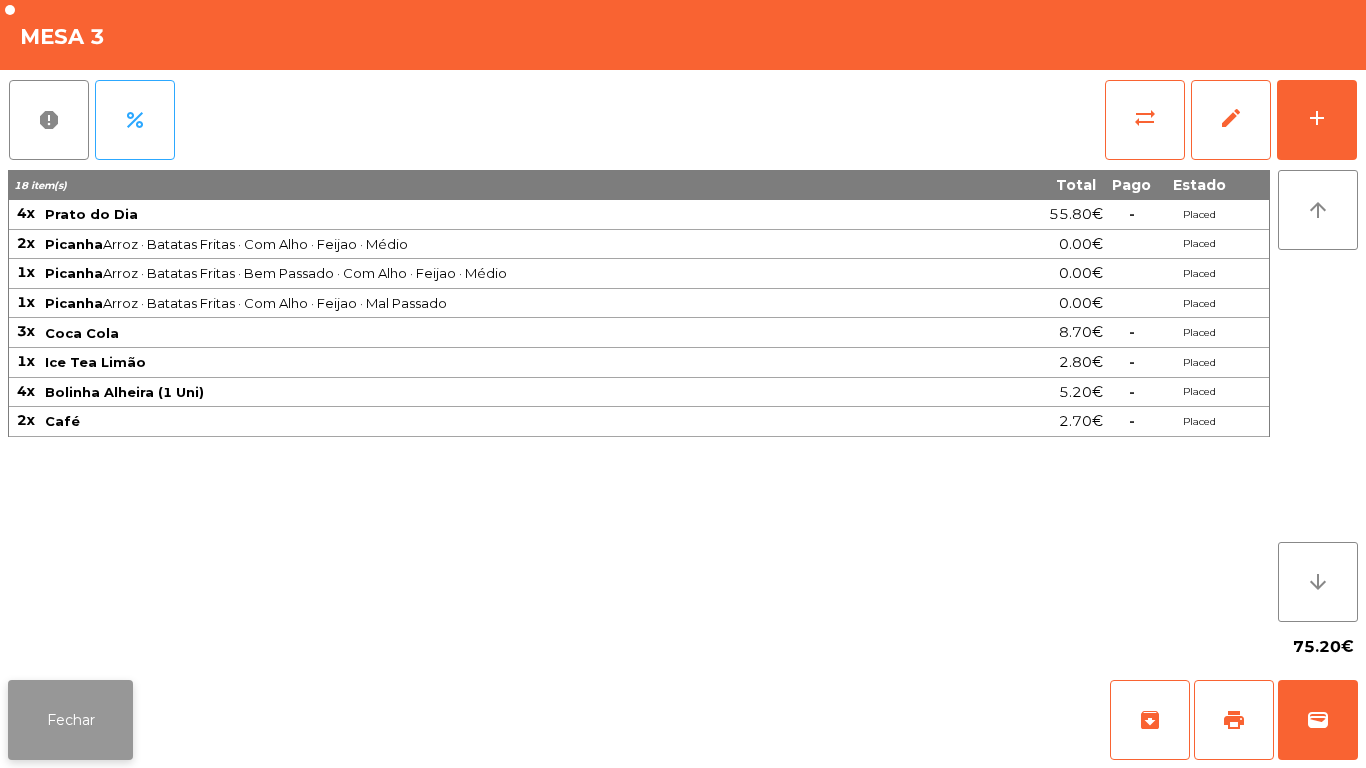 click on "Fechar" 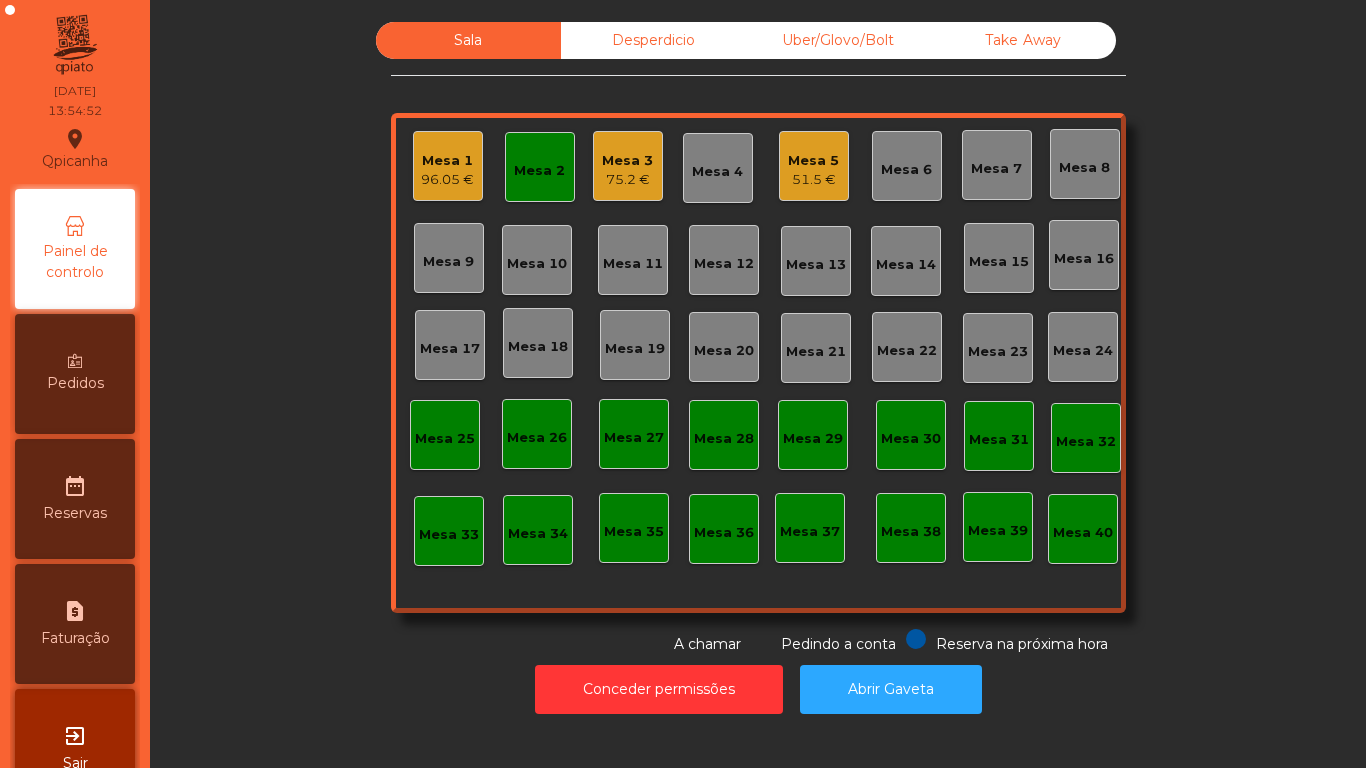click on "Mesa 2" 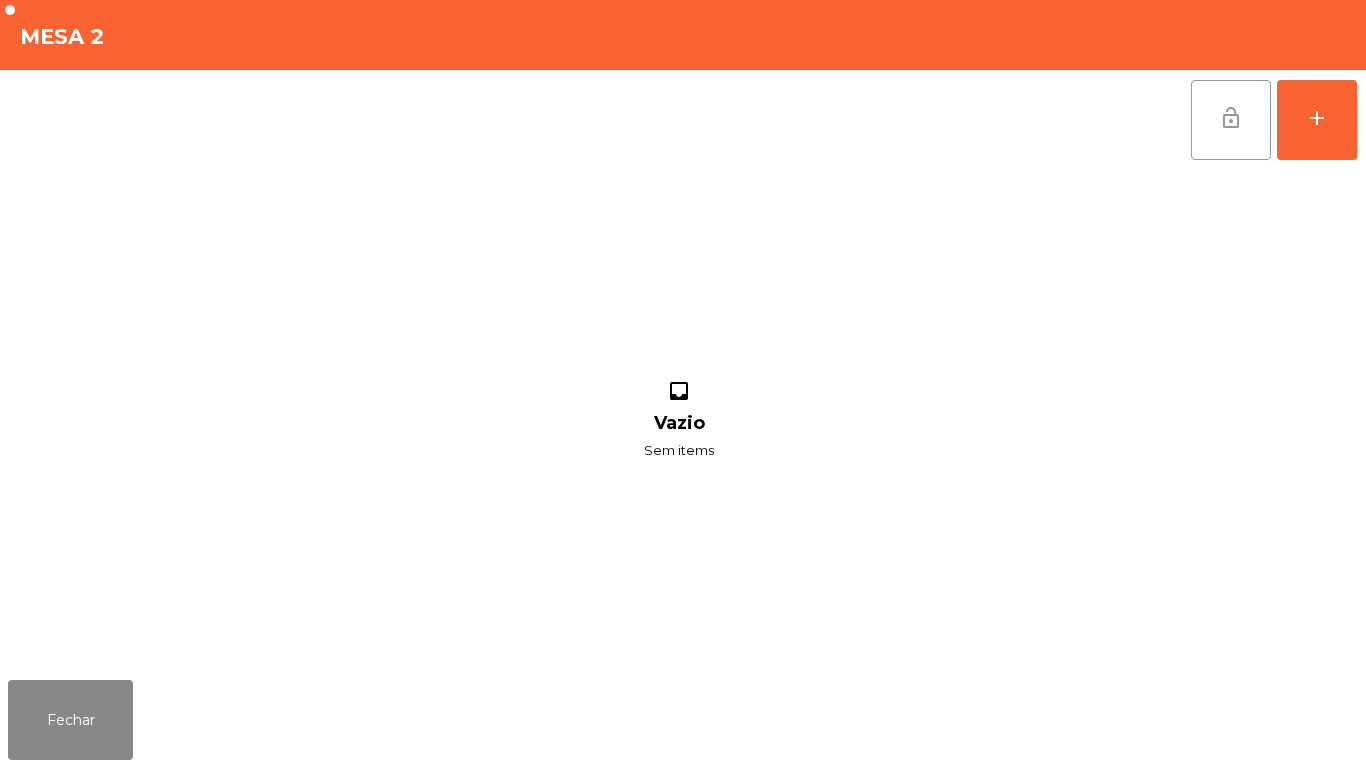 click on "lock_open" 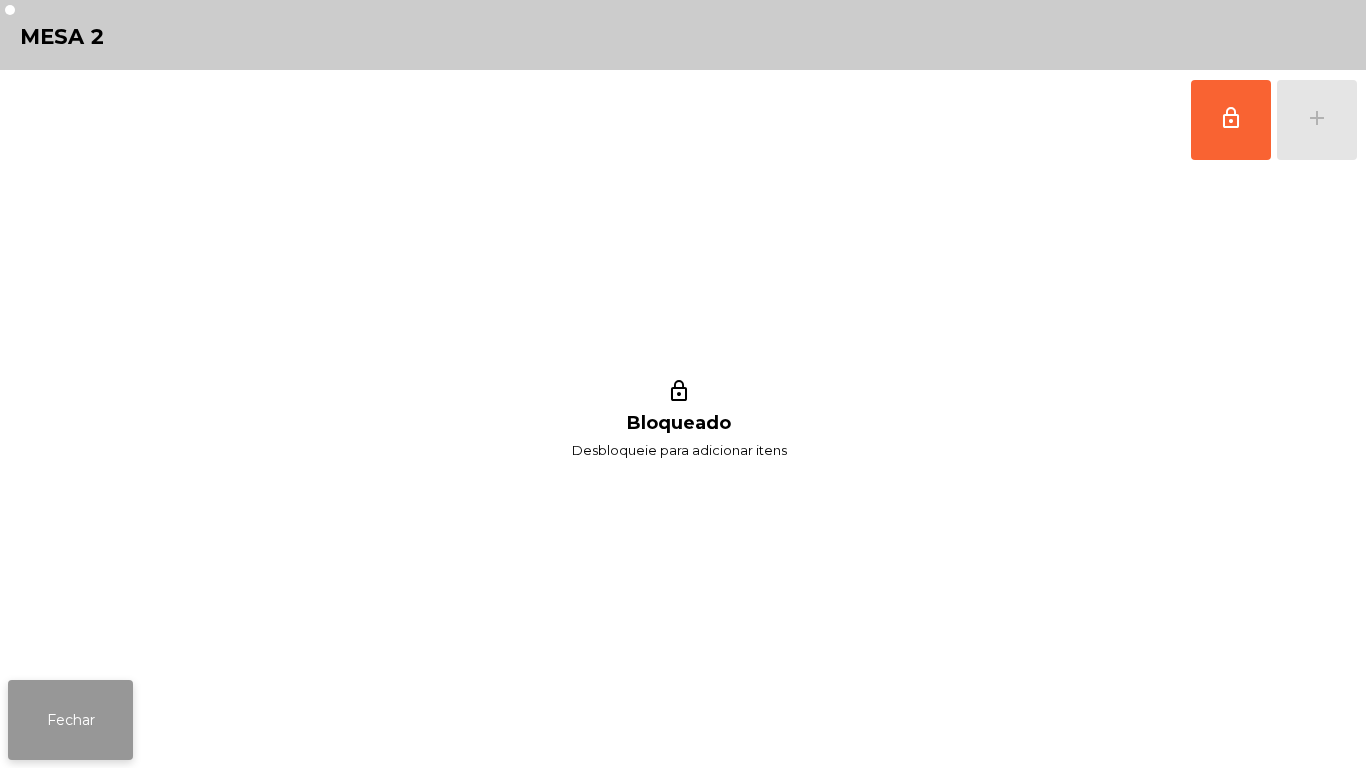 click on "Fechar" 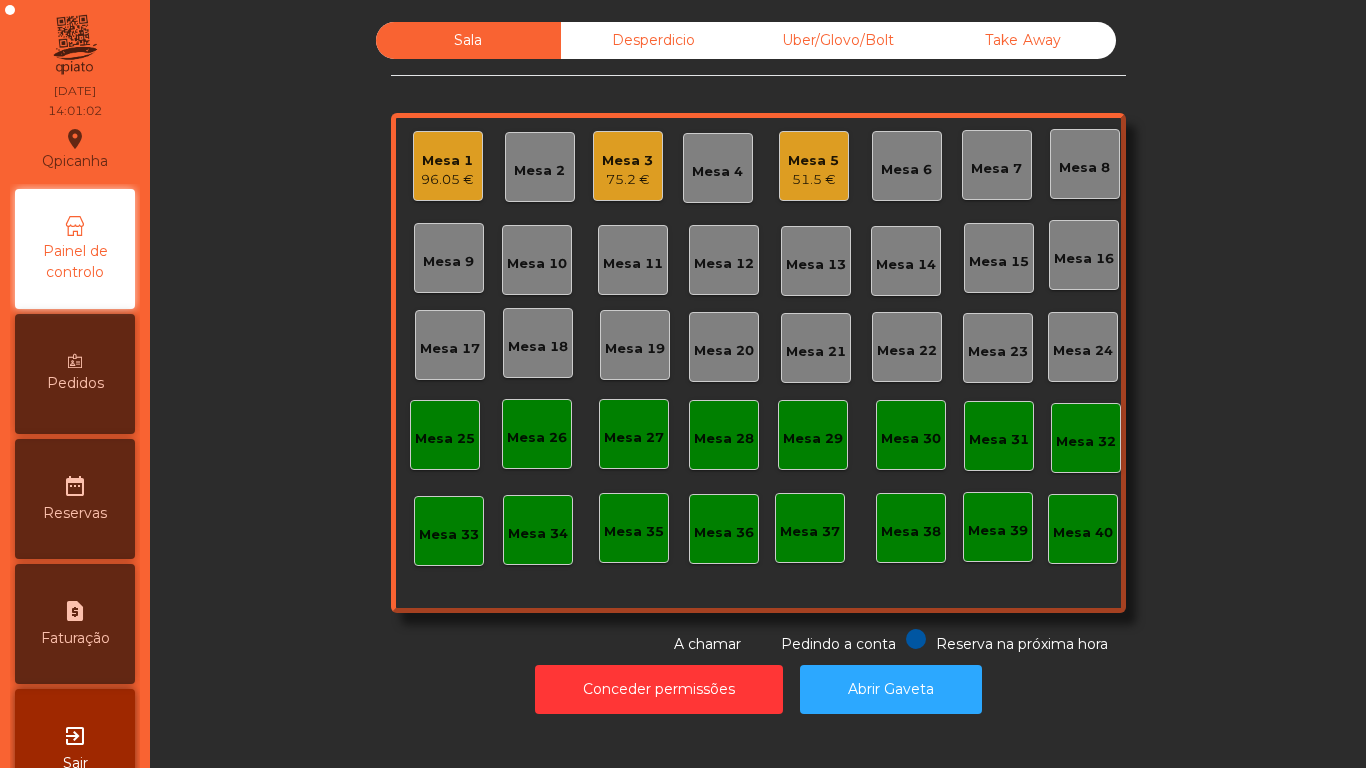click on "96.05 €" 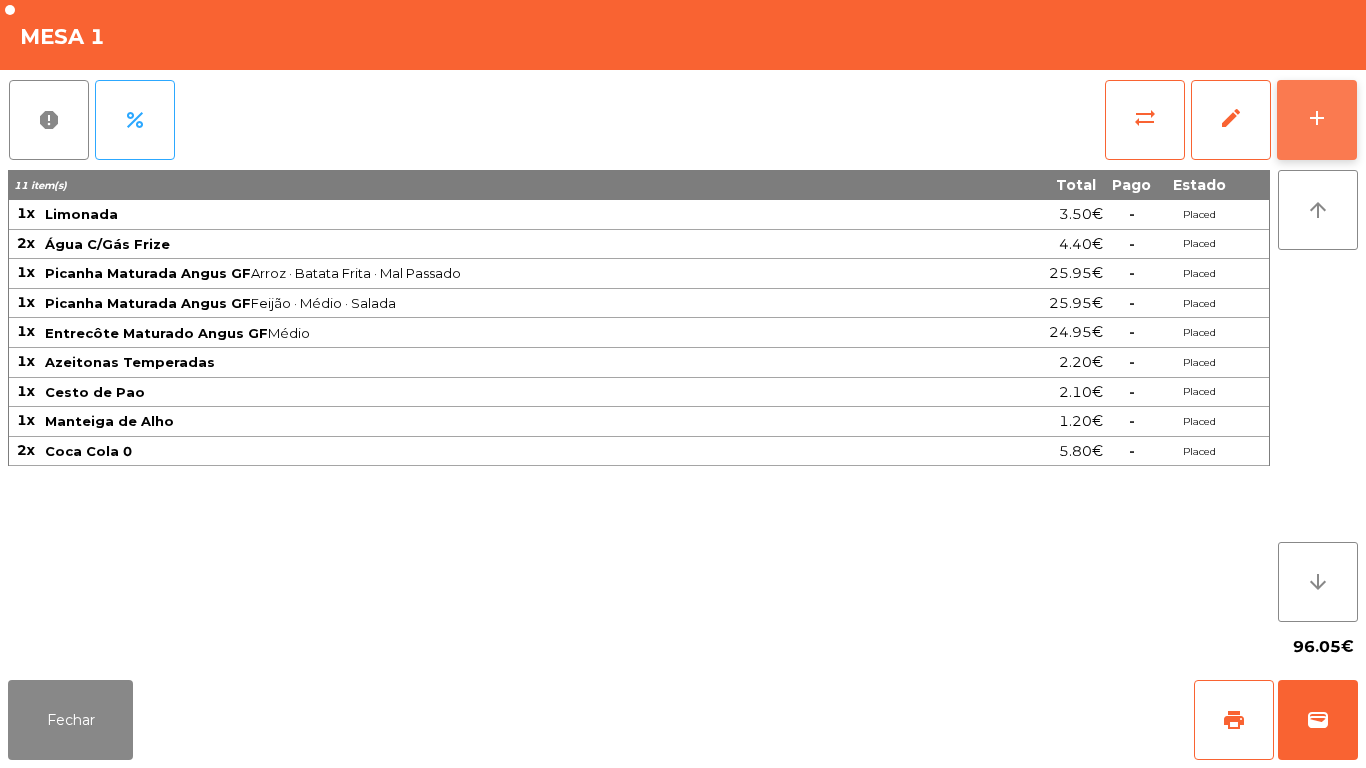 click on "add" 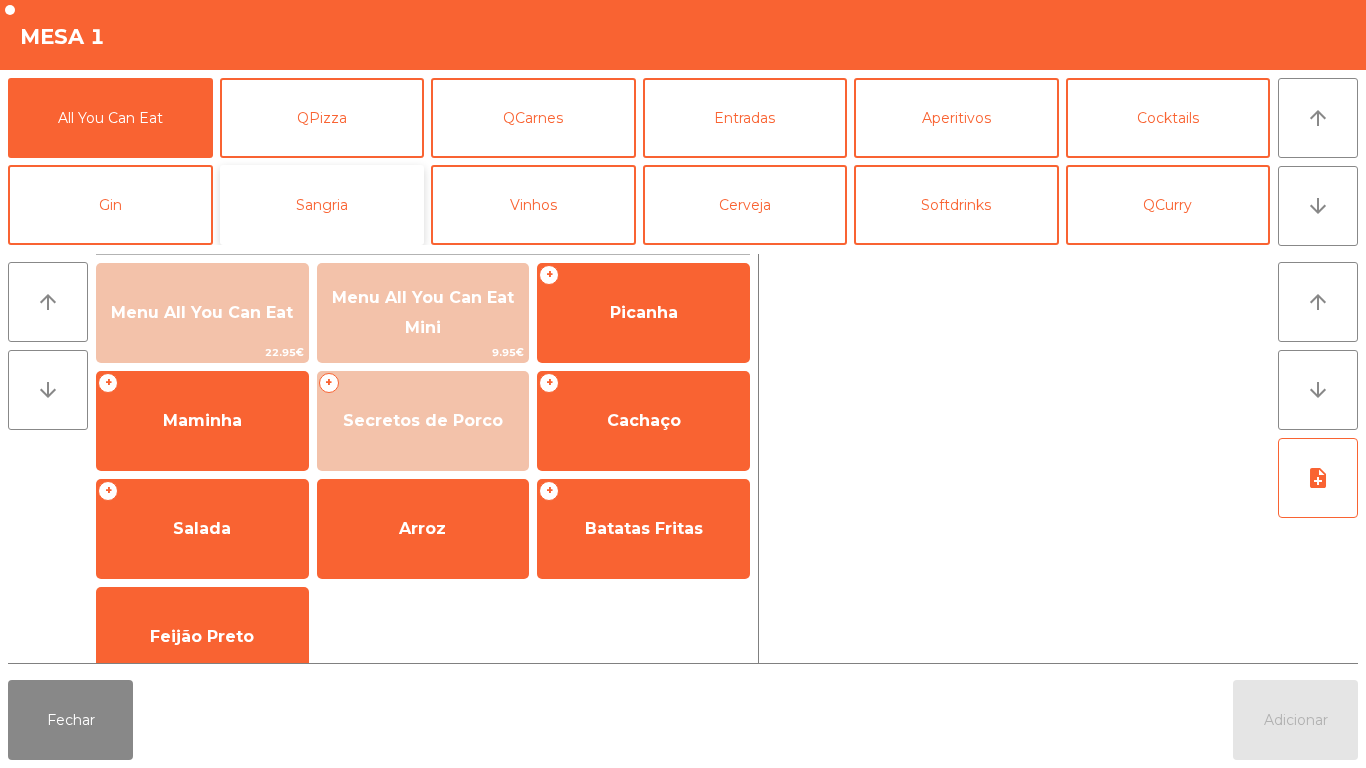 click on "Sangria" 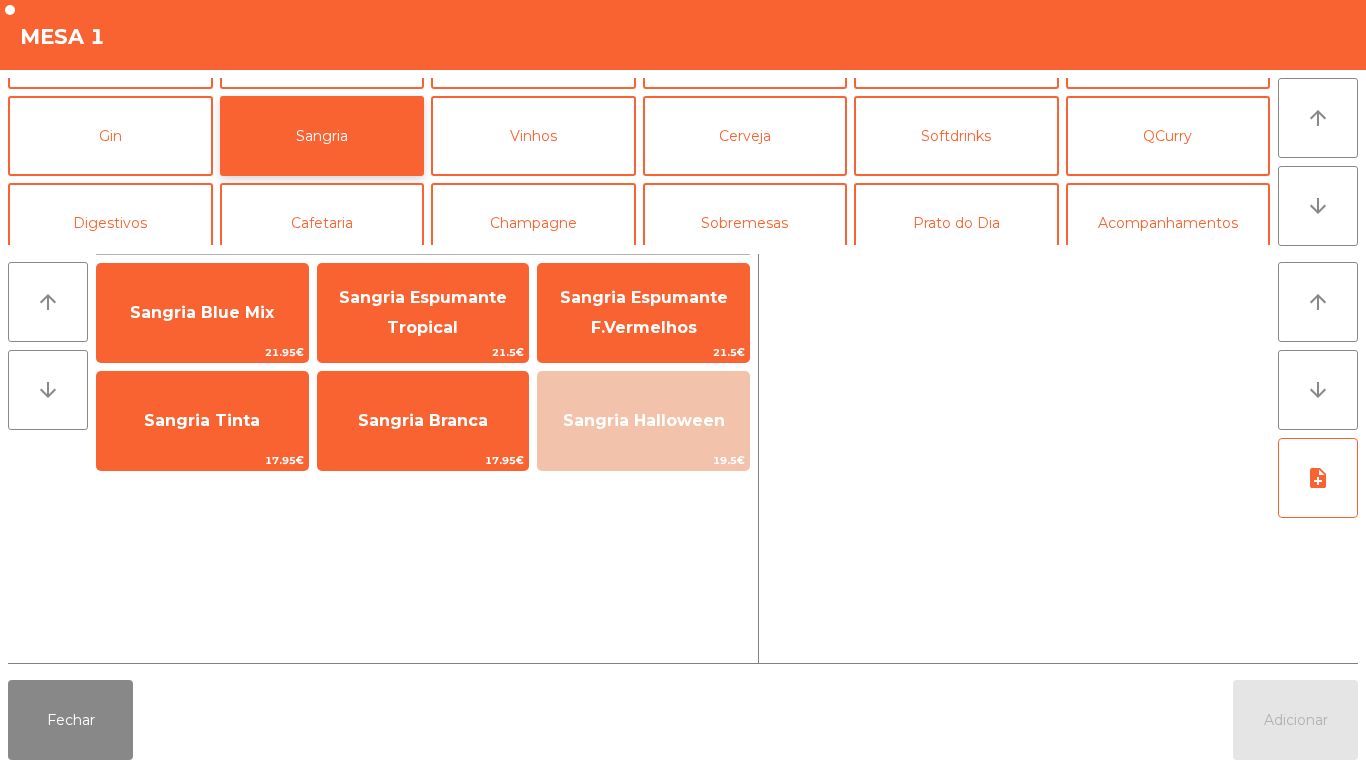 scroll, scrollTop: 80, scrollLeft: 0, axis: vertical 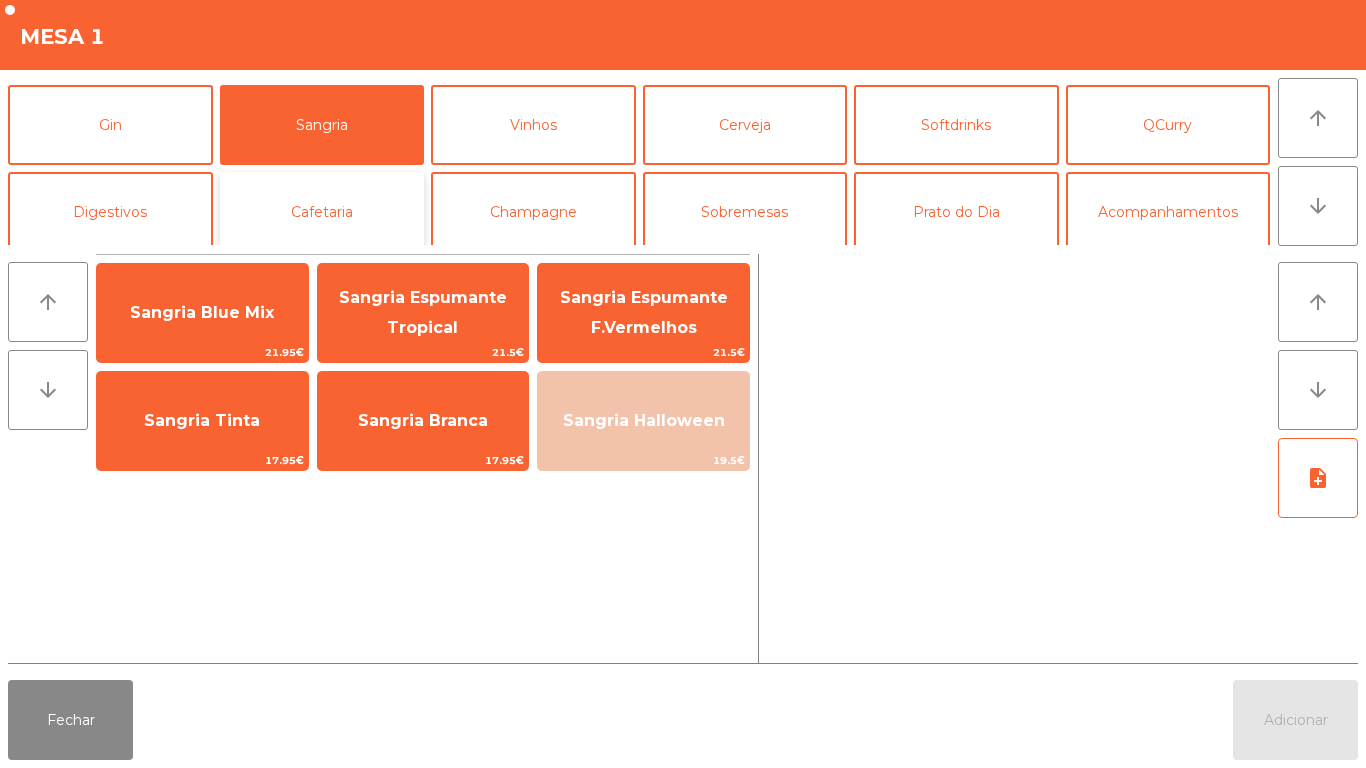 click on "Cafetaria" 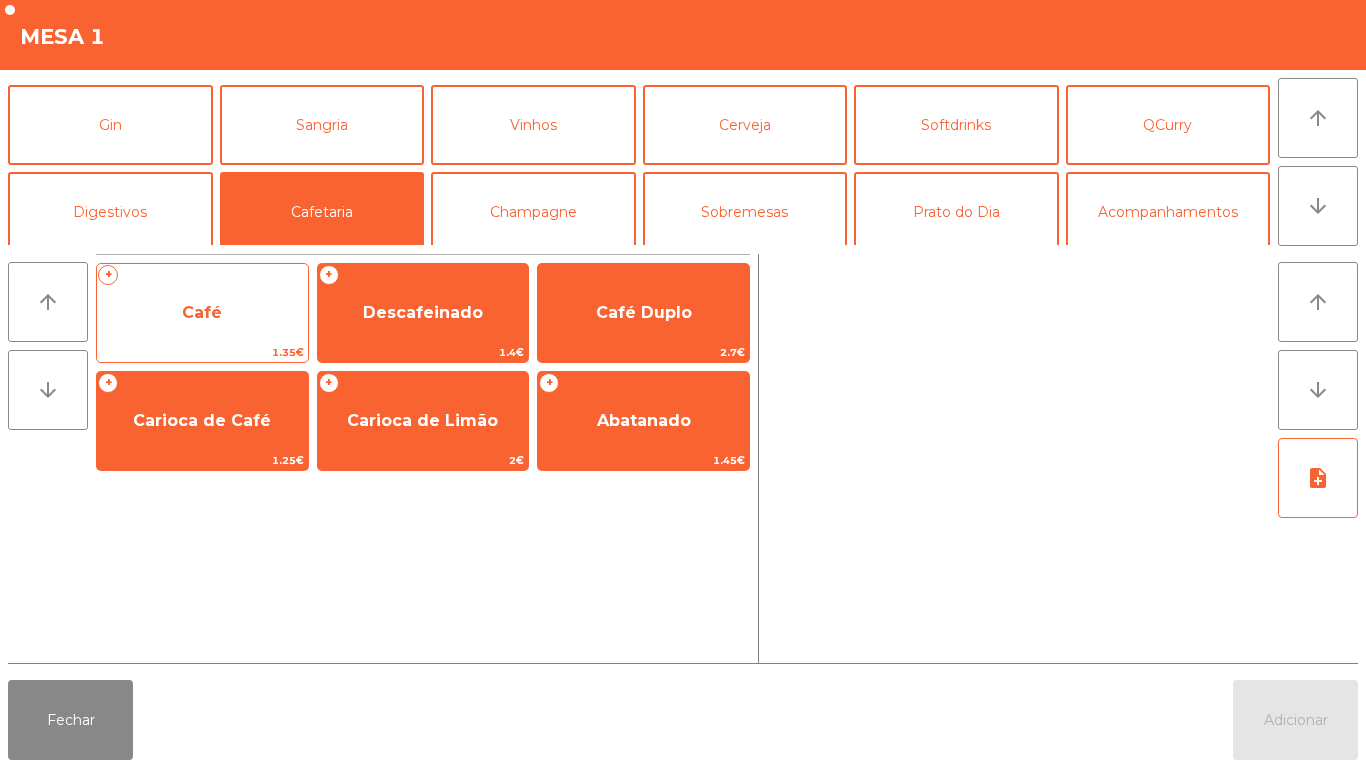 click on "Café" 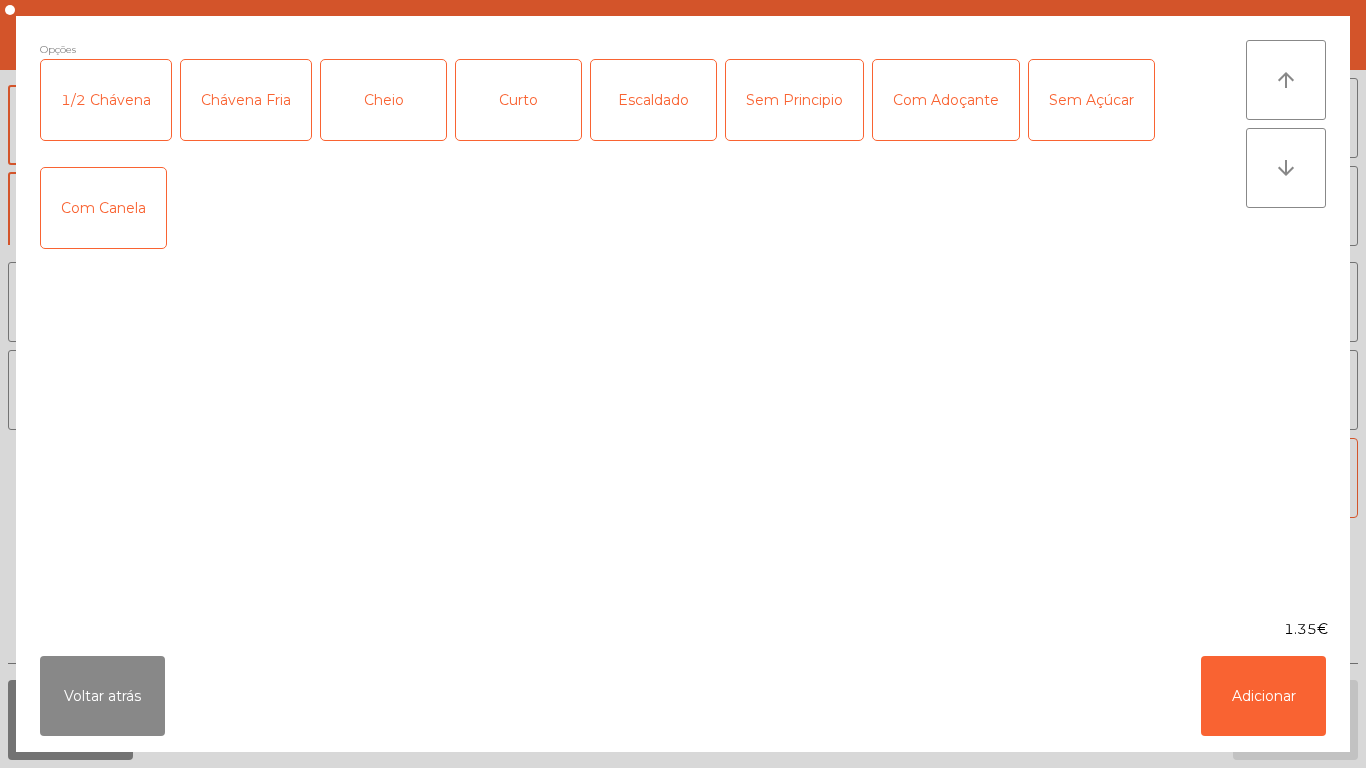 click on "Cheio" 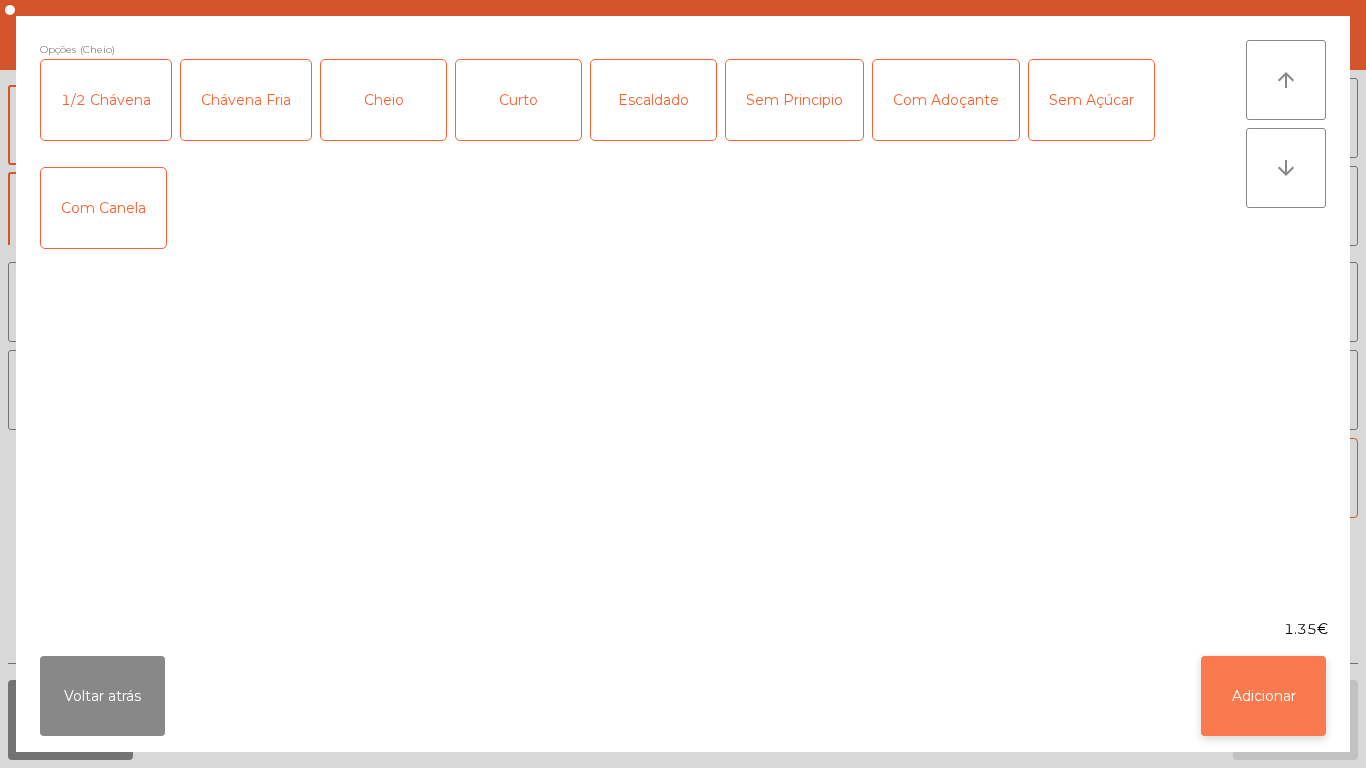 click on "Adicionar" 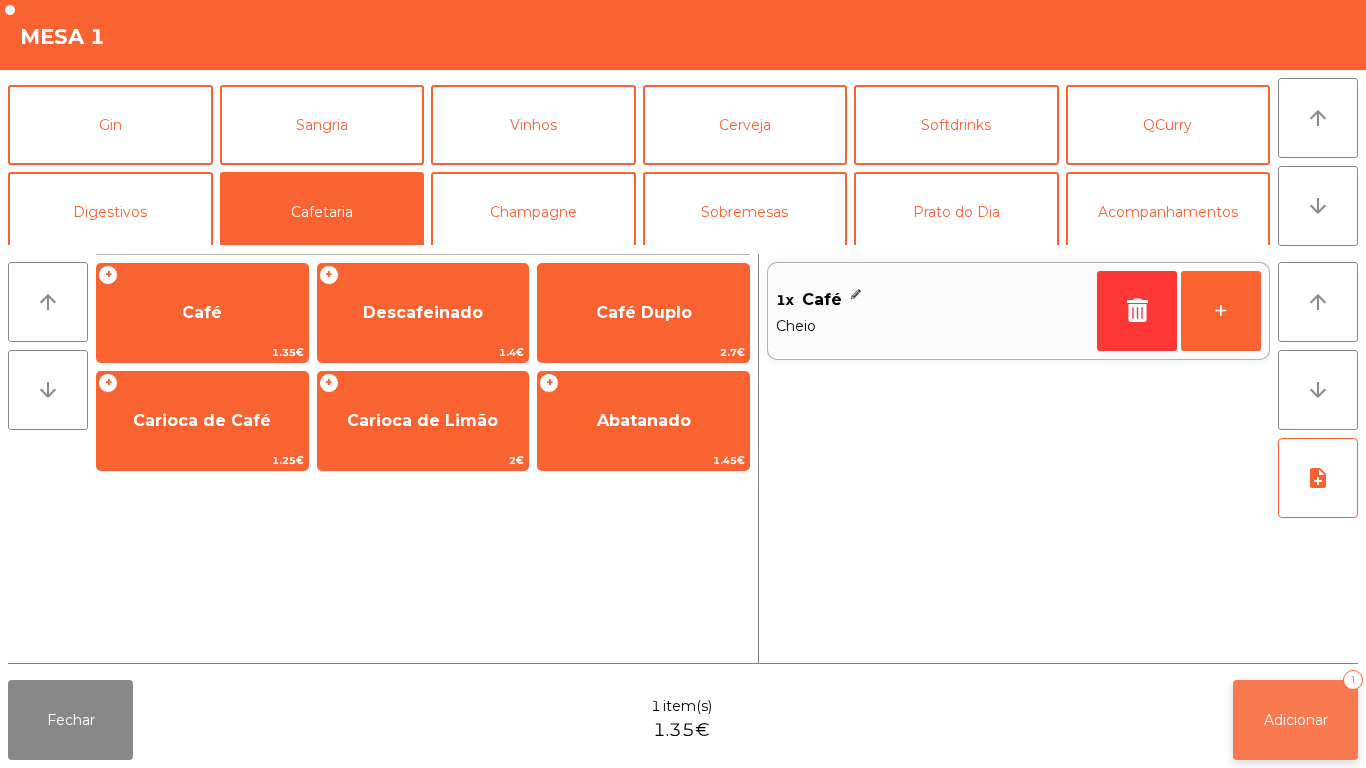 click on "Adicionar" 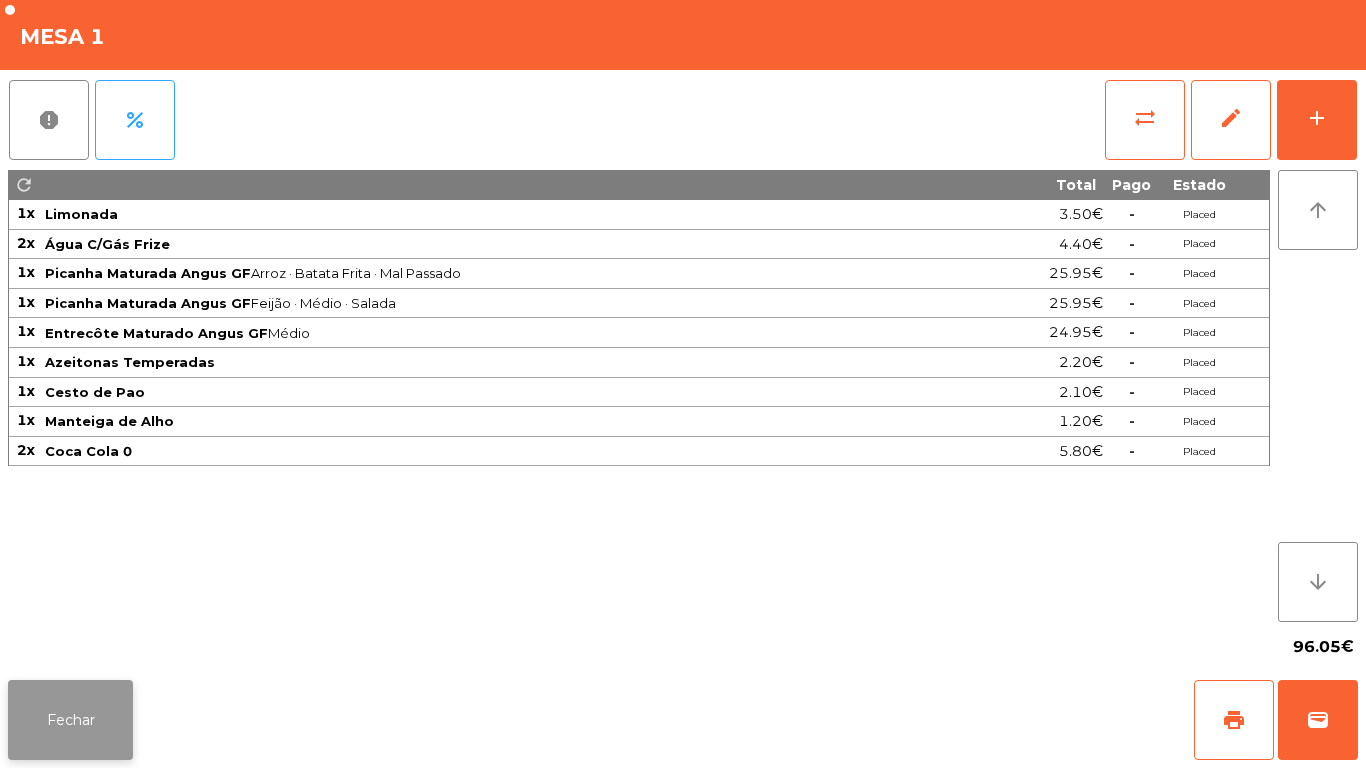 click on "Fechar" 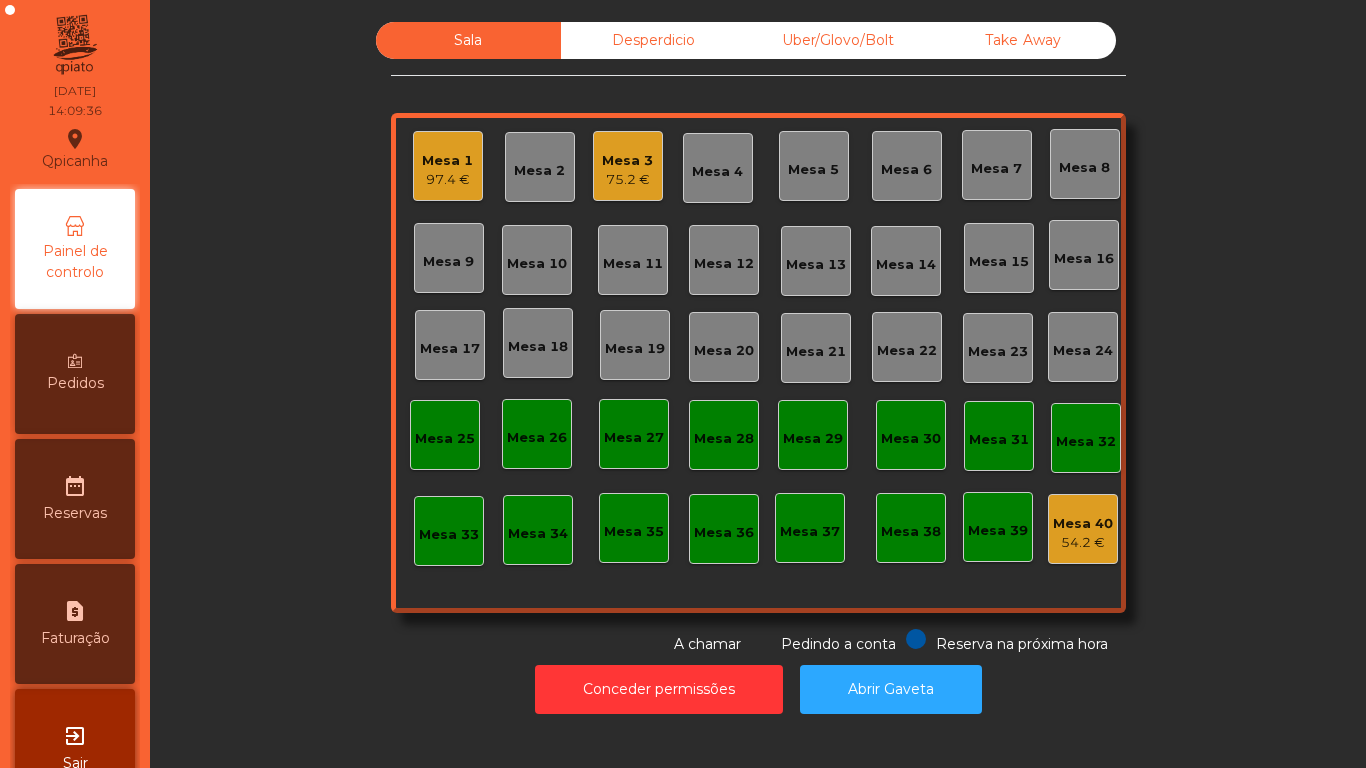 click on "Mesa 1" 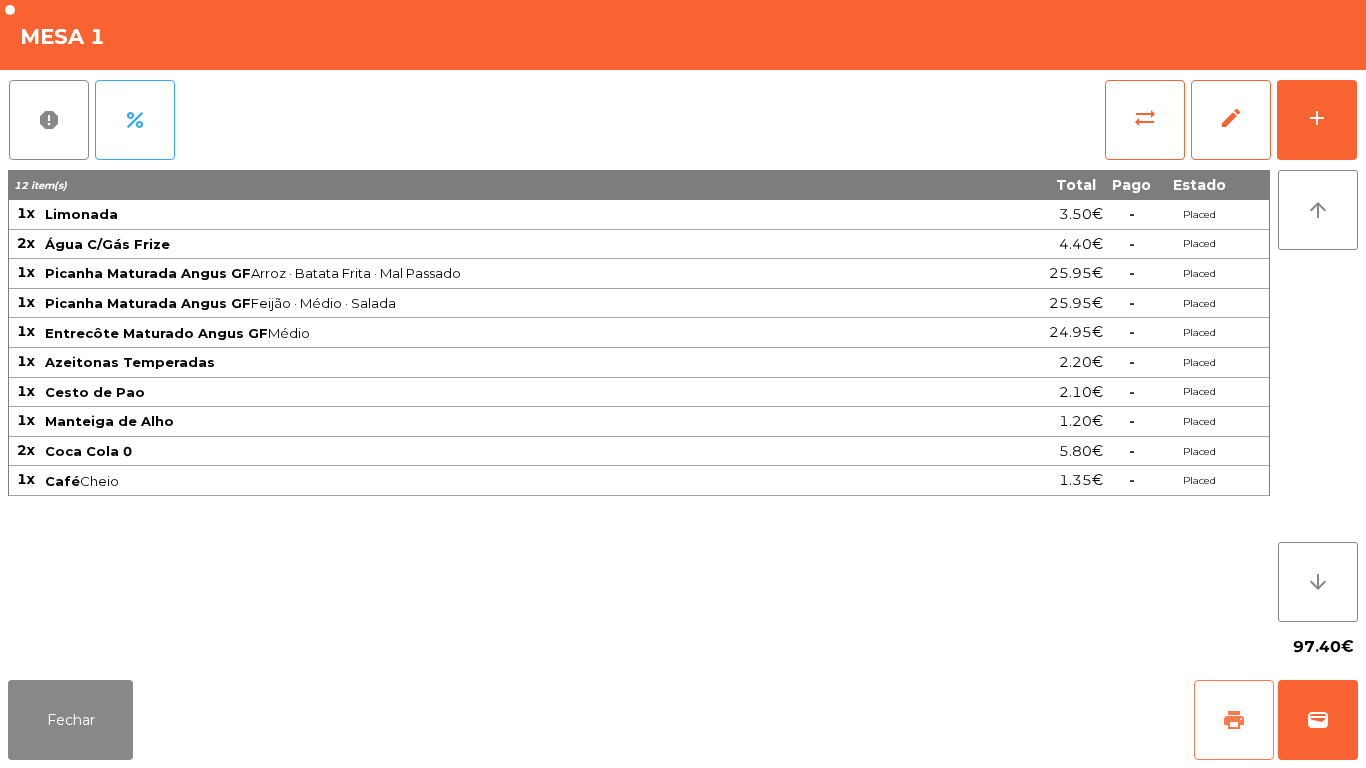 click on "print" 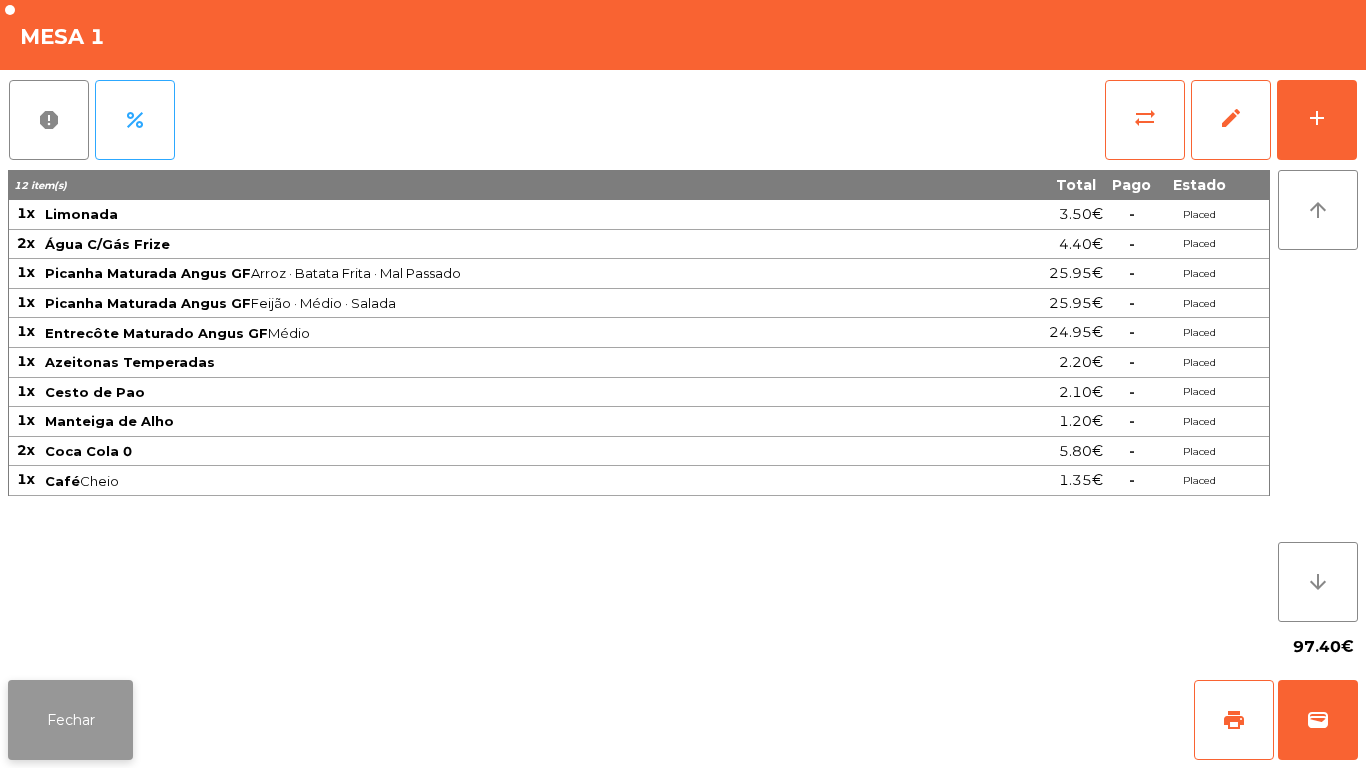 click on "Fechar" 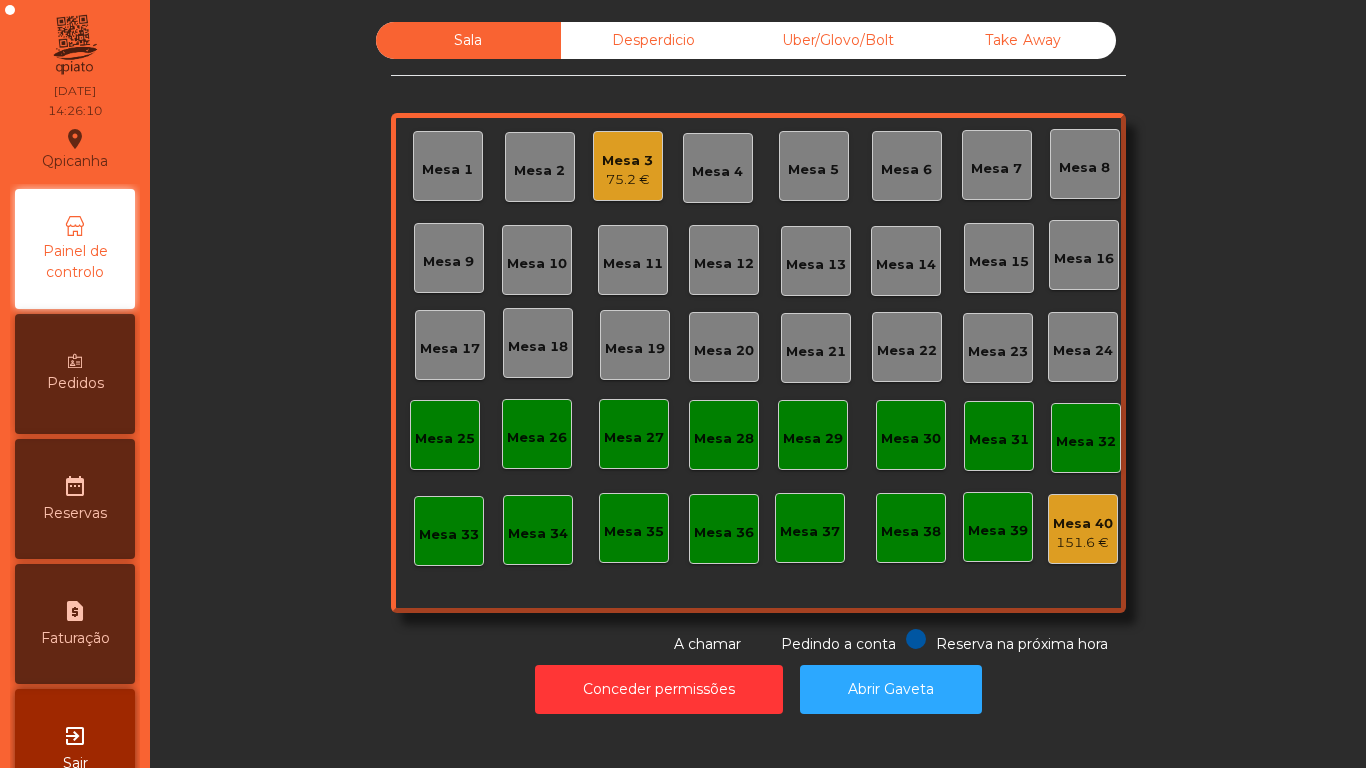 click on "Mesa 3" 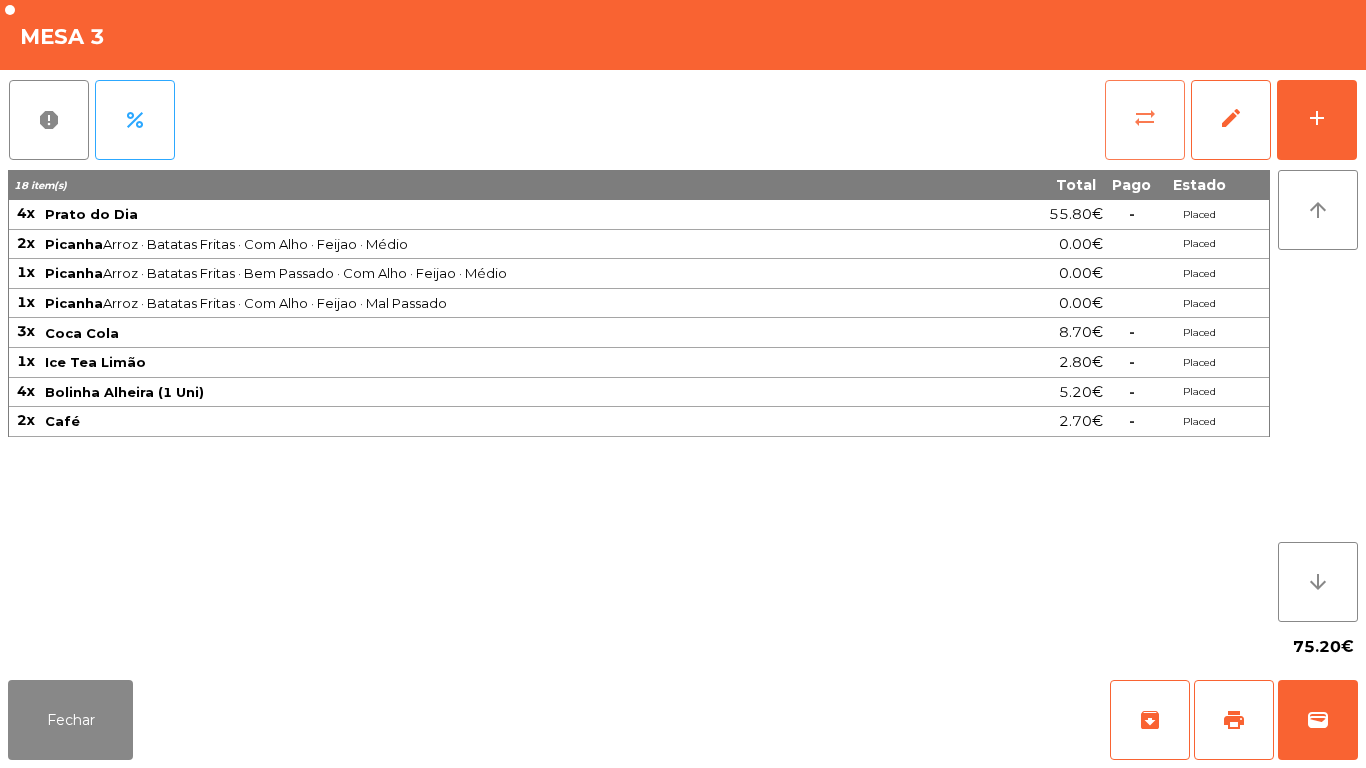 click on "sync_alt" 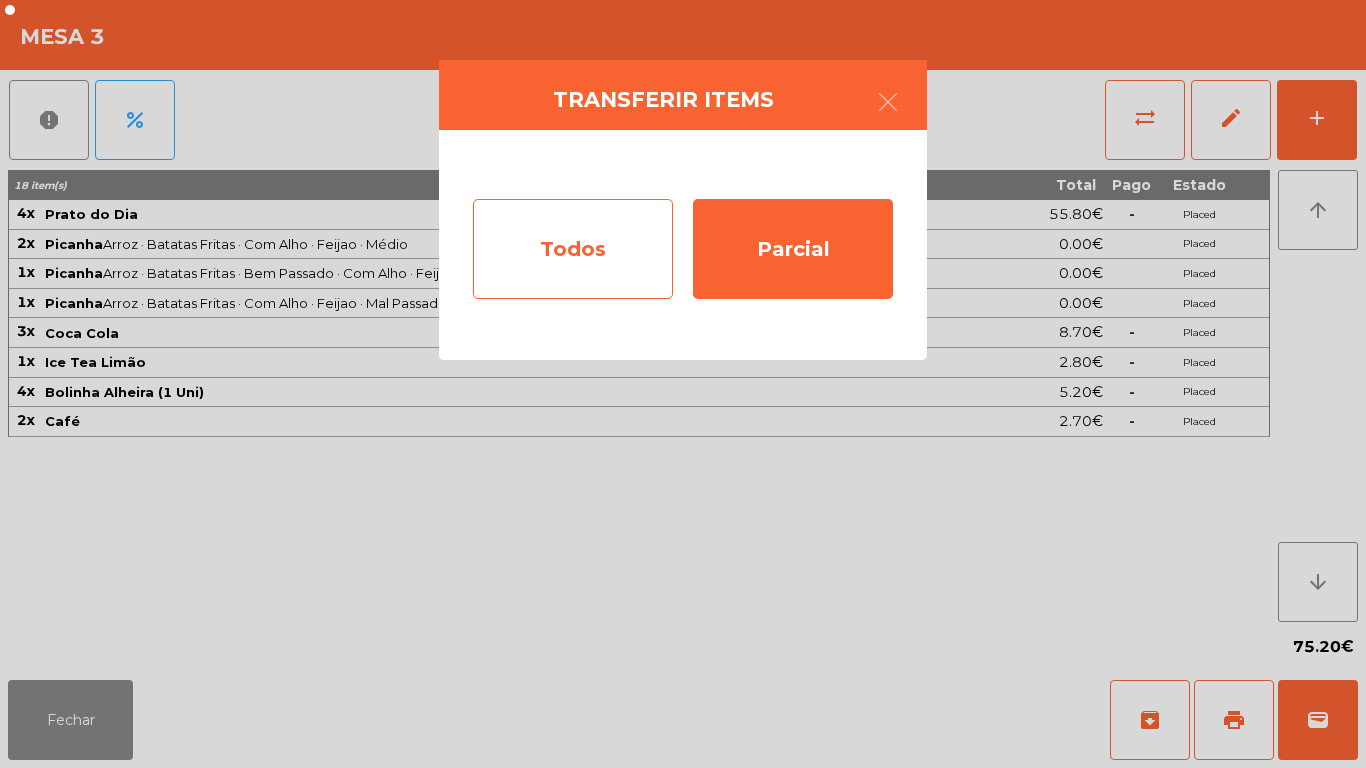 click on "Todos" 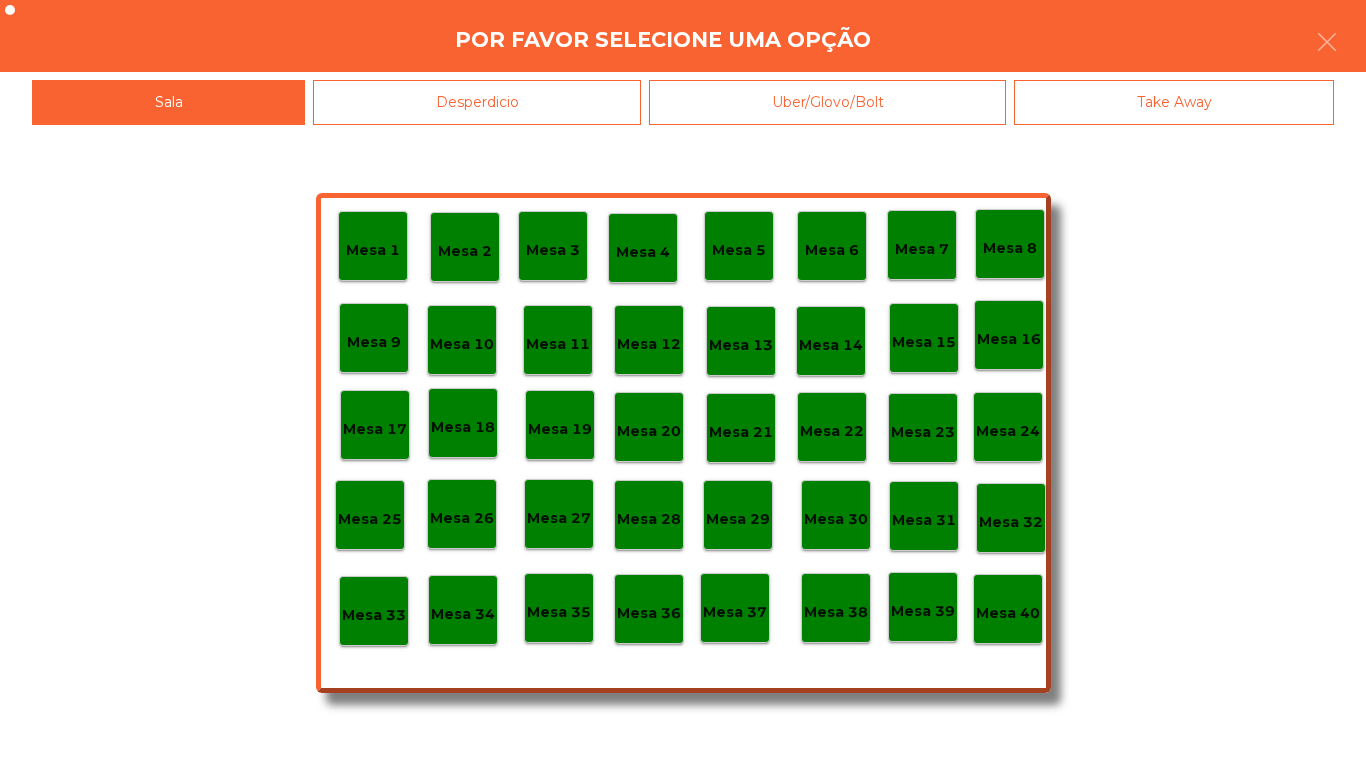 click on "Mesa 40" 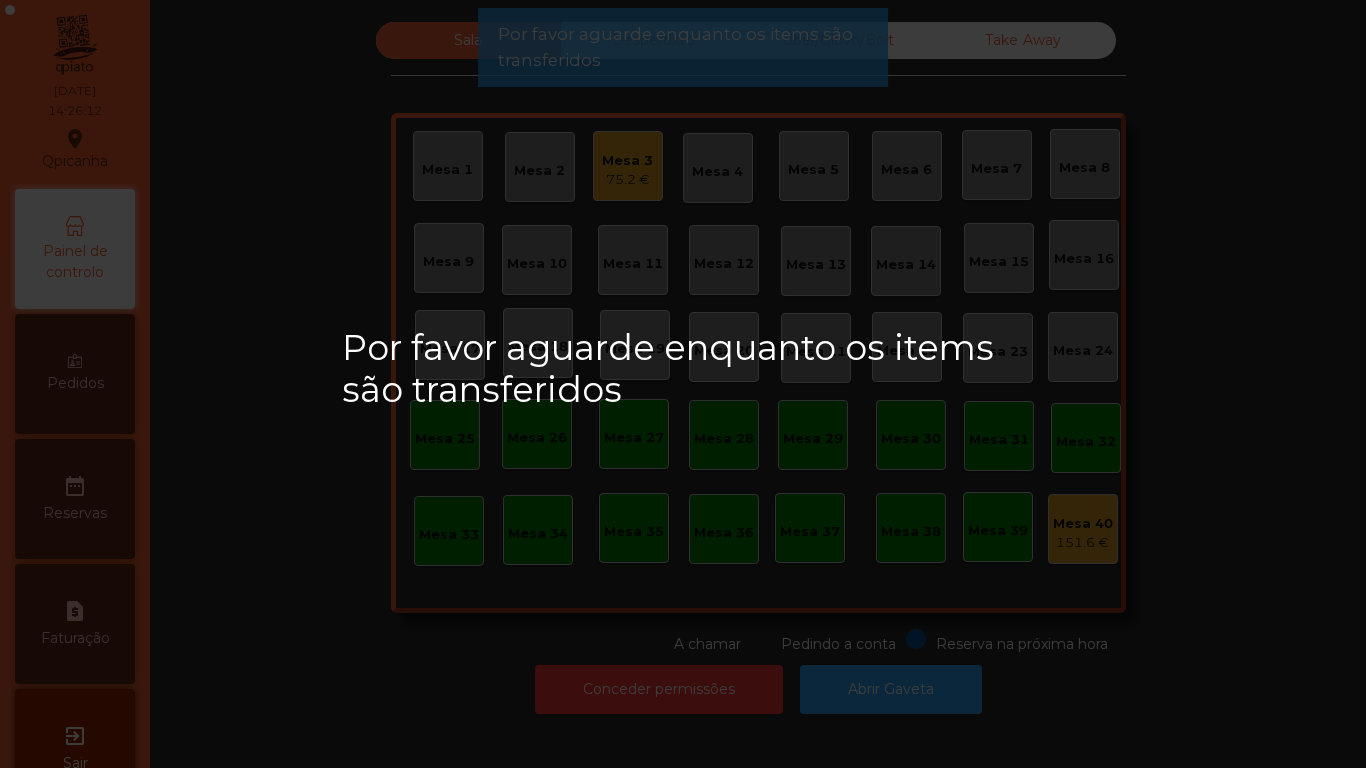 click on "Por favor aguarde enquanto os items são transferidos" 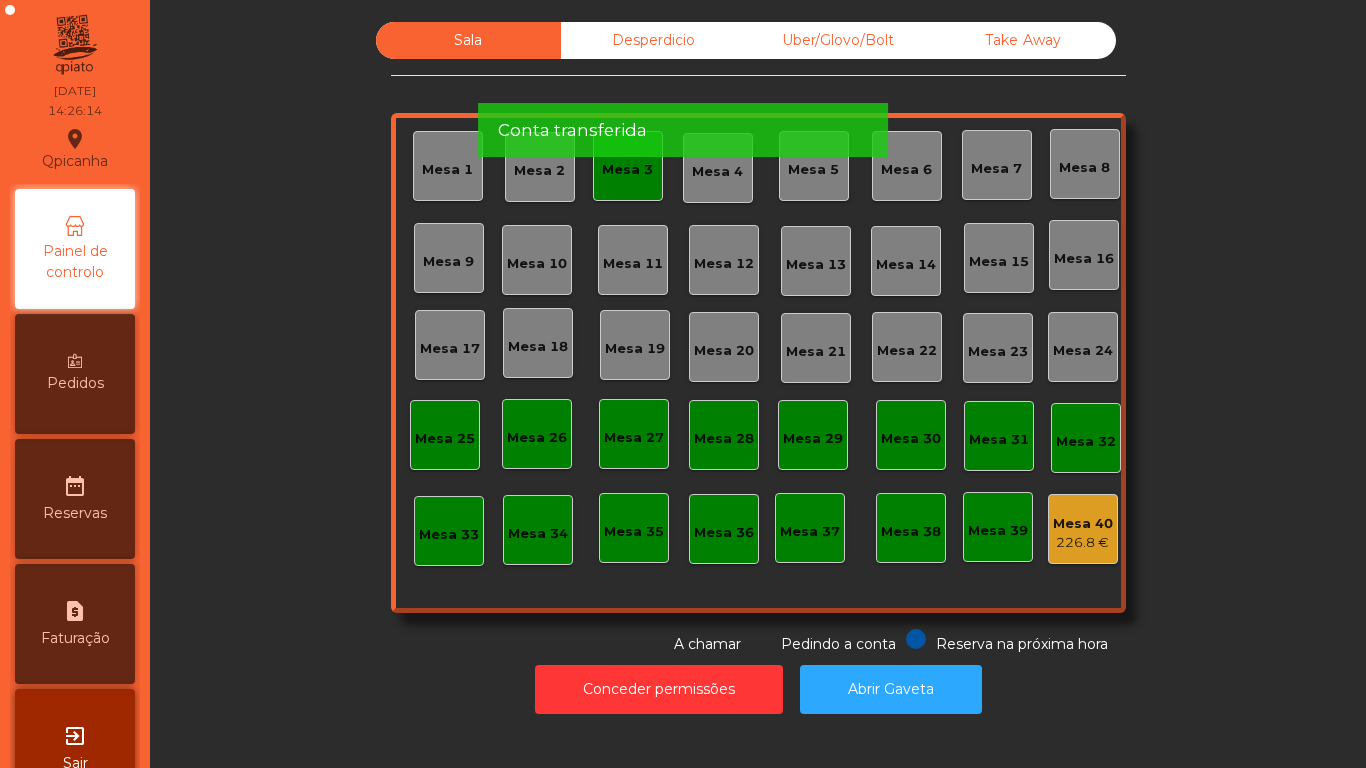 click on "Mesa 3" 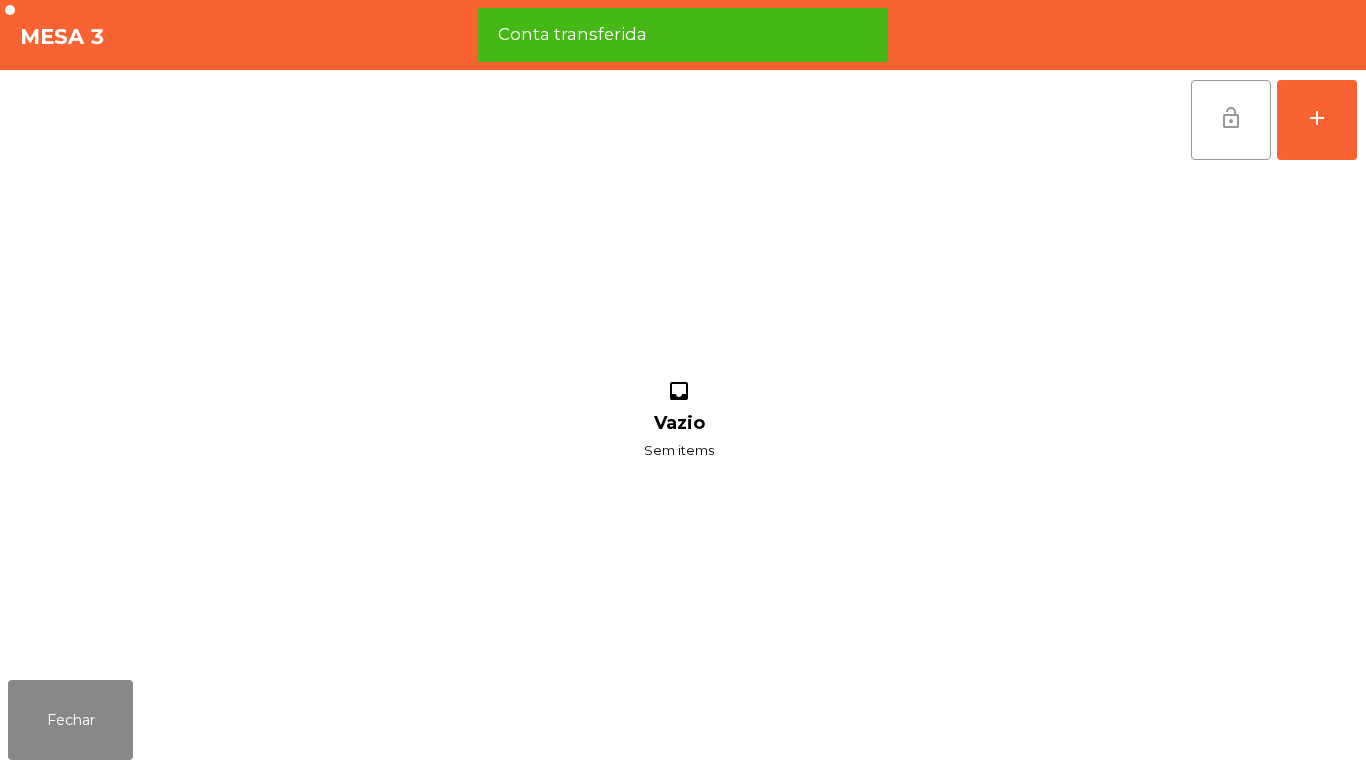 click on "lock_open" 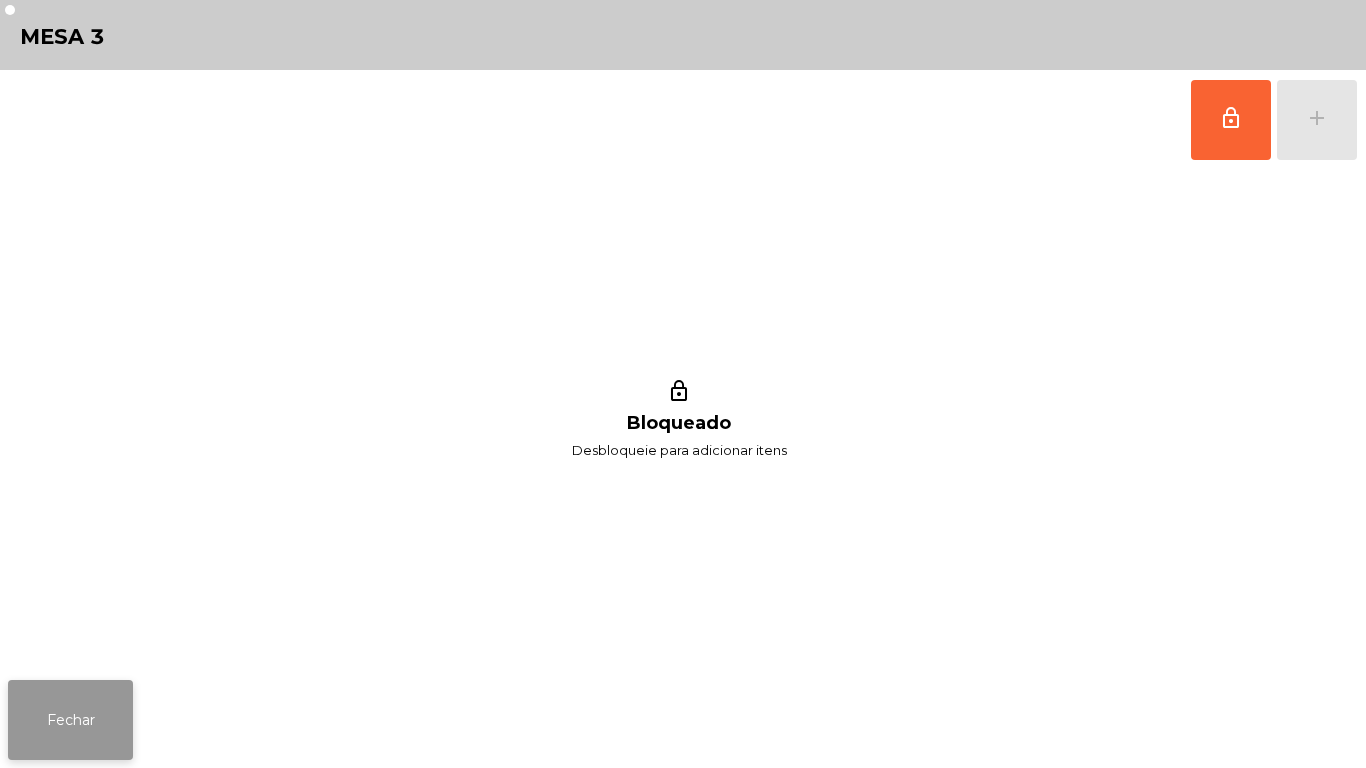 click on "Fechar" 